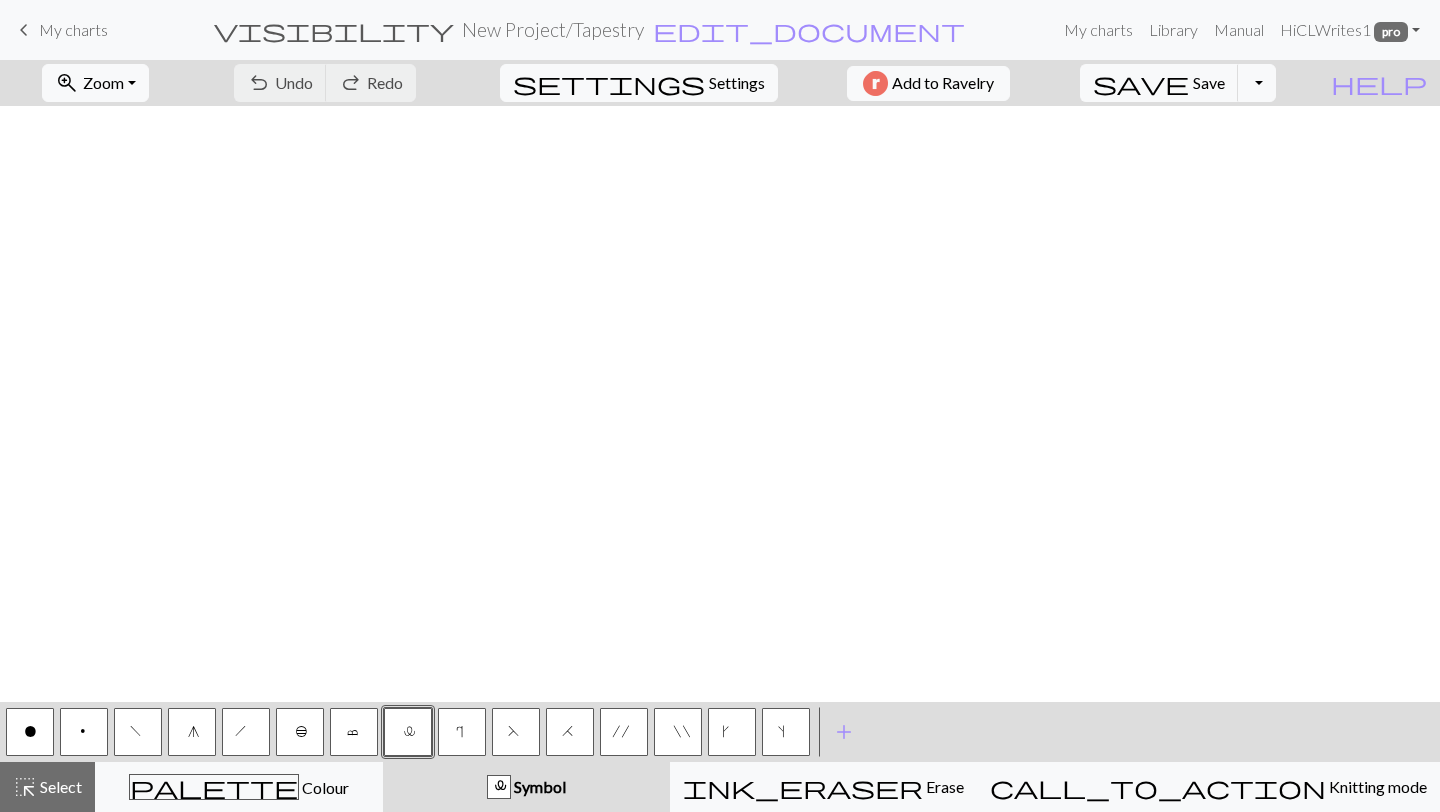 scroll, scrollTop: 0, scrollLeft: 0, axis: both 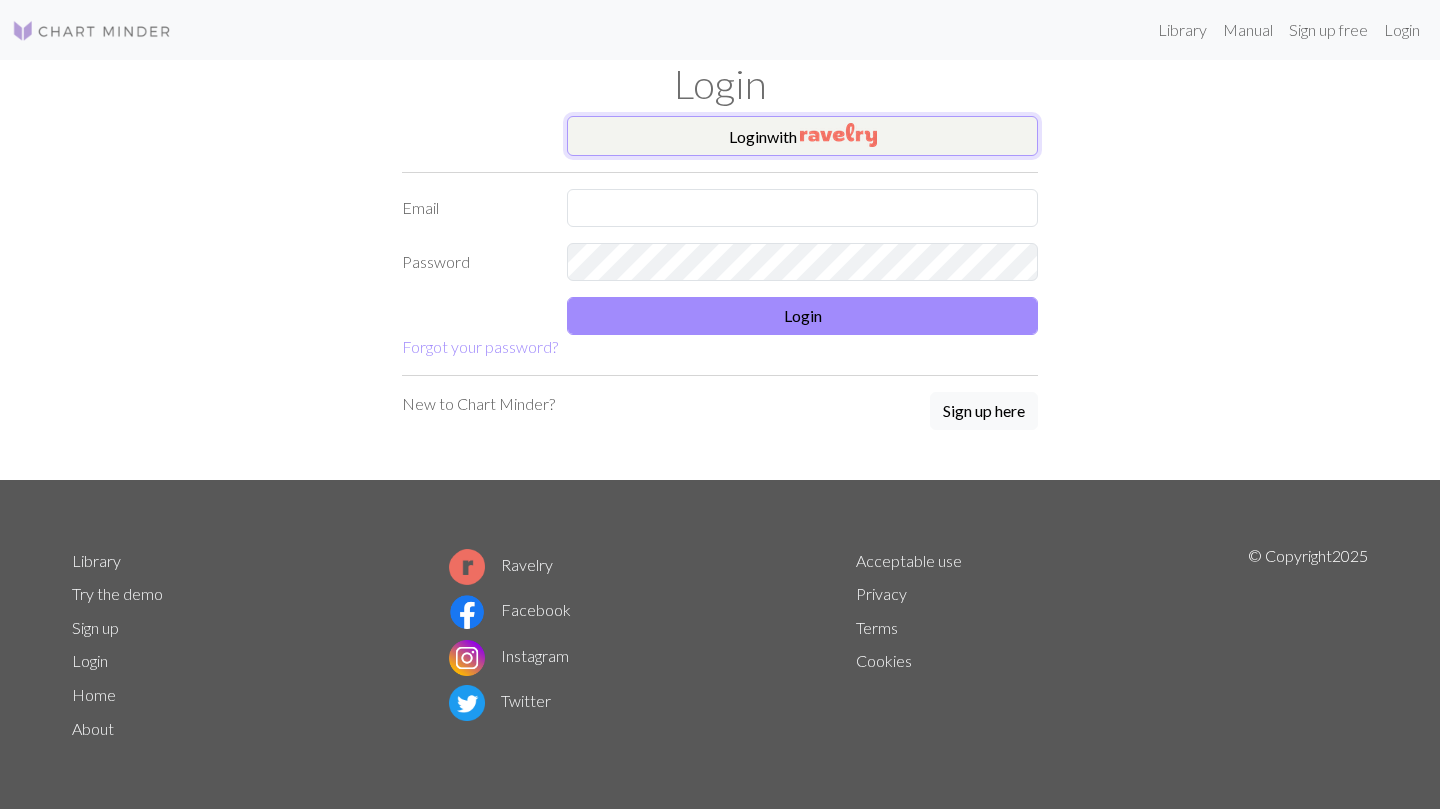 click on "Login  with" at bounding box center [802, 136] 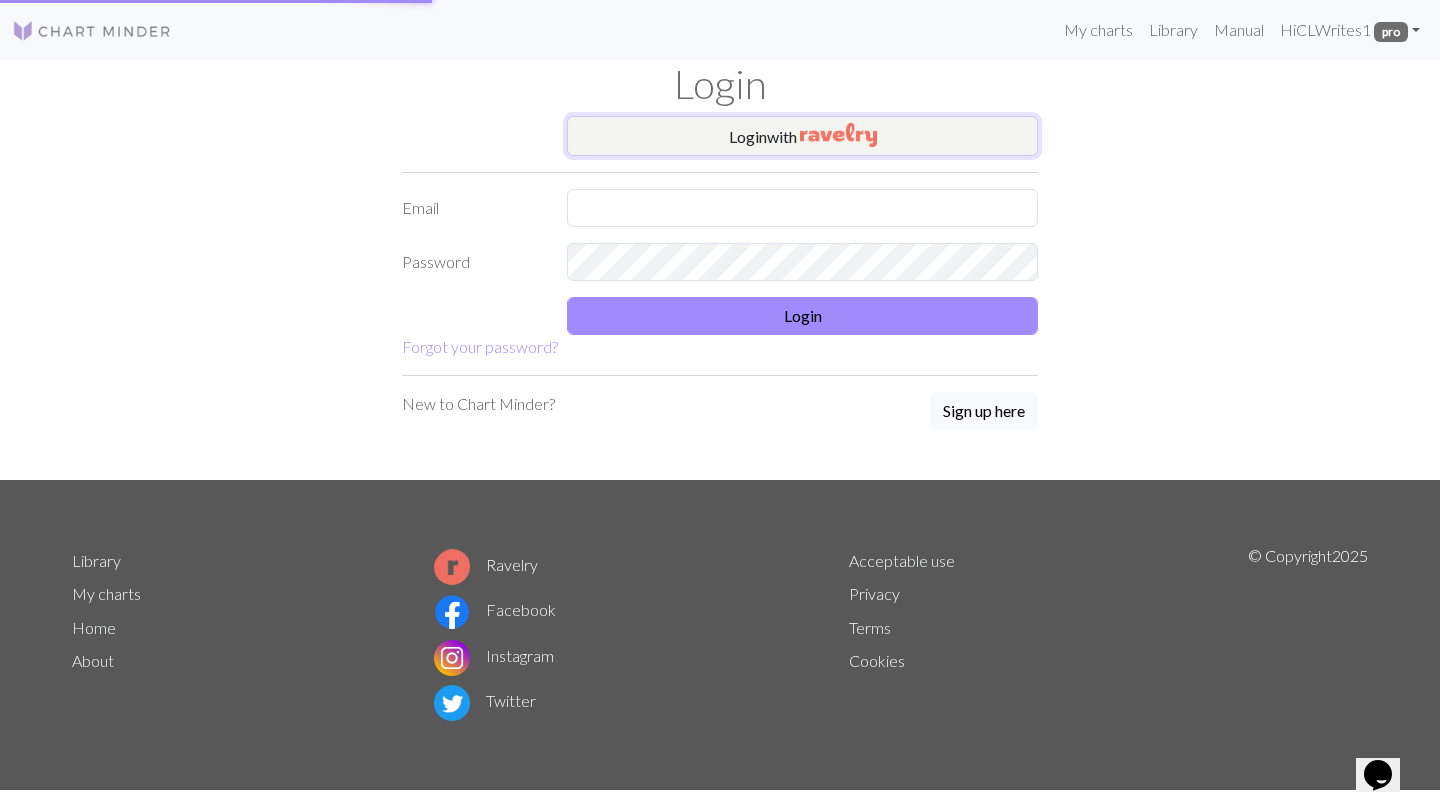 scroll, scrollTop: 0, scrollLeft: 0, axis: both 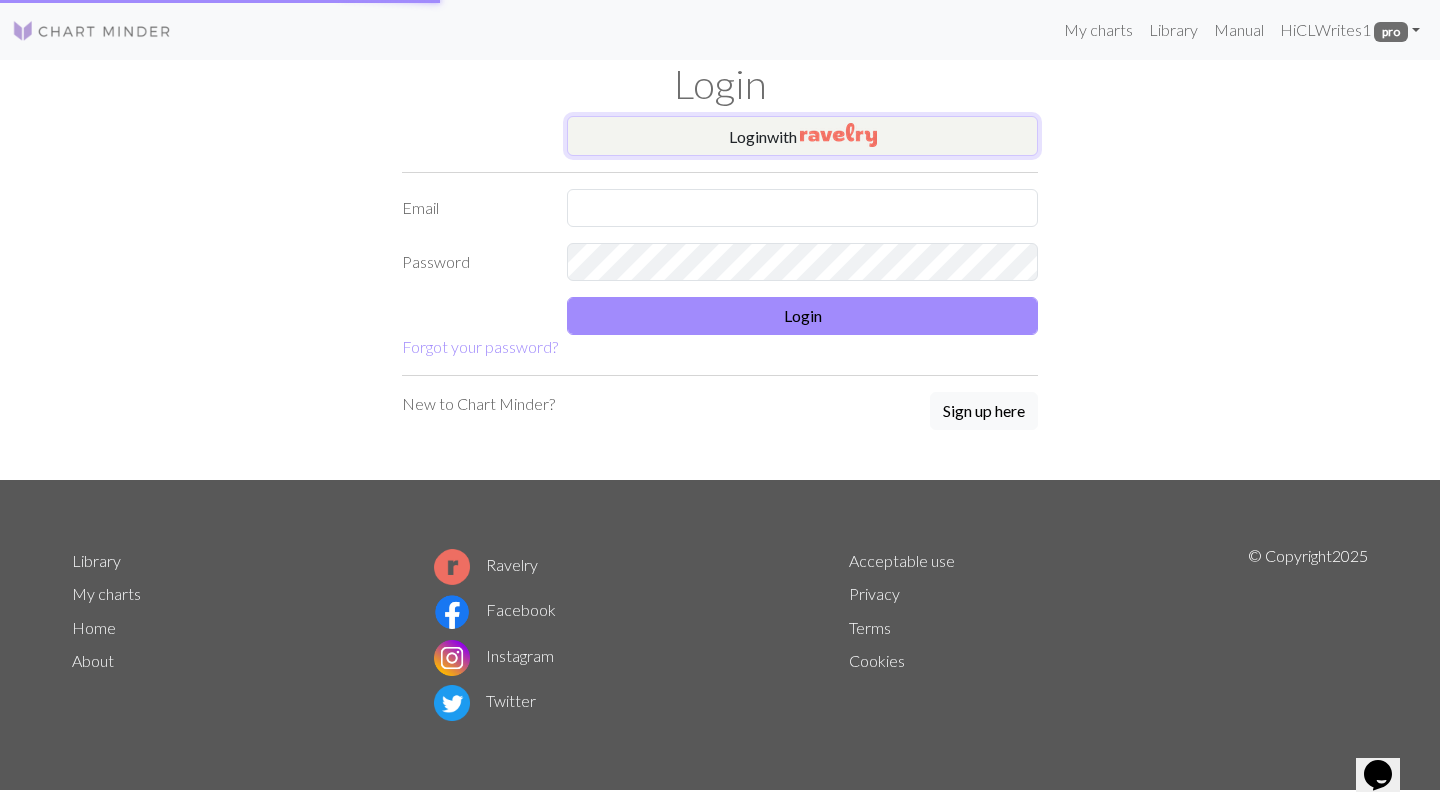 type 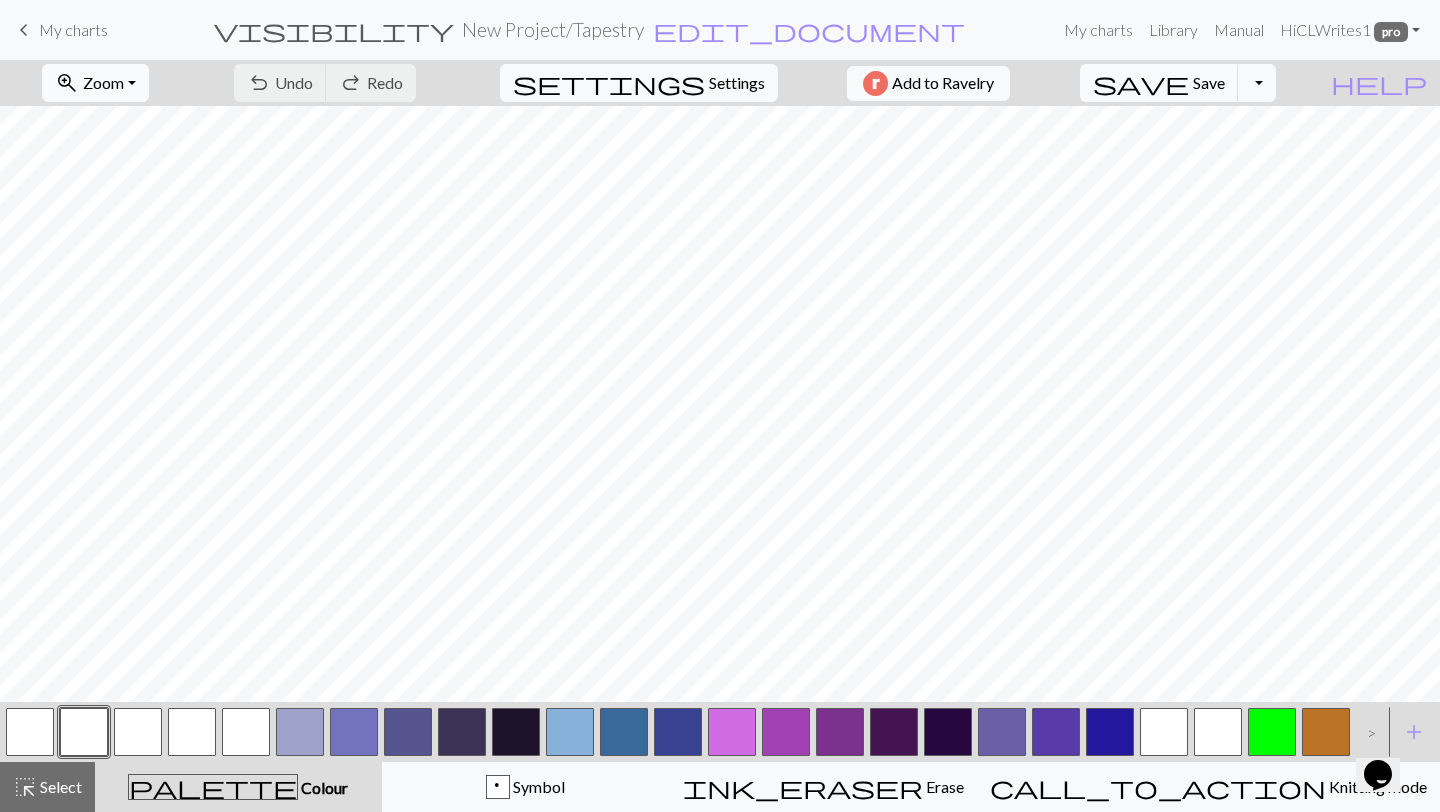 click on "zoom_in Zoom Zoom" at bounding box center [95, 83] 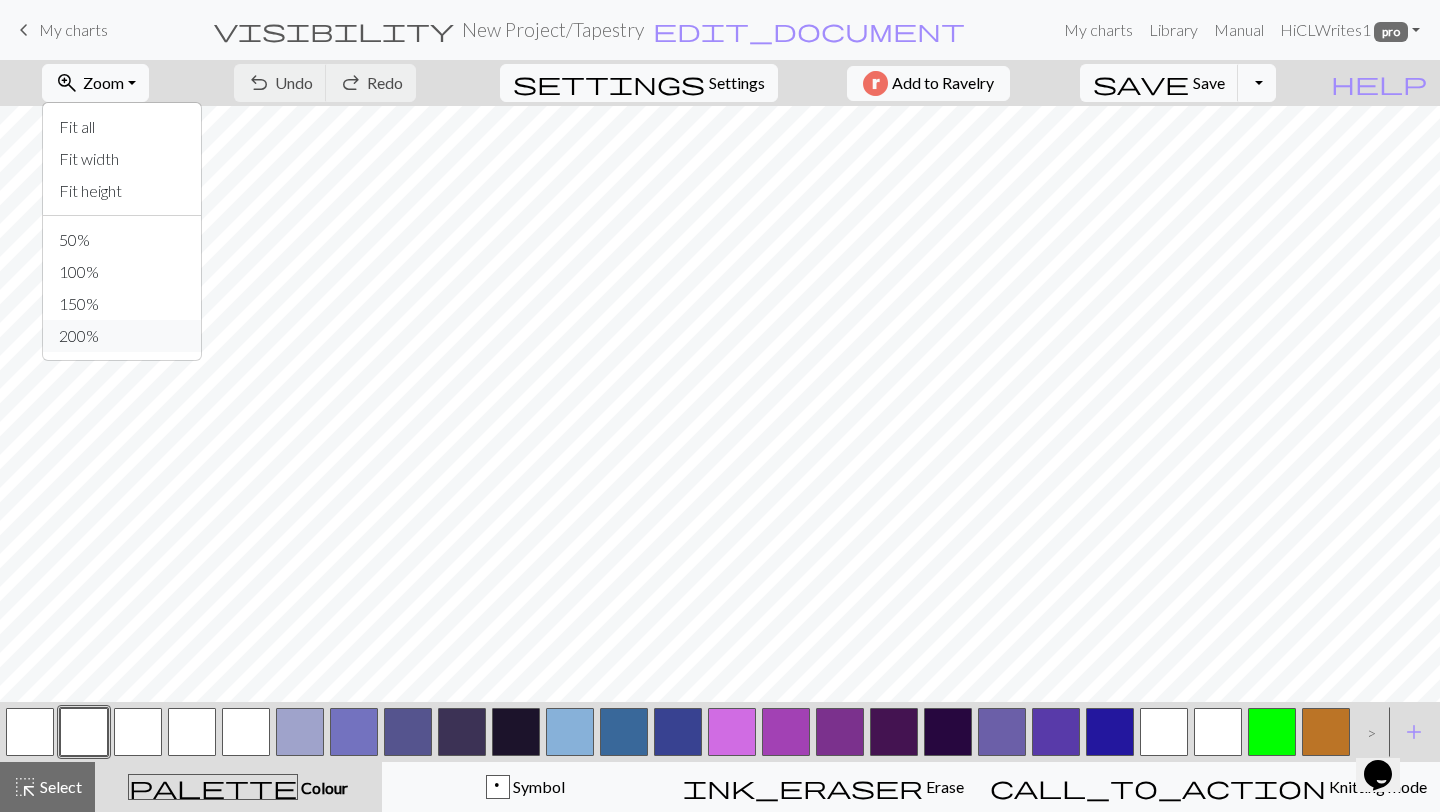 click on "200%" at bounding box center [122, 336] 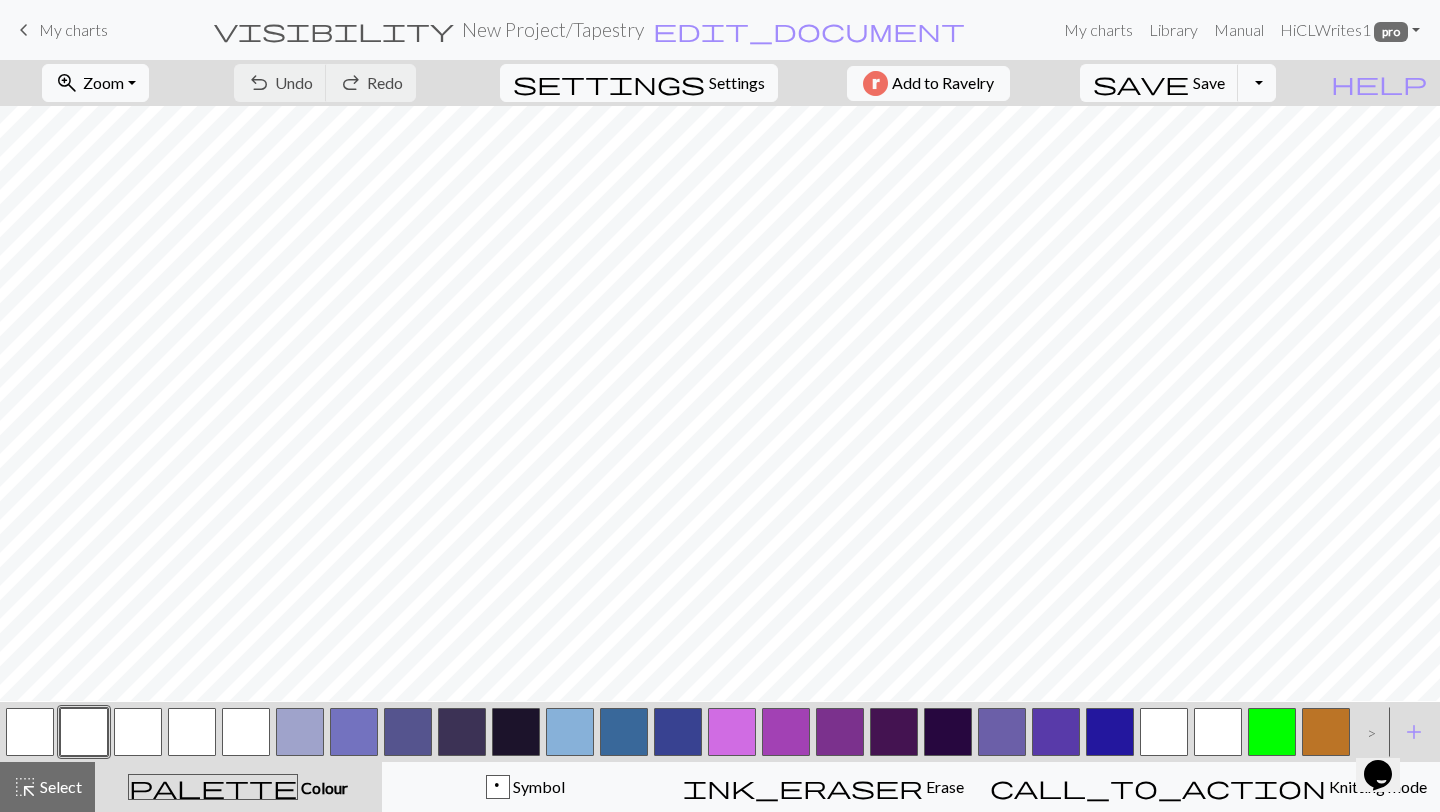 scroll, scrollTop: 1540, scrollLeft: 0, axis: vertical 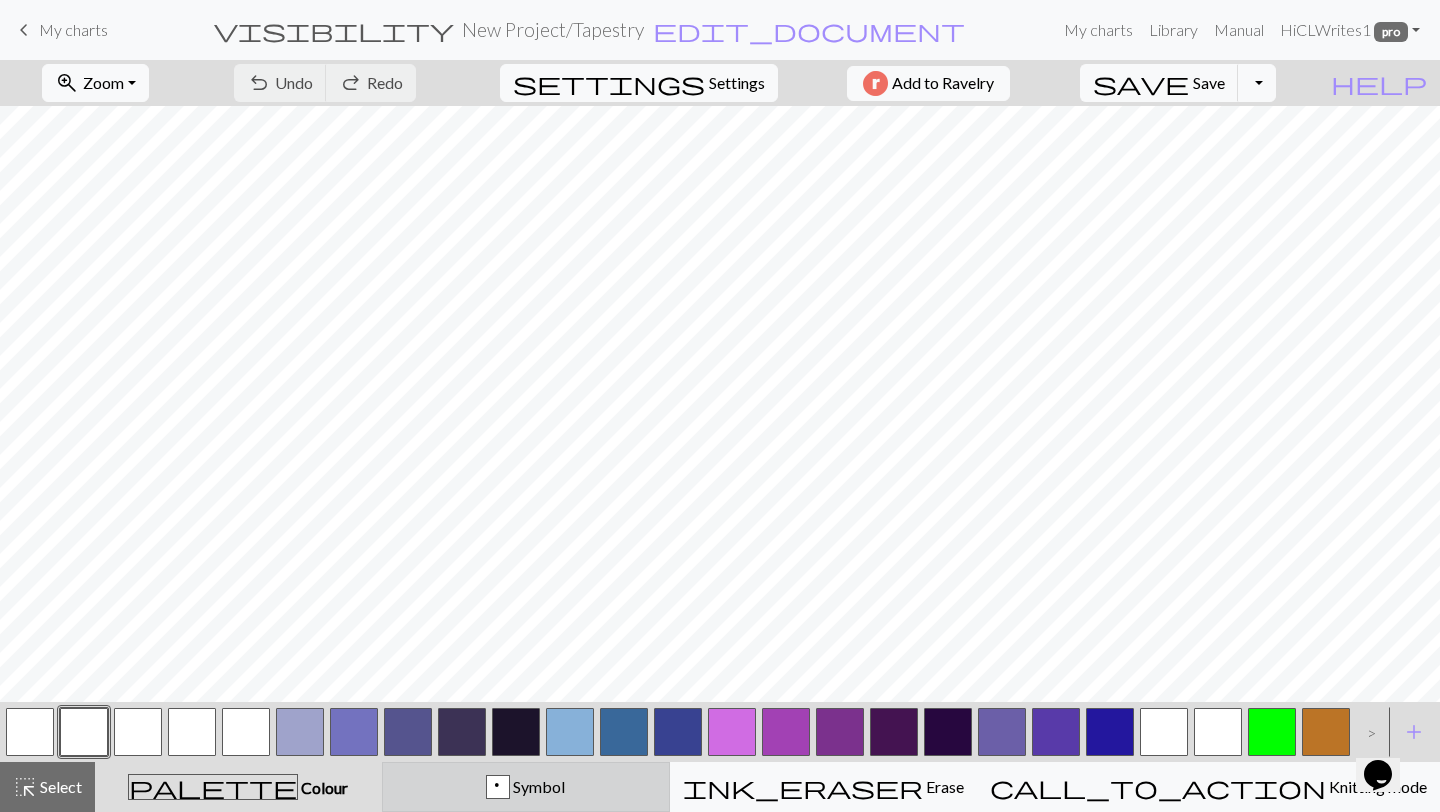 click on "Symbol" at bounding box center [537, 786] 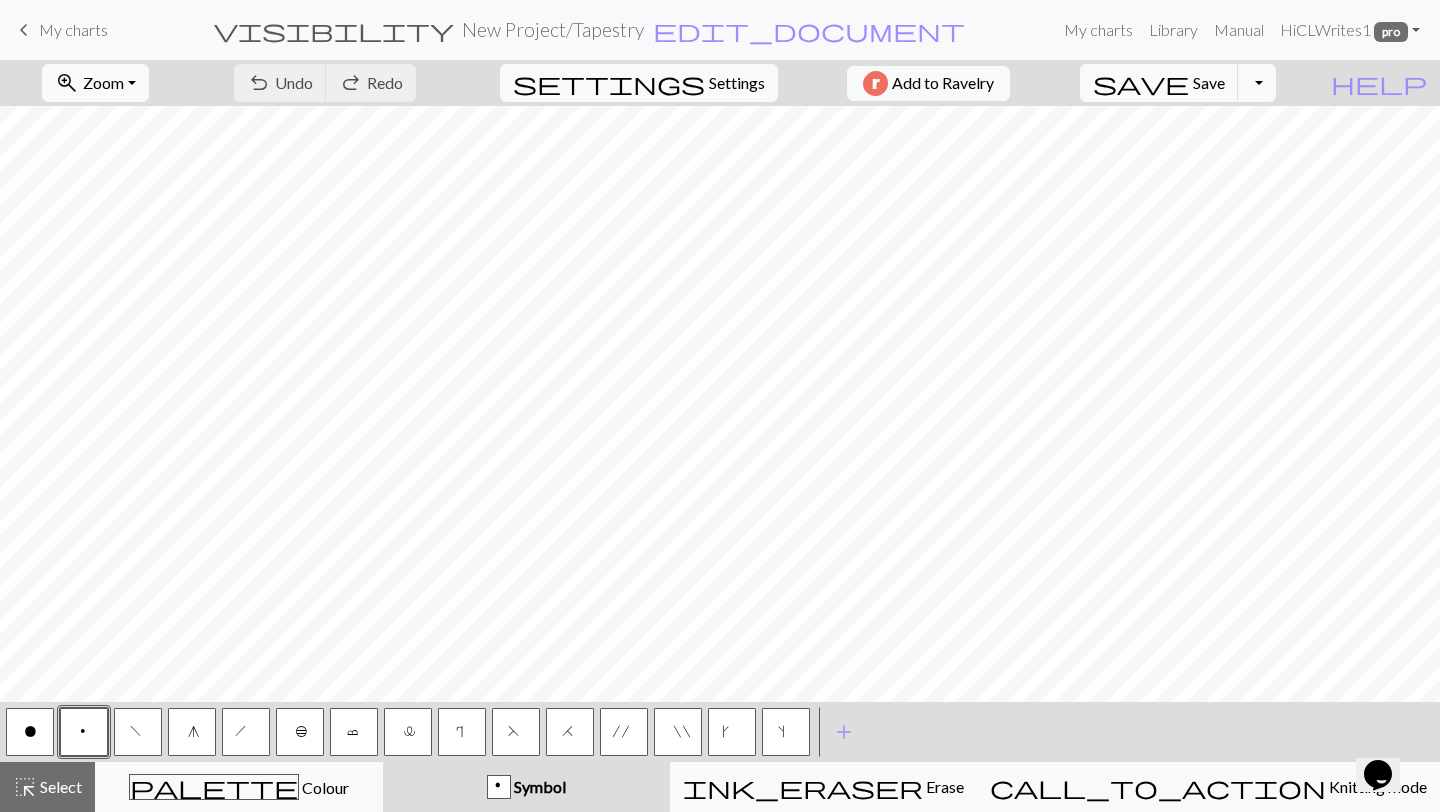 click on "l" at bounding box center [408, 732] 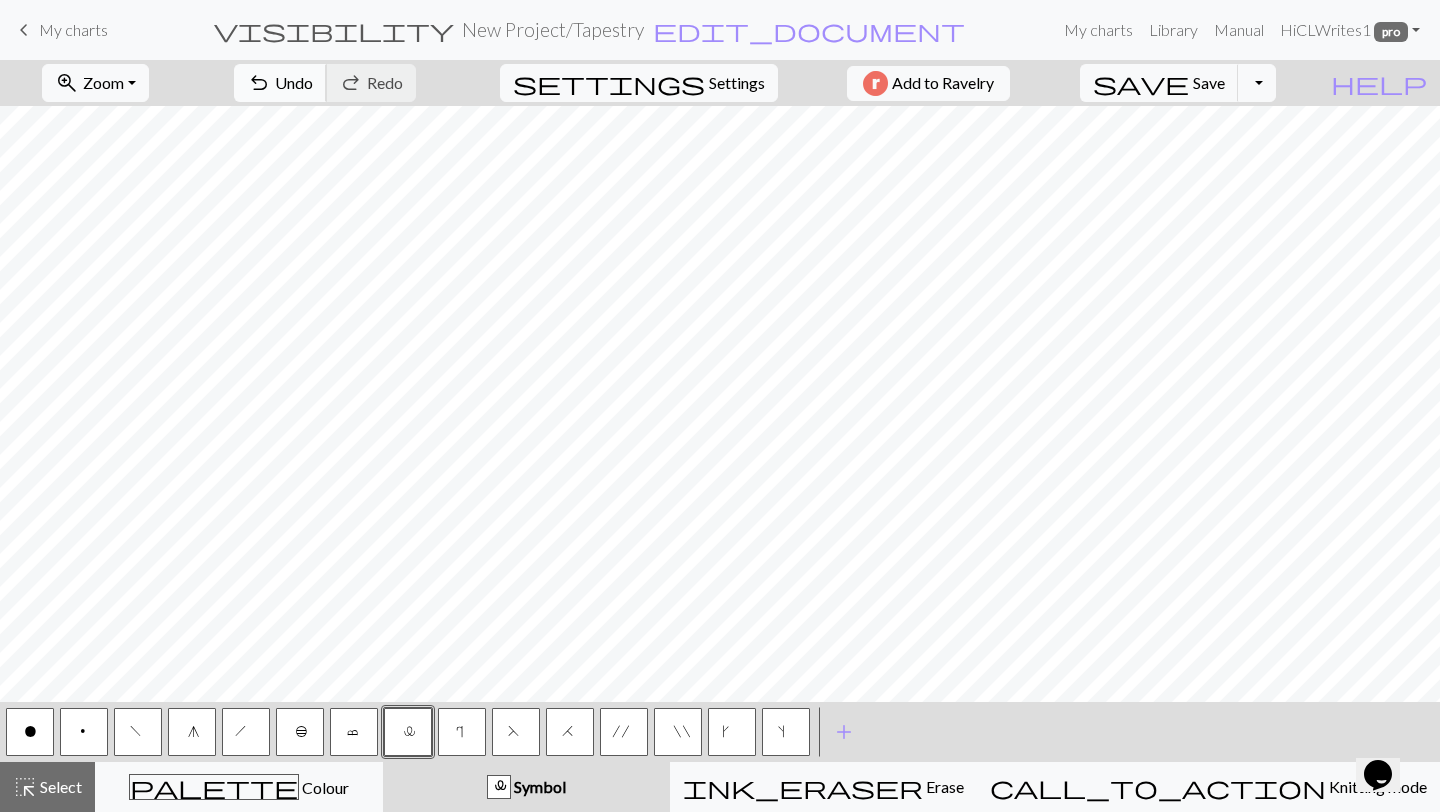 click on "Undo" at bounding box center [294, 82] 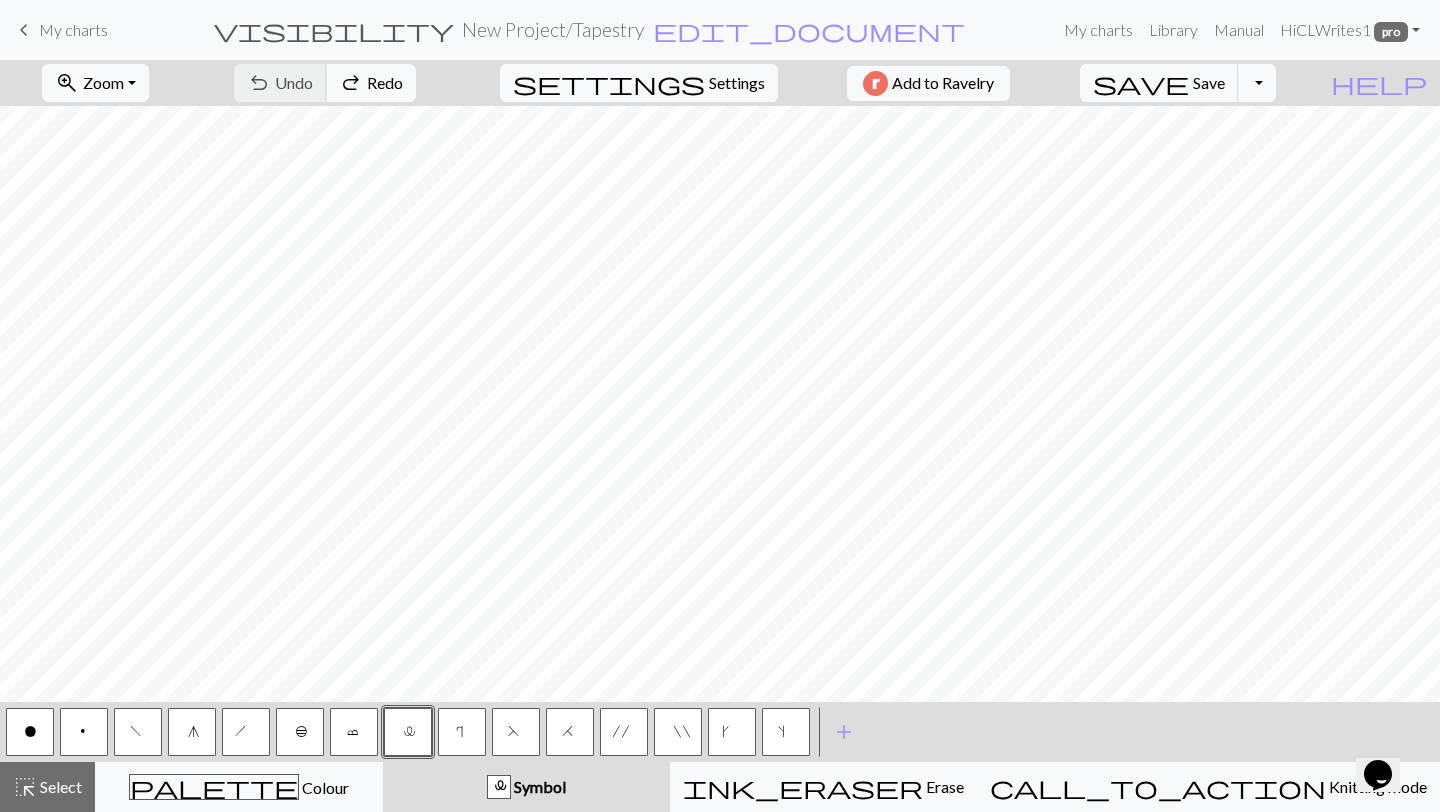 scroll, scrollTop: 9196, scrollLeft: 1140, axis: both 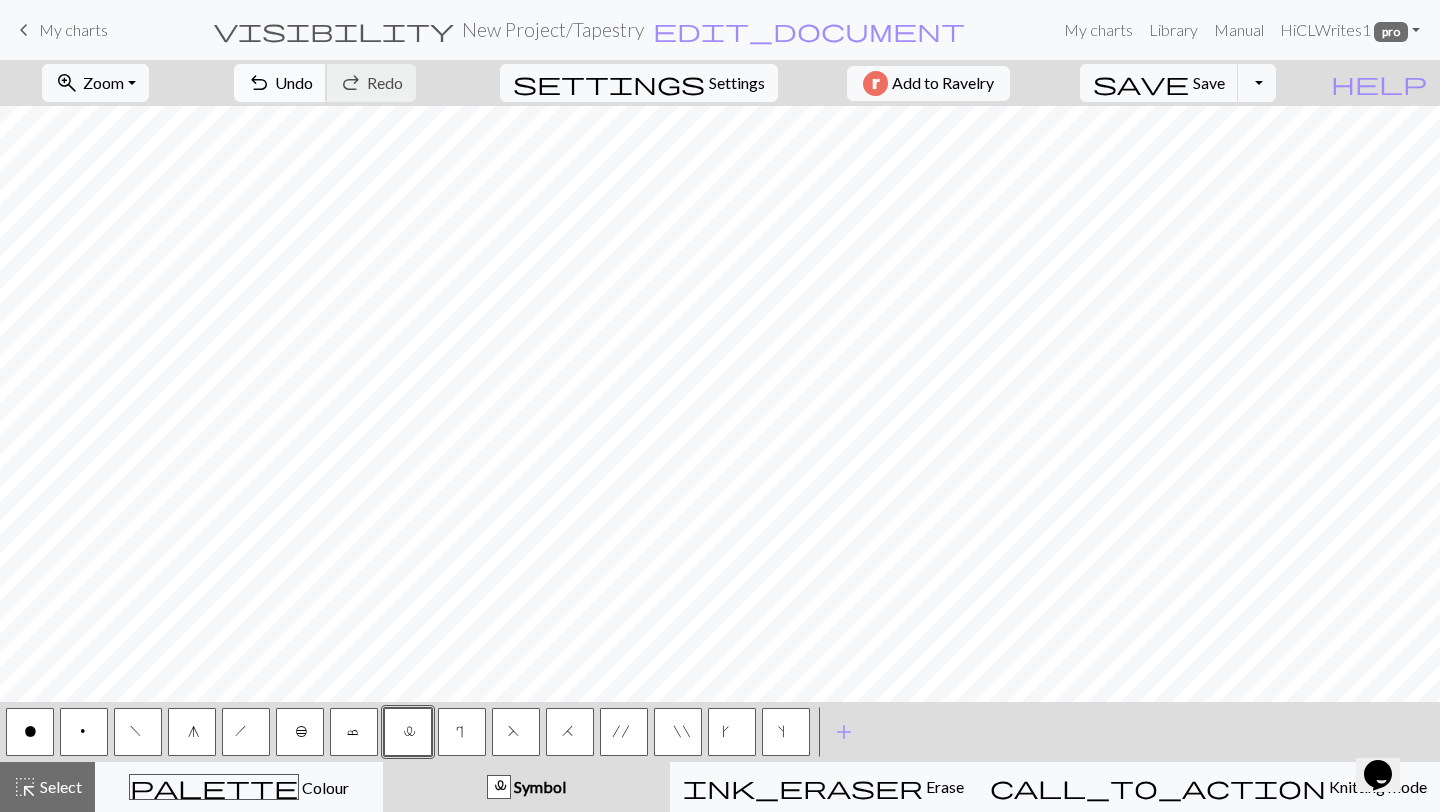 click on "undo" at bounding box center (259, 83) 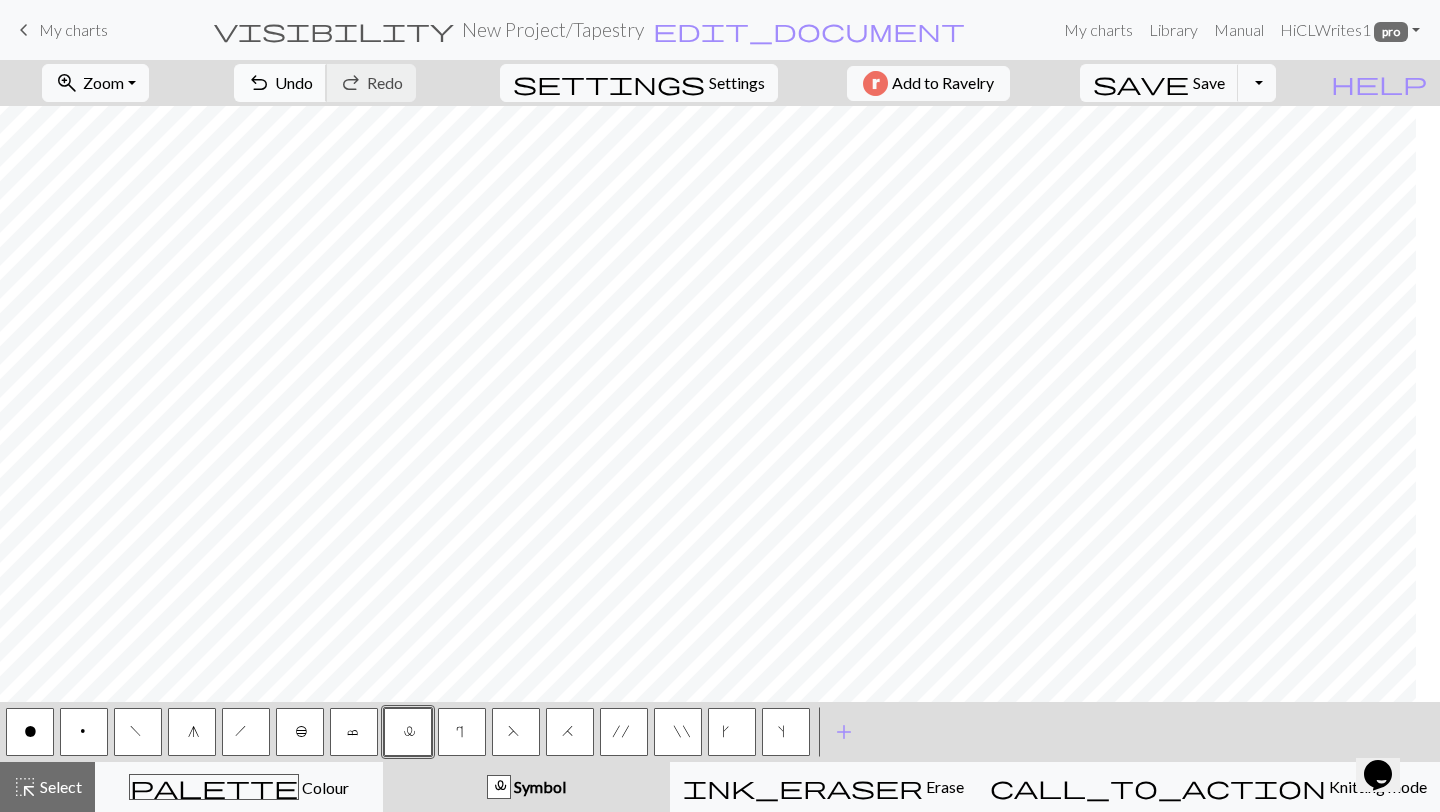 scroll, scrollTop: 8798, scrollLeft: 9676, axis: both 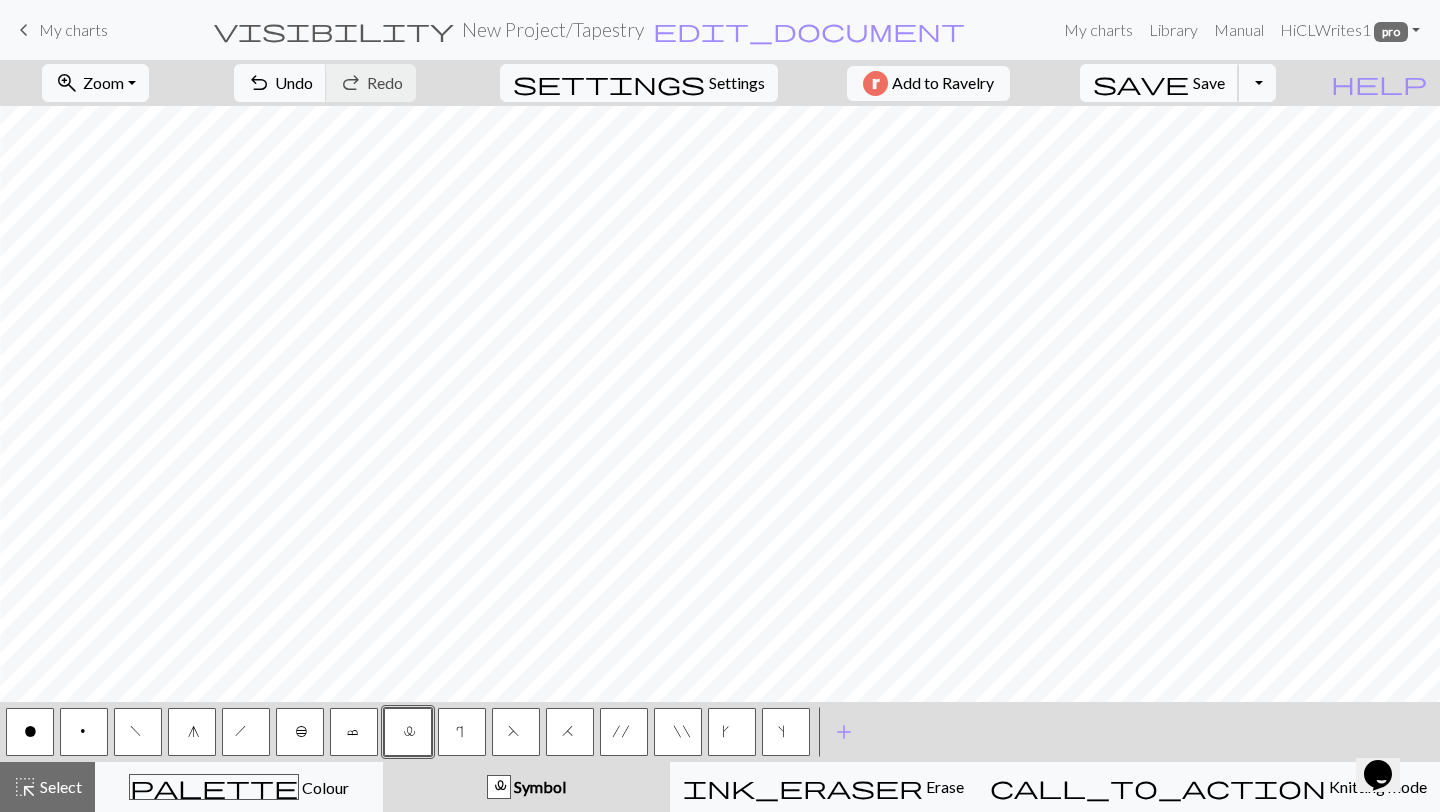 click on "Save" at bounding box center (1209, 82) 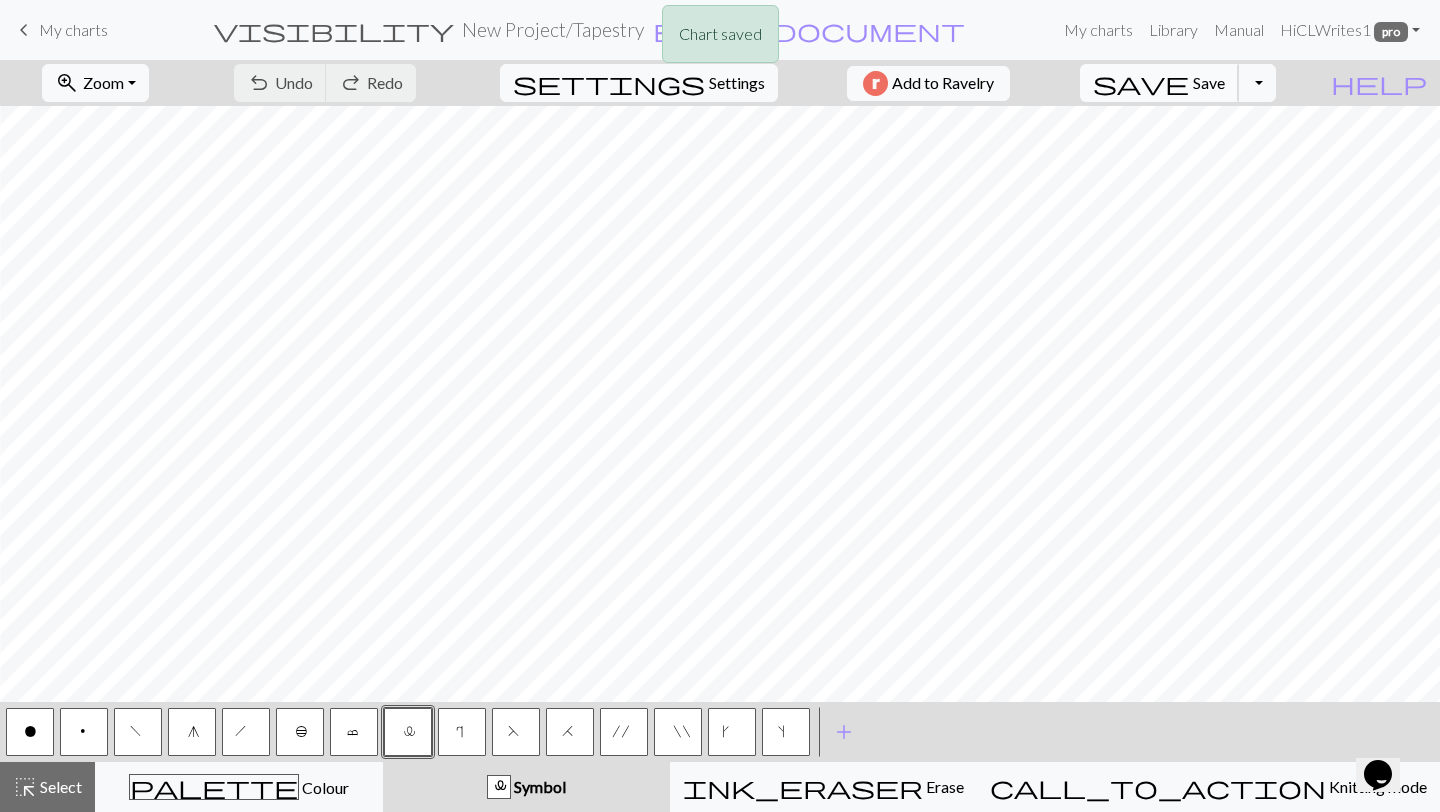 type 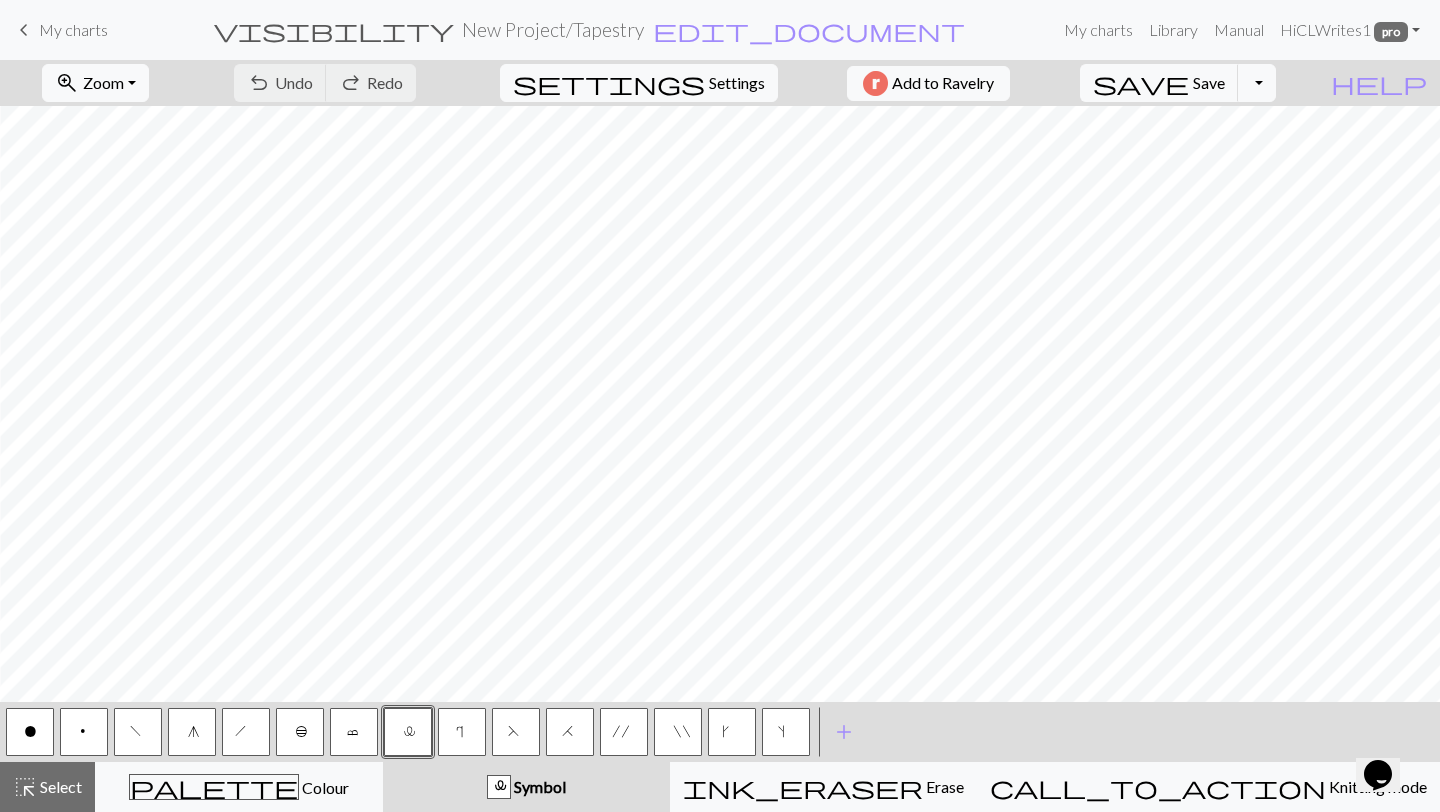 click on "b" at bounding box center (300, 732) 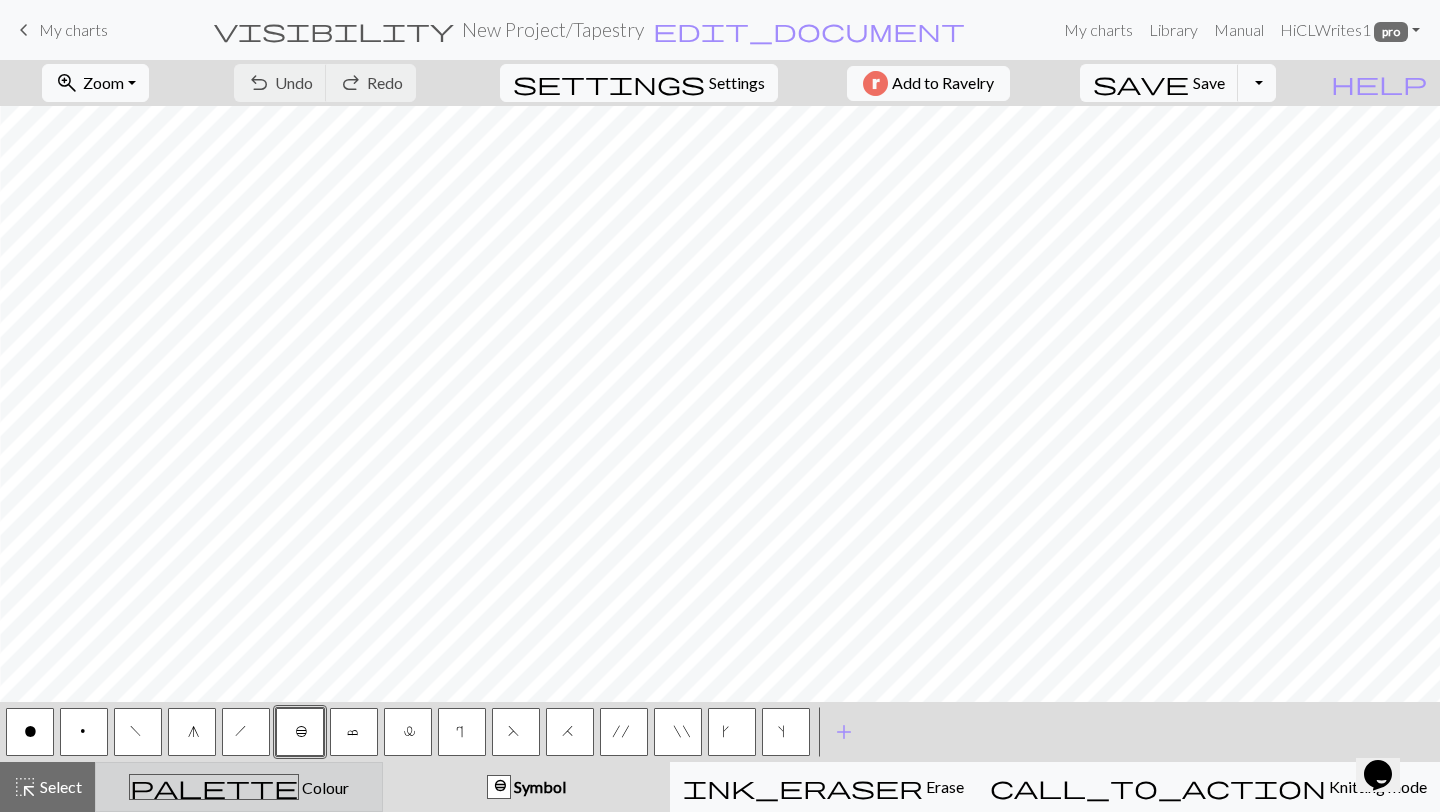 click on "Colour" at bounding box center (324, 787) 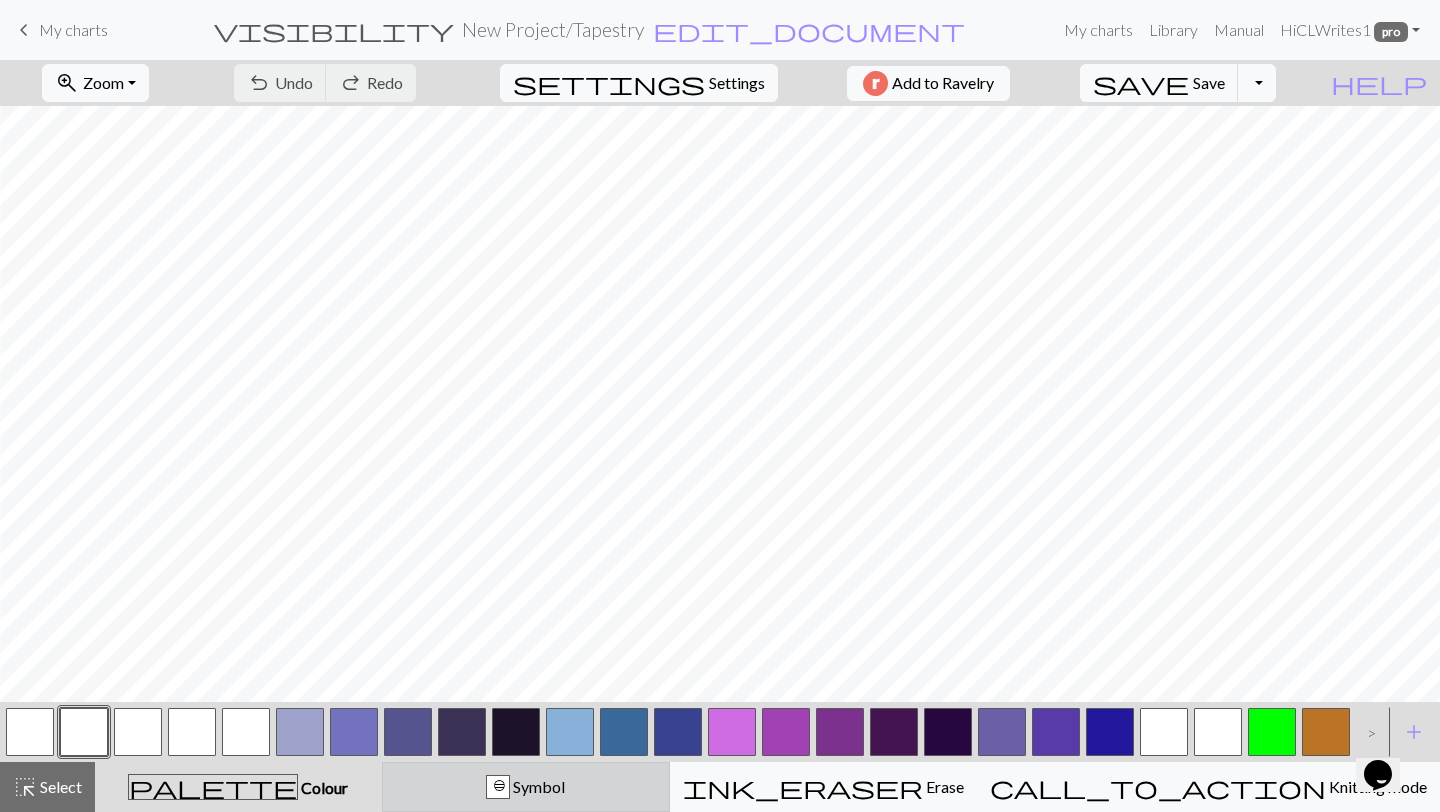 click on "b   Symbol" at bounding box center [526, 787] 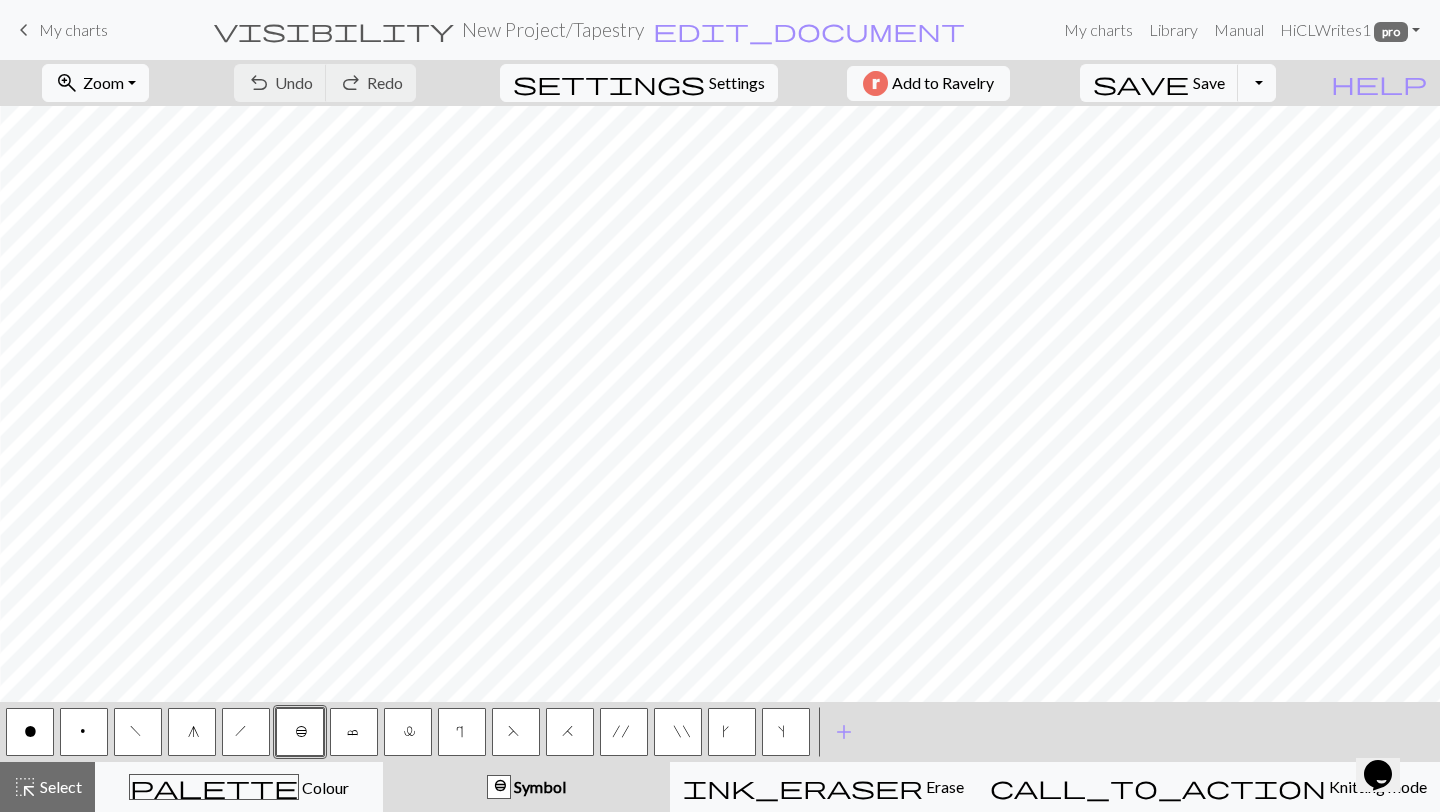 click on "l" at bounding box center [408, 732] 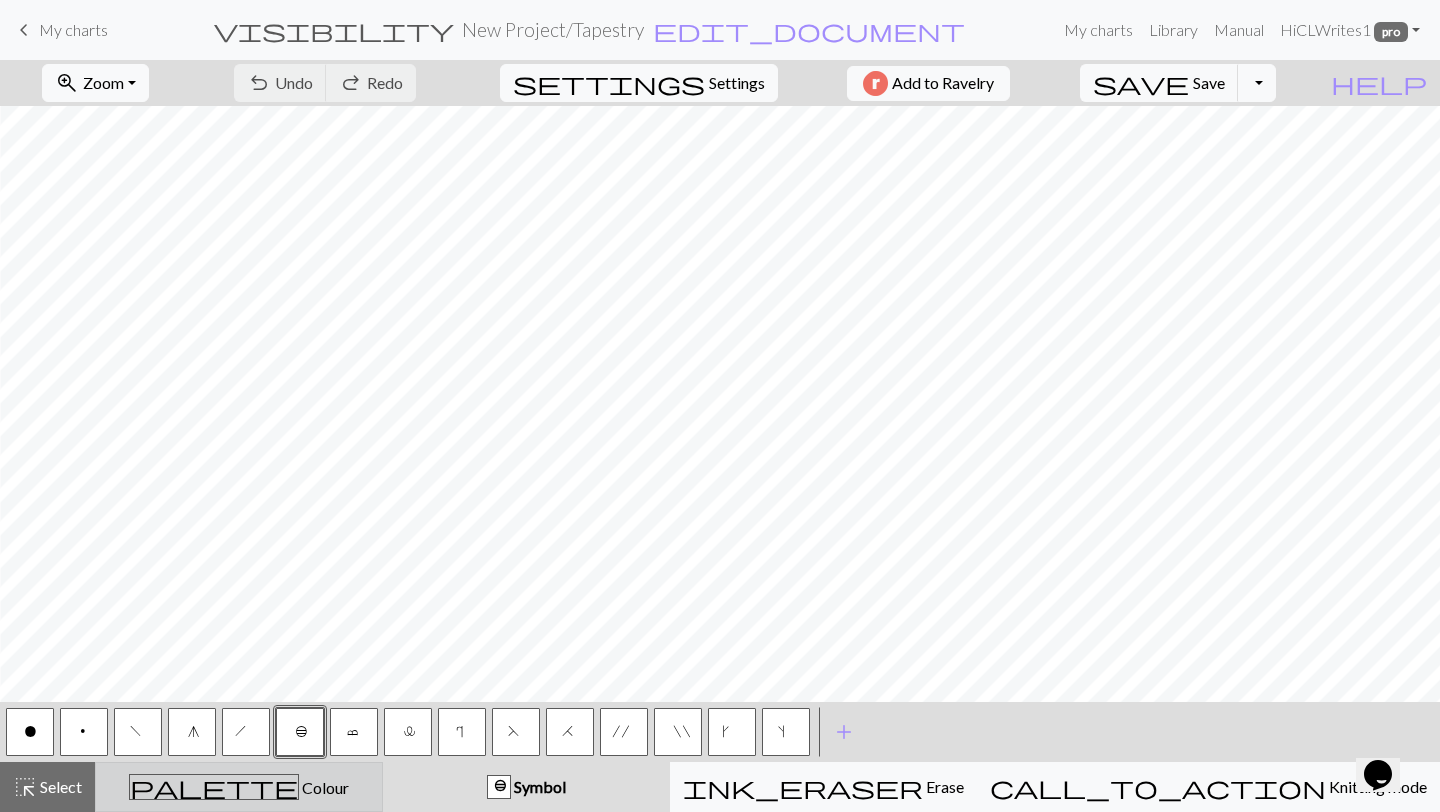 click on "palette   Colour   Colour" at bounding box center [239, 787] 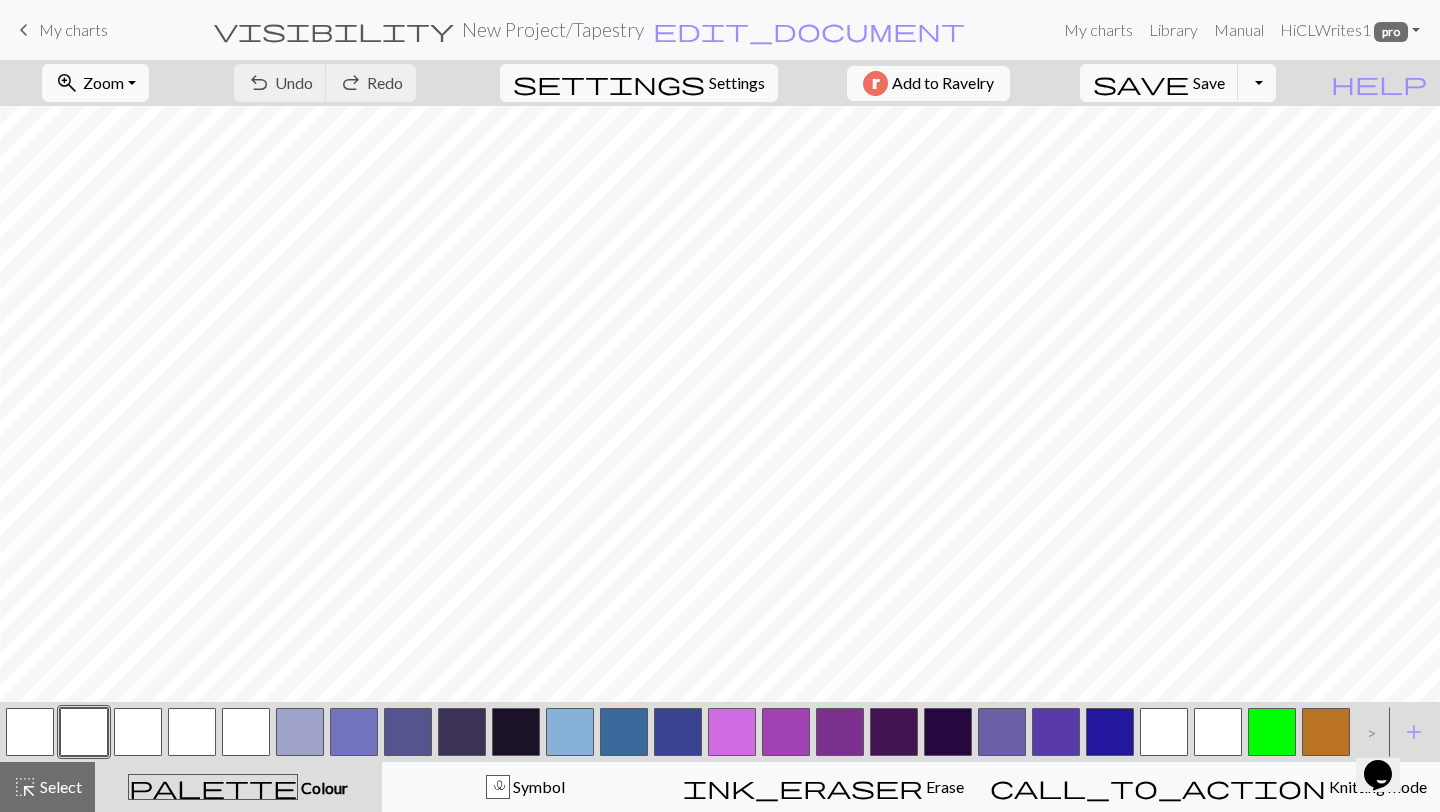 click at bounding box center [1272, 732] 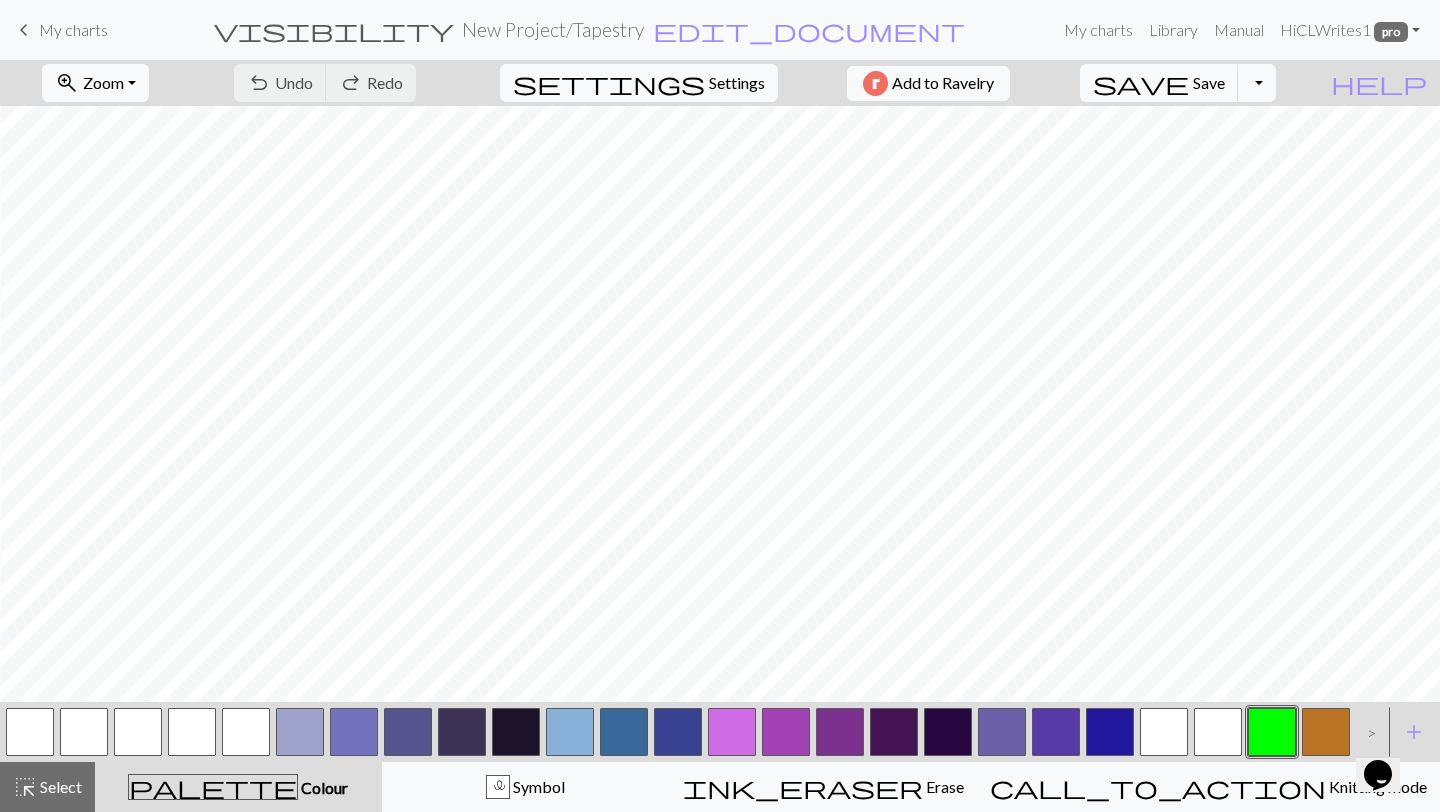 click at bounding box center (1272, 732) 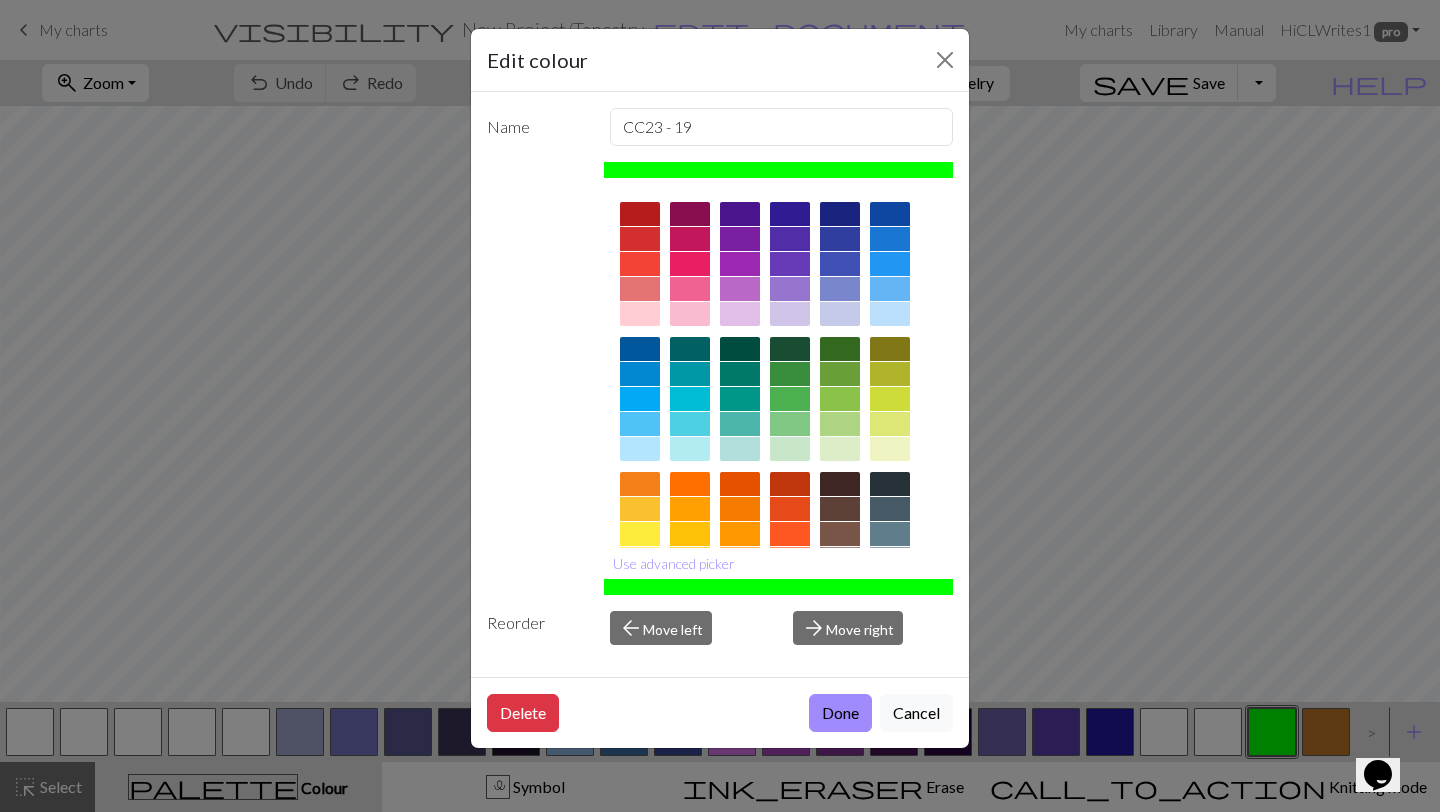 click on "Use advanced picker" at bounding box center (674, 563) 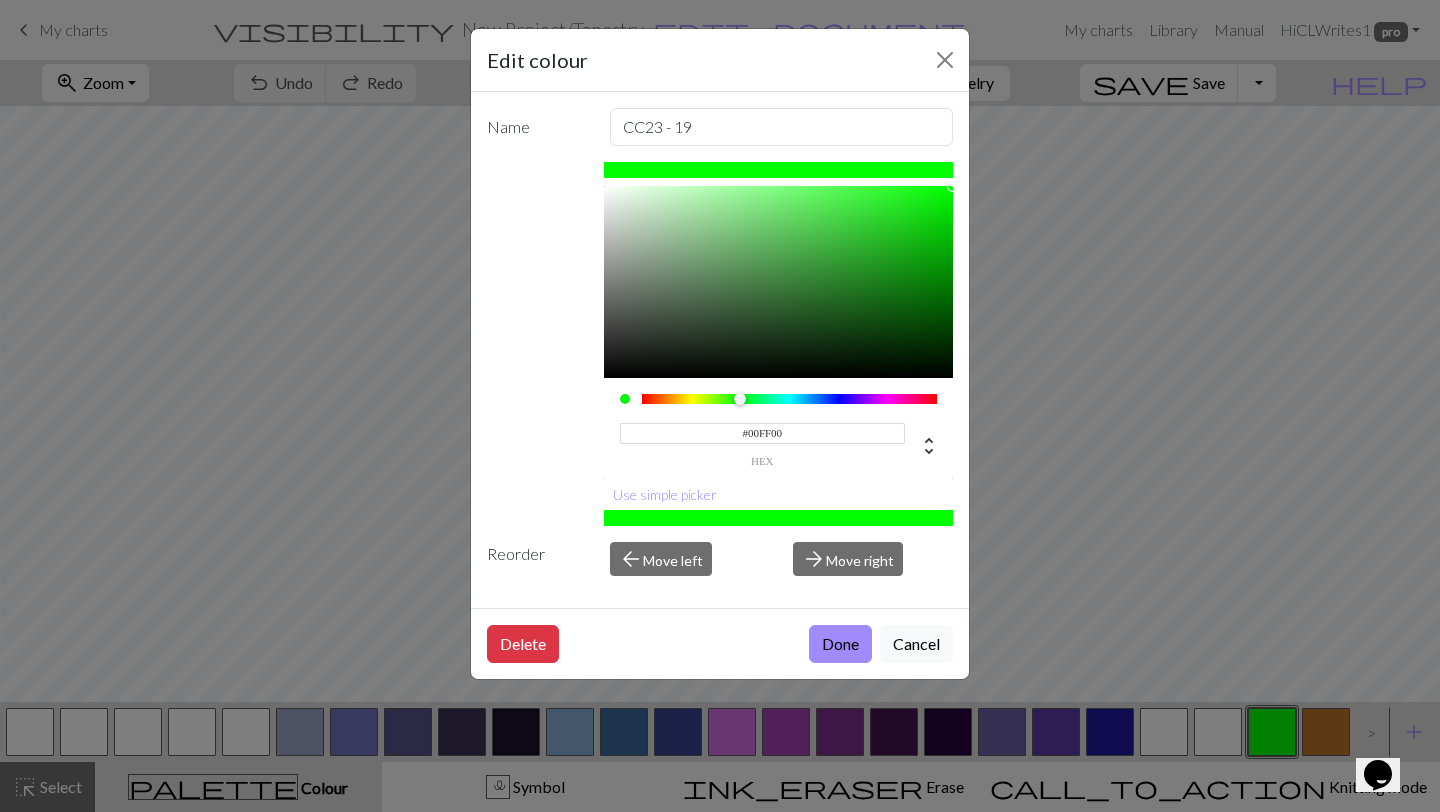 drag, startPoint x: 807, startPoint y: 429, endPoint x: 643, endPoint y: 429, distance: 164 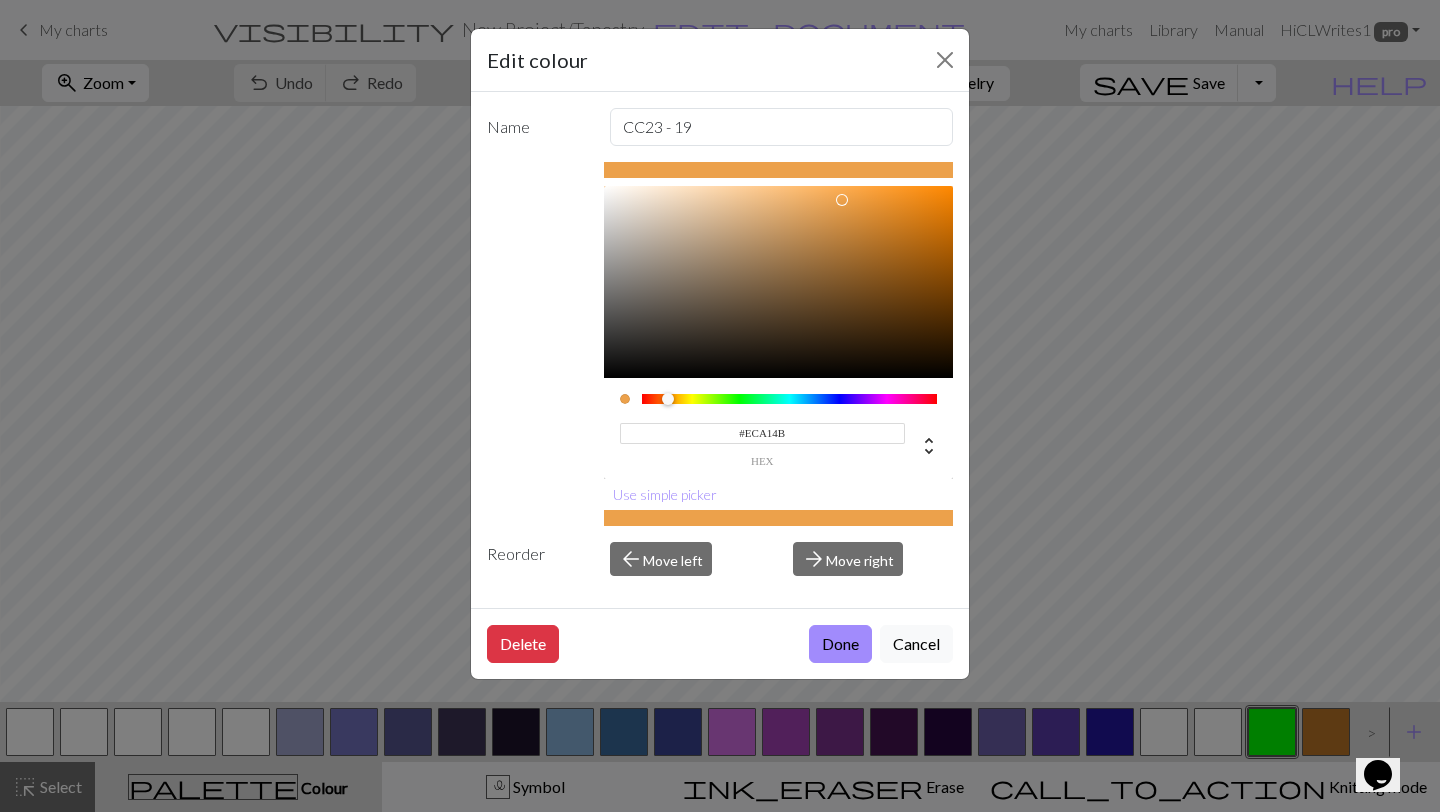 click on "Done" at bounding box center (840, 644) 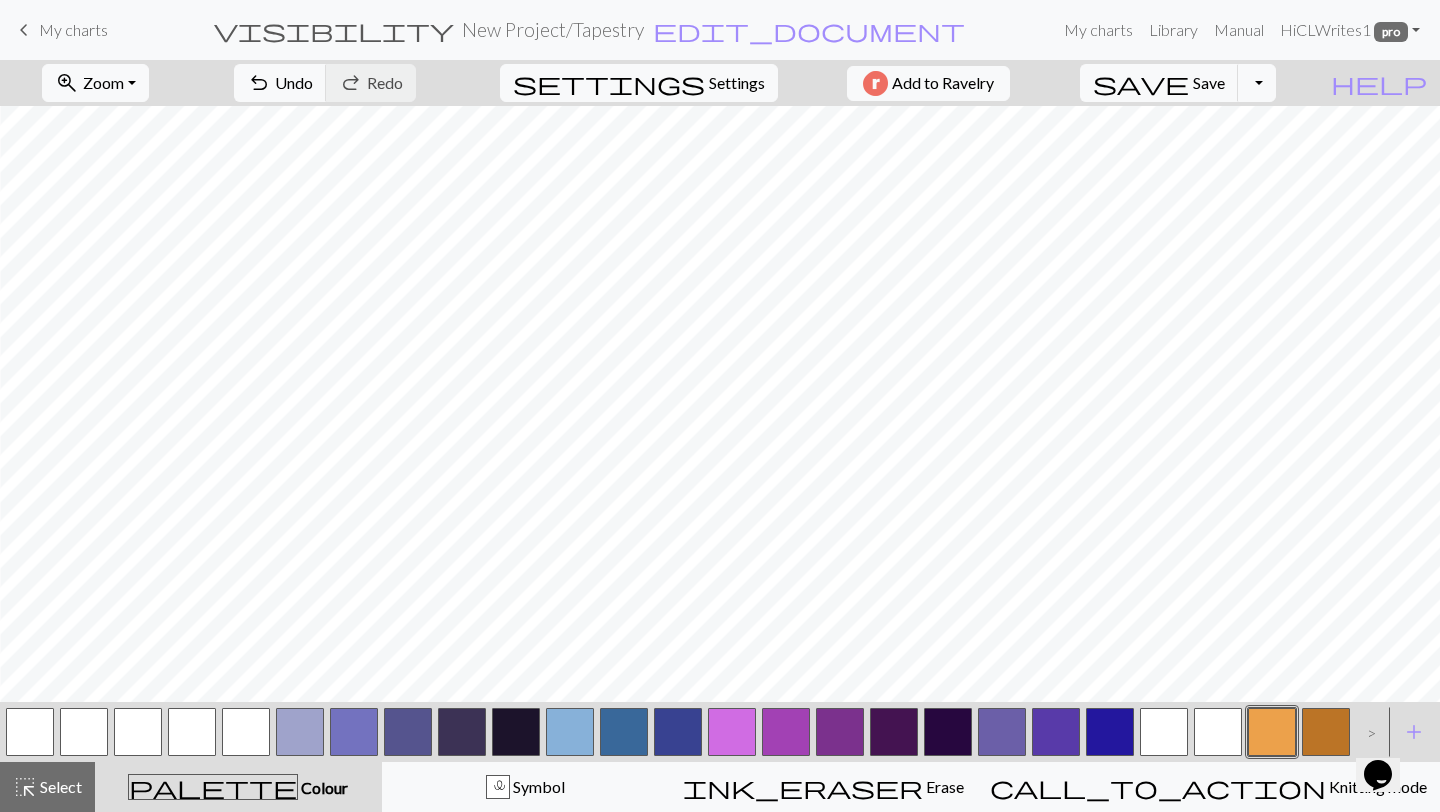 click at bounding box center (1218, 732) 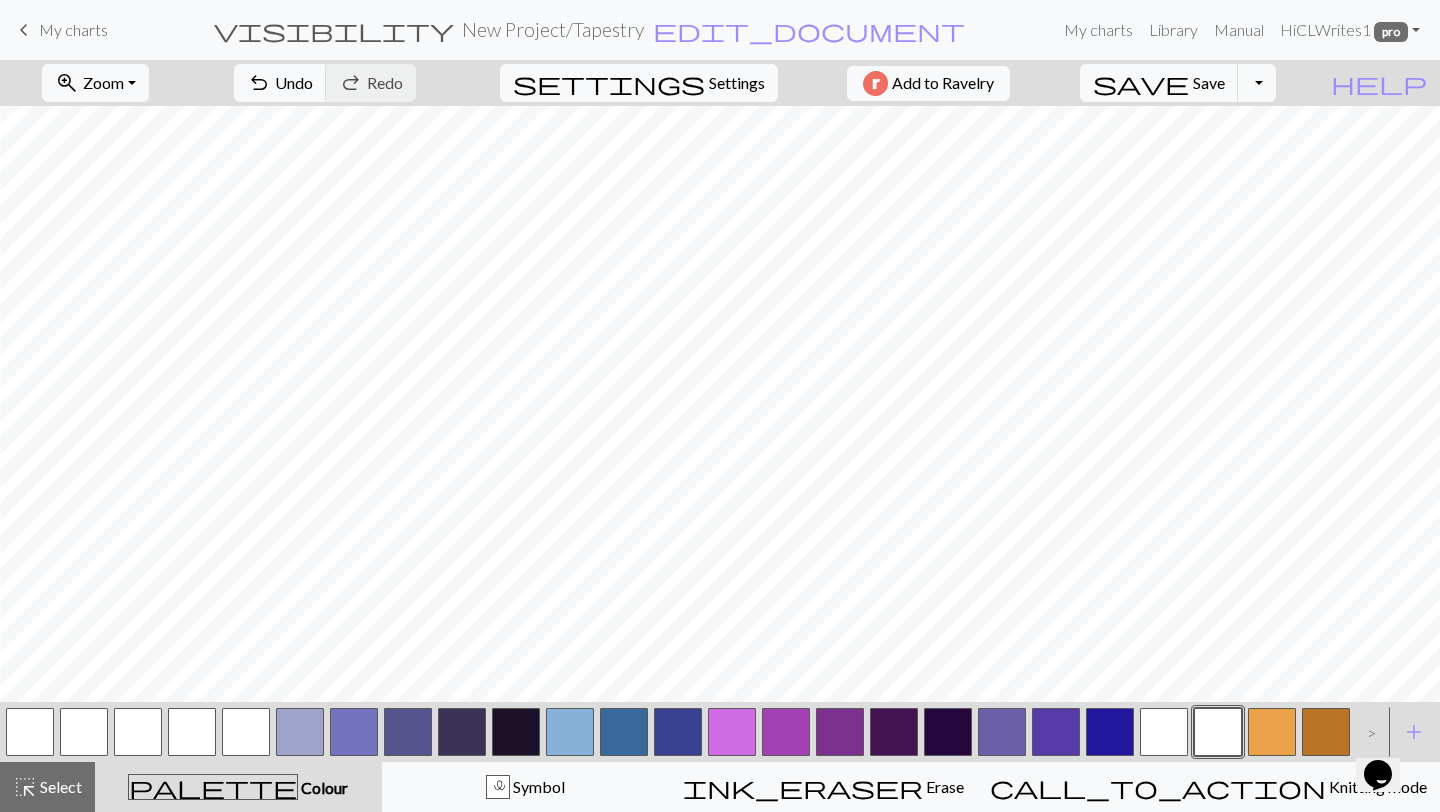 click at bounding box center (1218, 732) 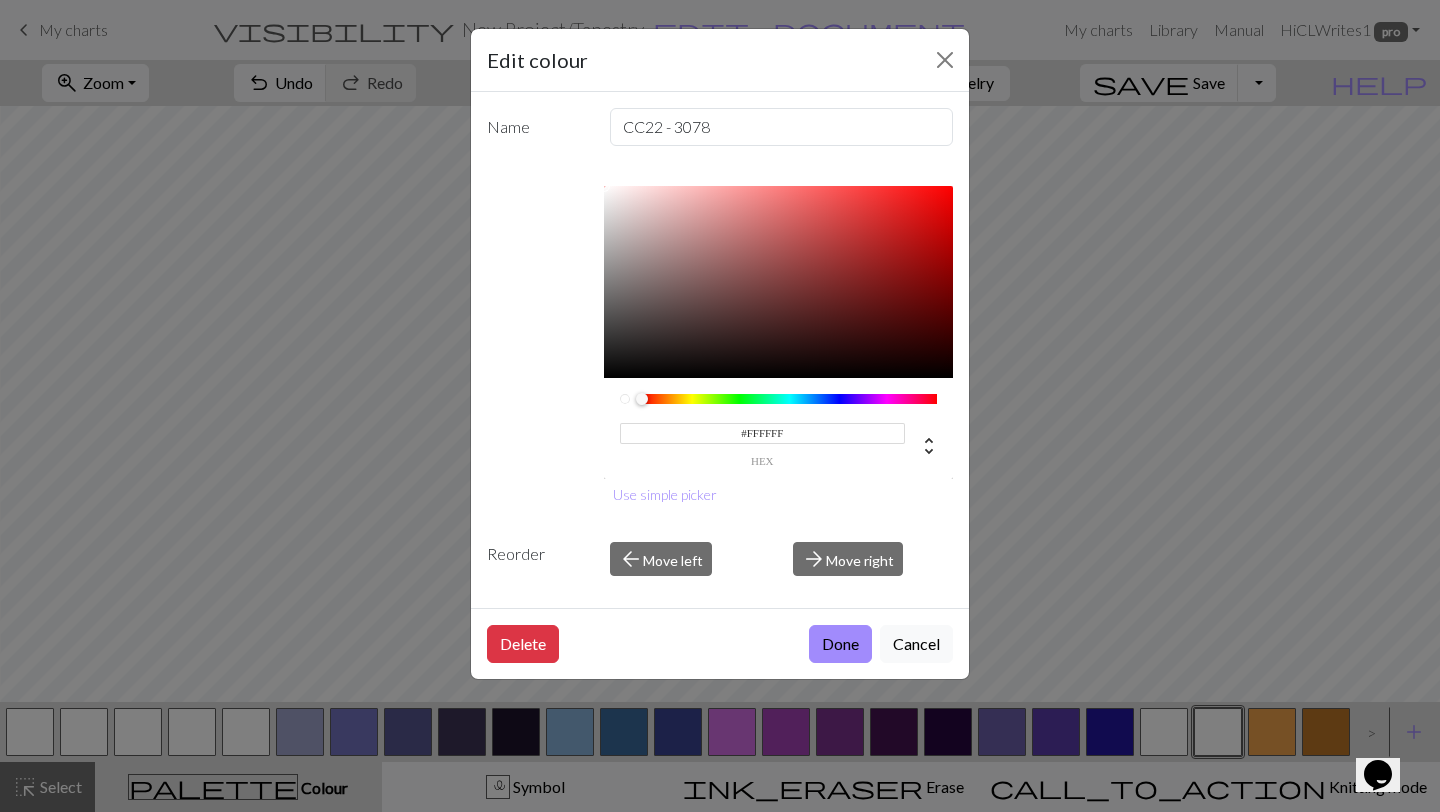 click on "#FFFFFF" at bounding box center (763, 433) 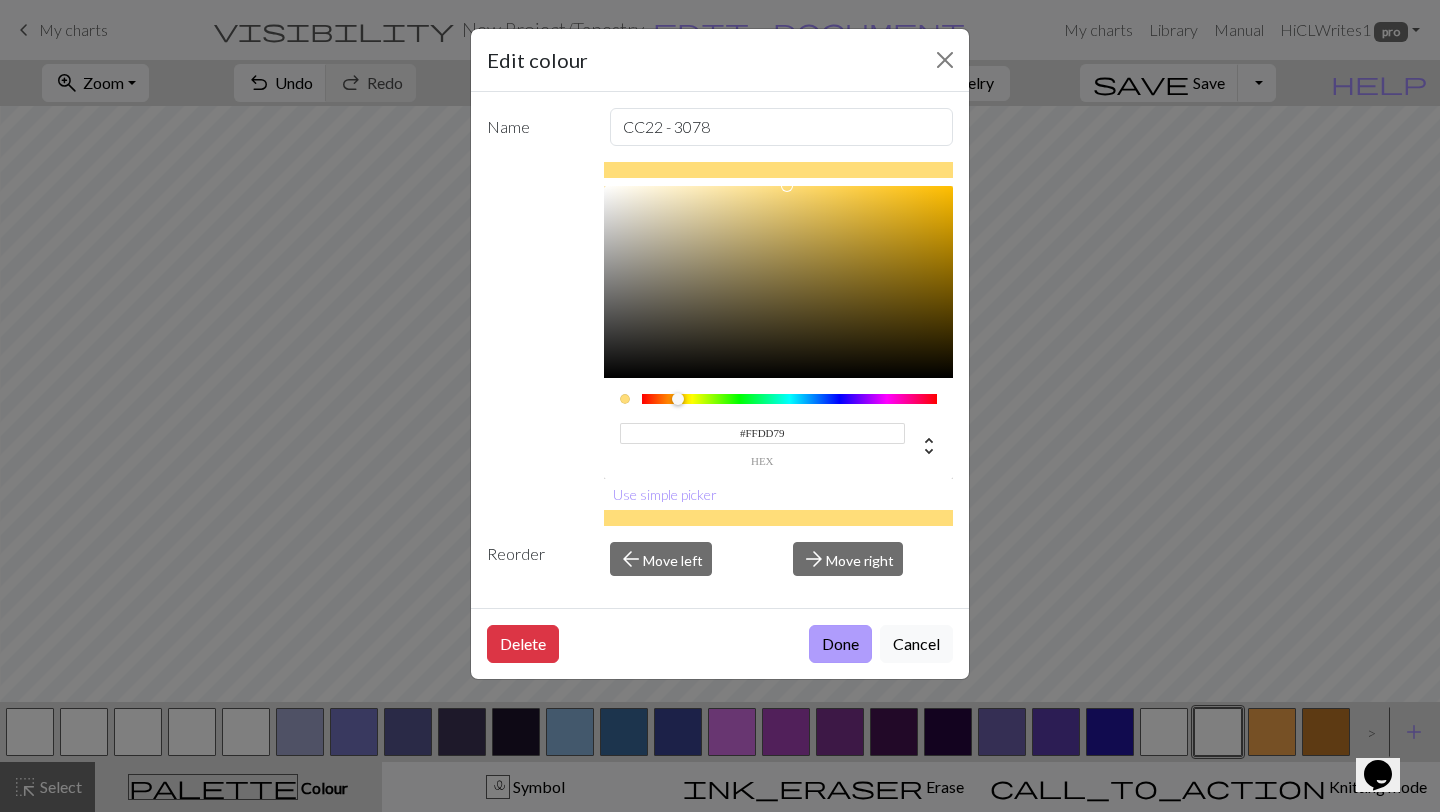 type on "#FFDD79" 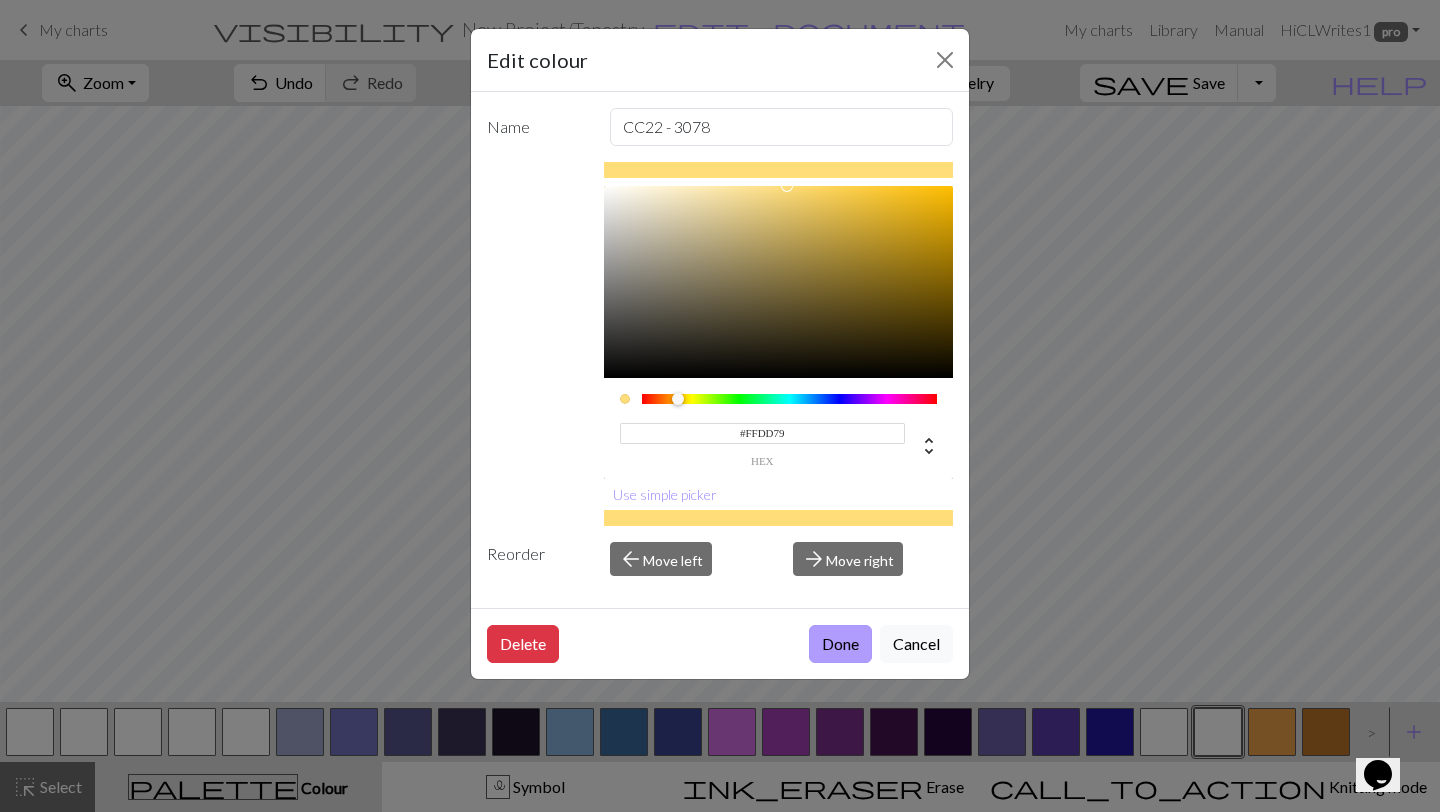 click on "Done" at bounding box center (840, 644) 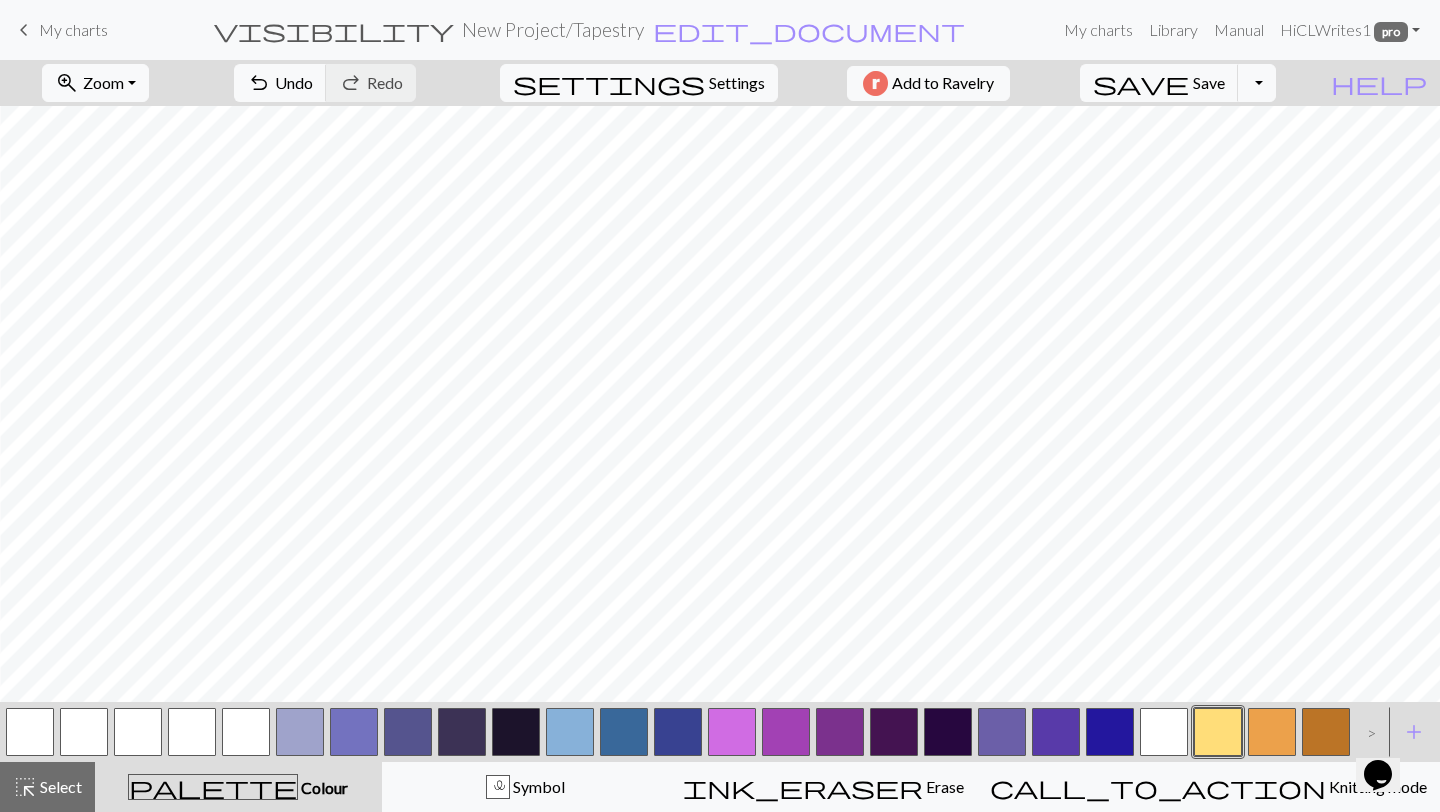type 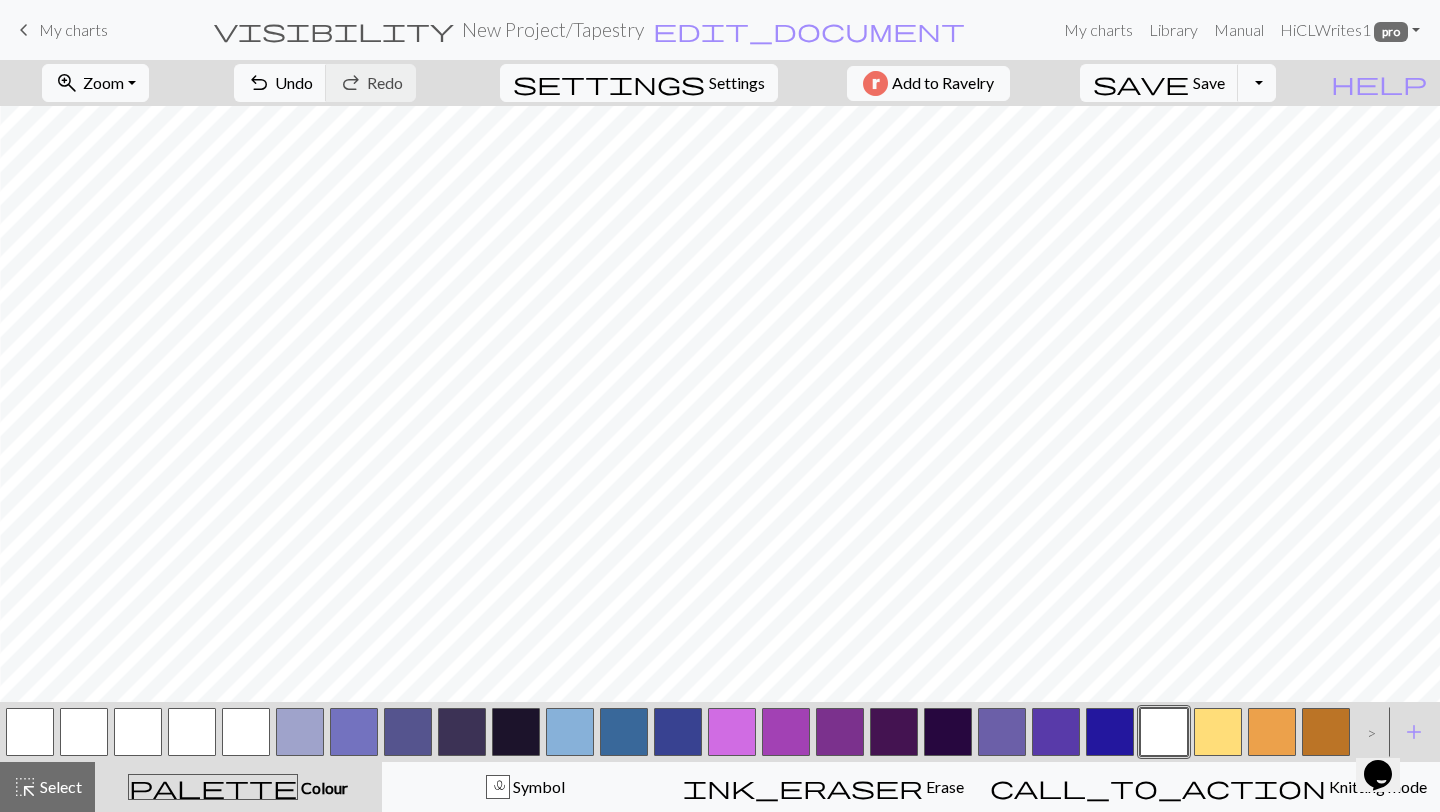 click at bounding box center (1164, 732) 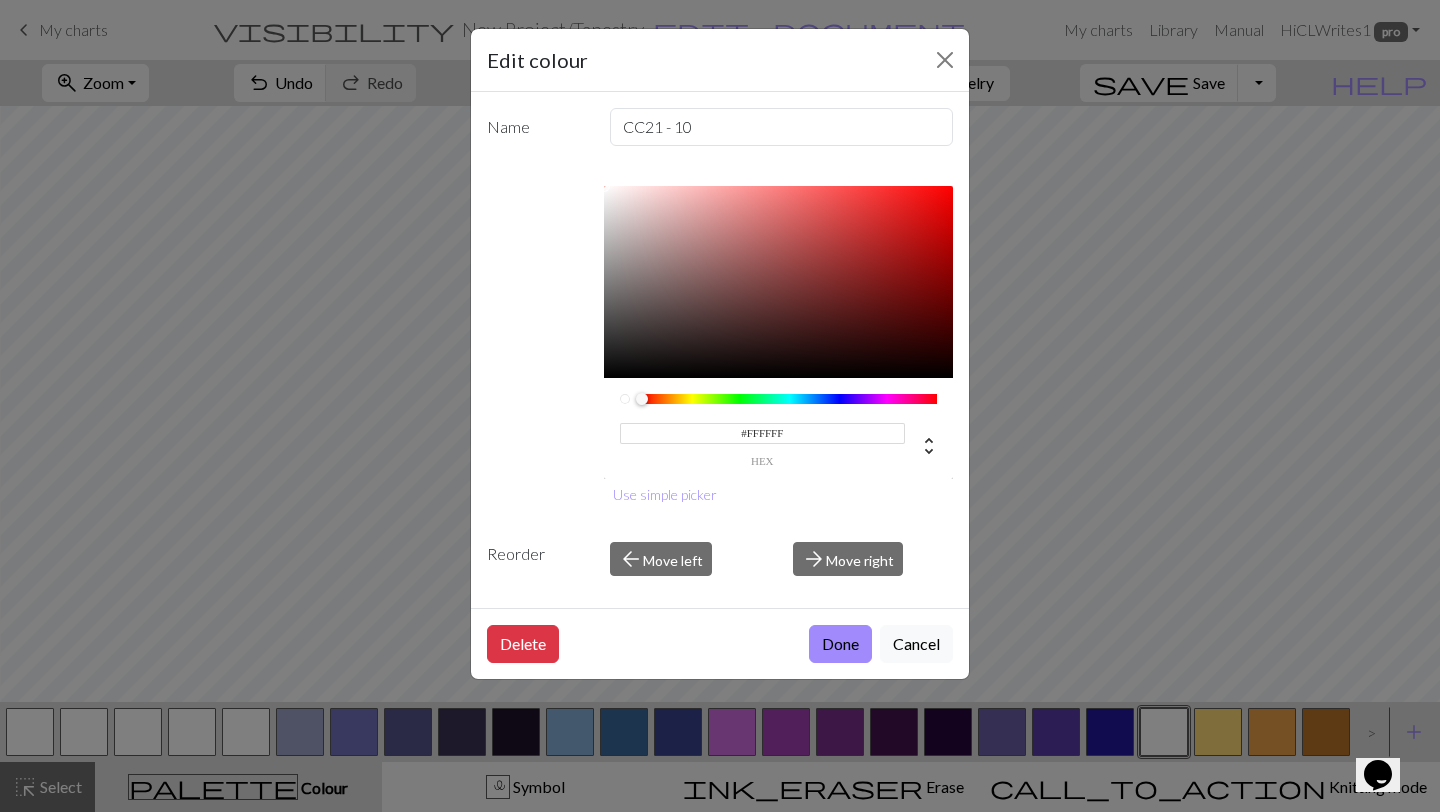 drag, startPoint x: 826, startPoint y: 432, endPoint x: 700, endPoint y: 432, distance: 126 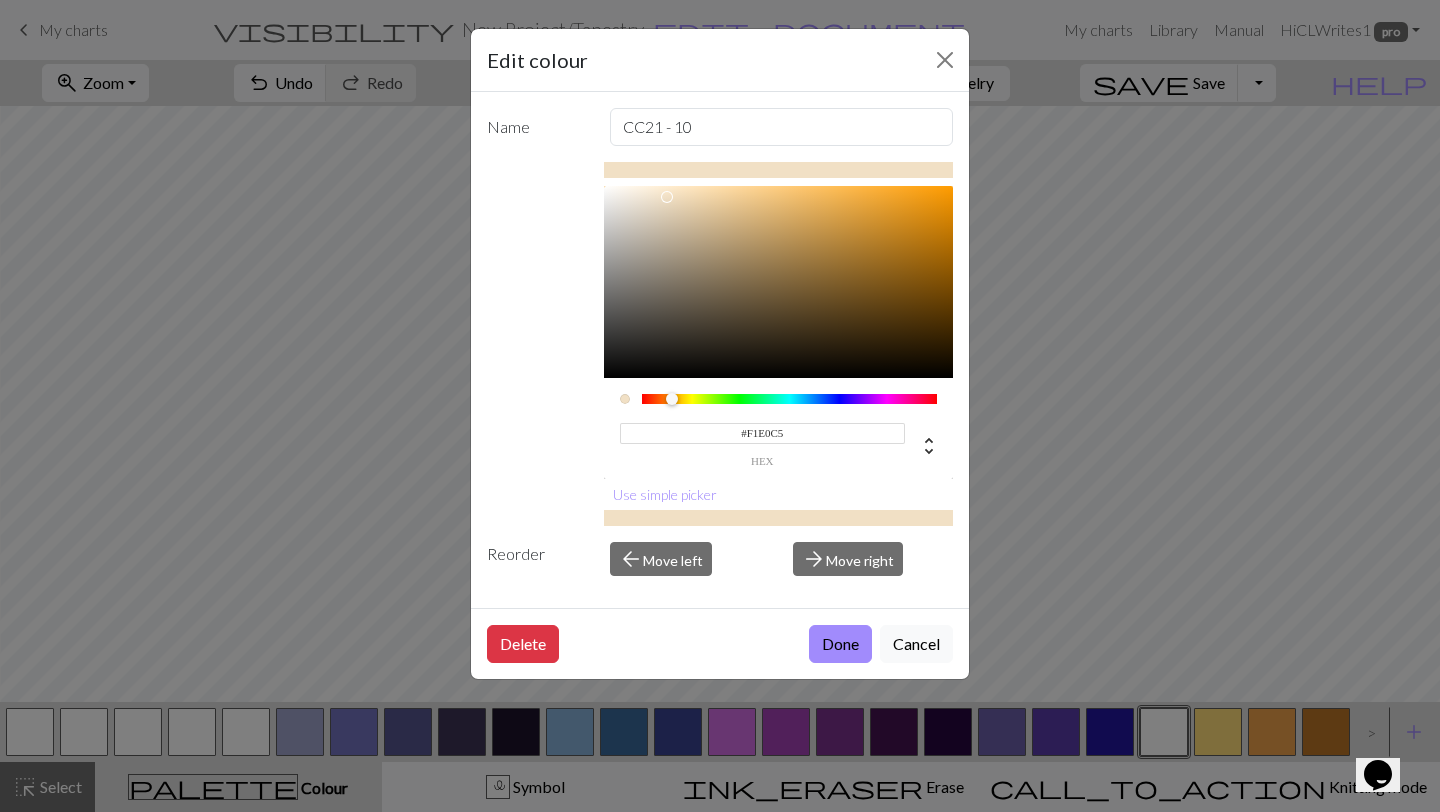 click on "Done" at bounding box center [840, 644] 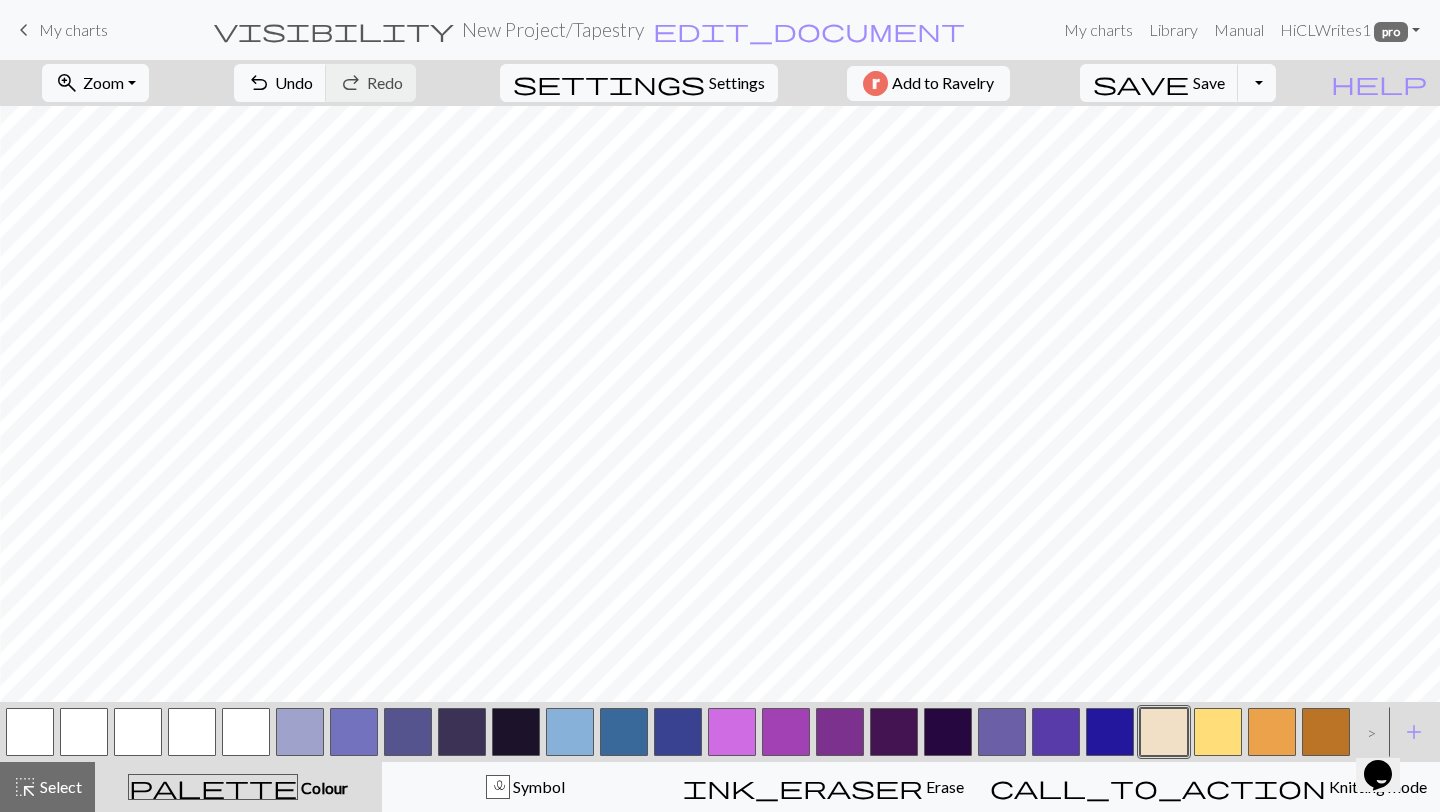 click at bounding box center (30, 732) 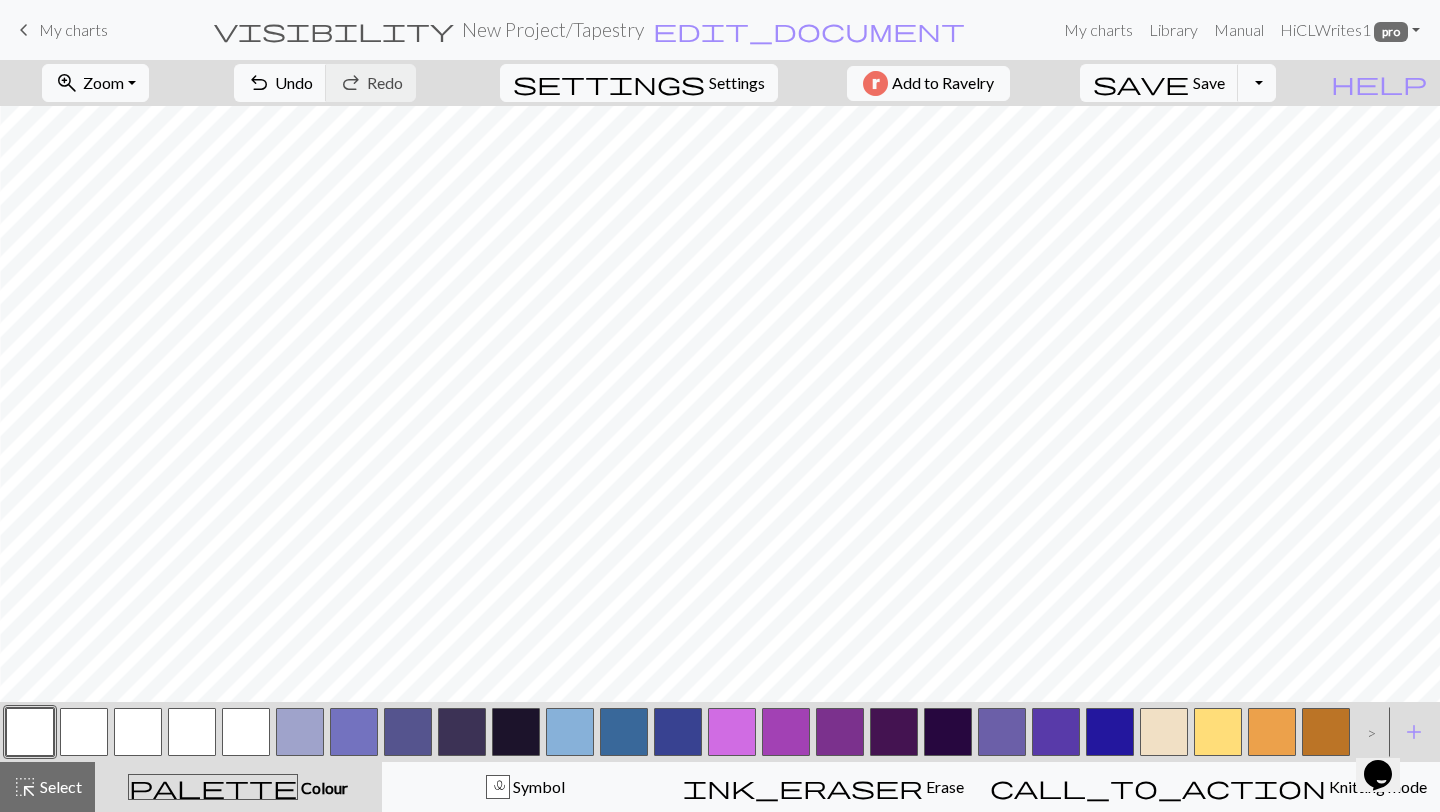 click at bounding box center (30, 732) 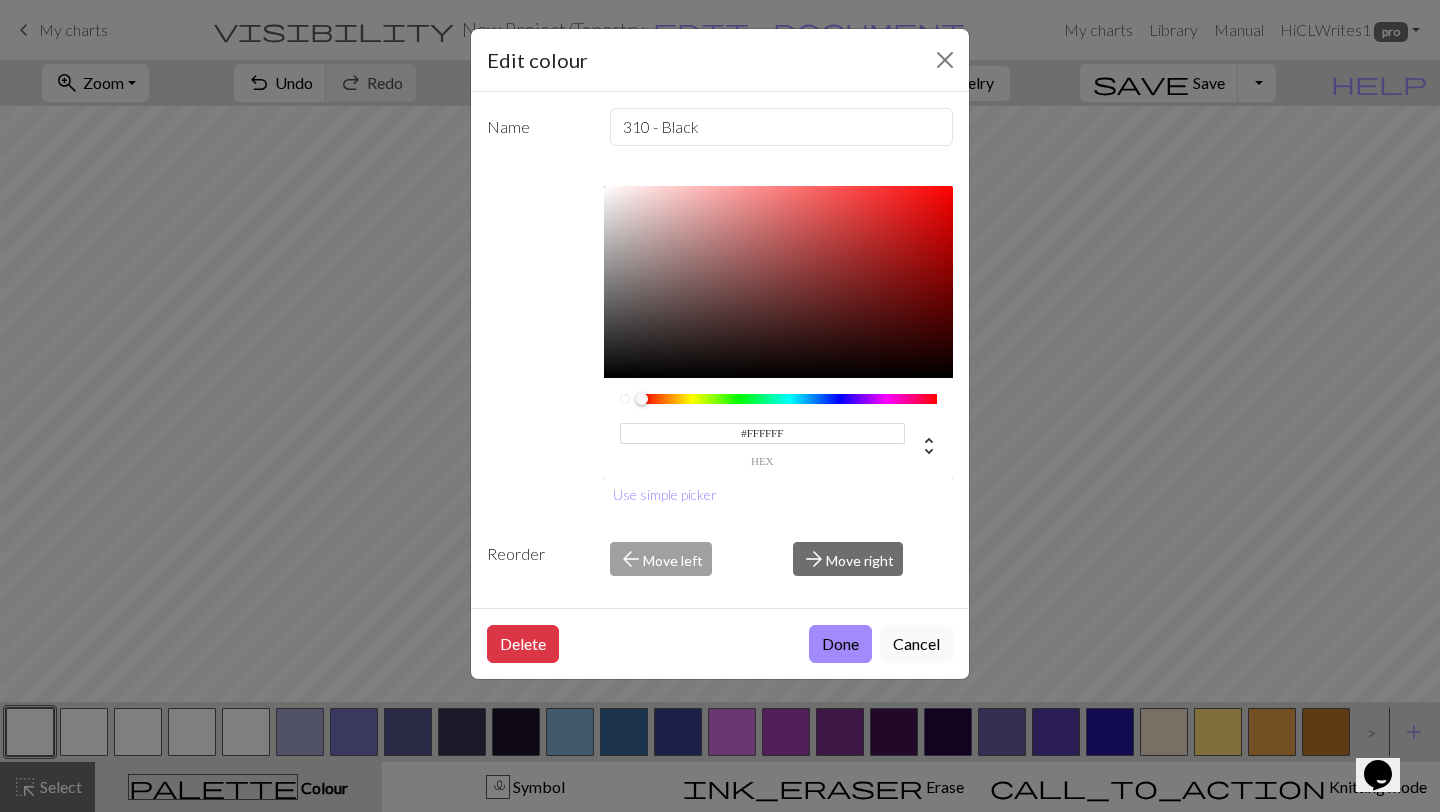 drag, startPoint x: 797, startPoint y: 423, endPoint x: 664, endPoint y: 423, distance: 133 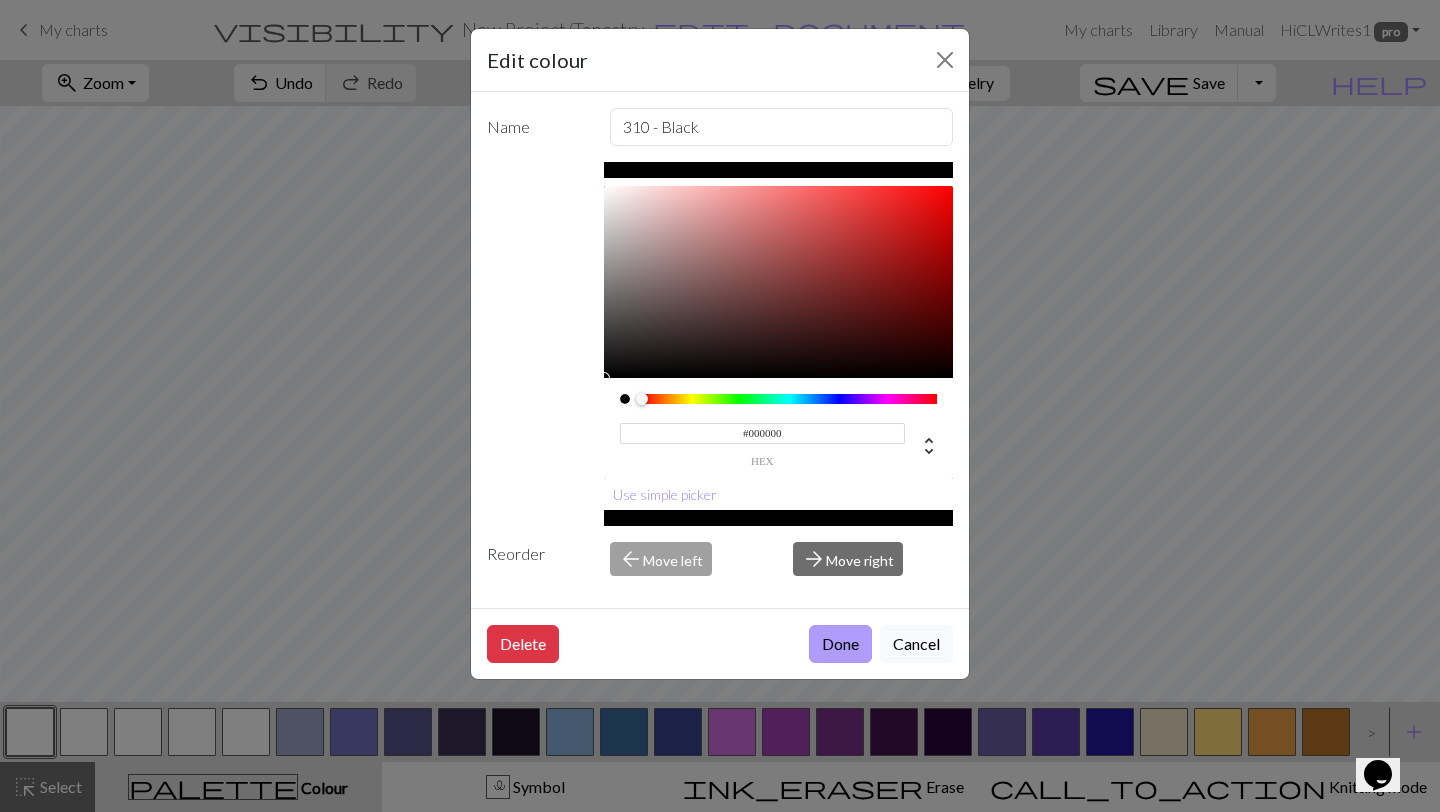 type on "#000000" 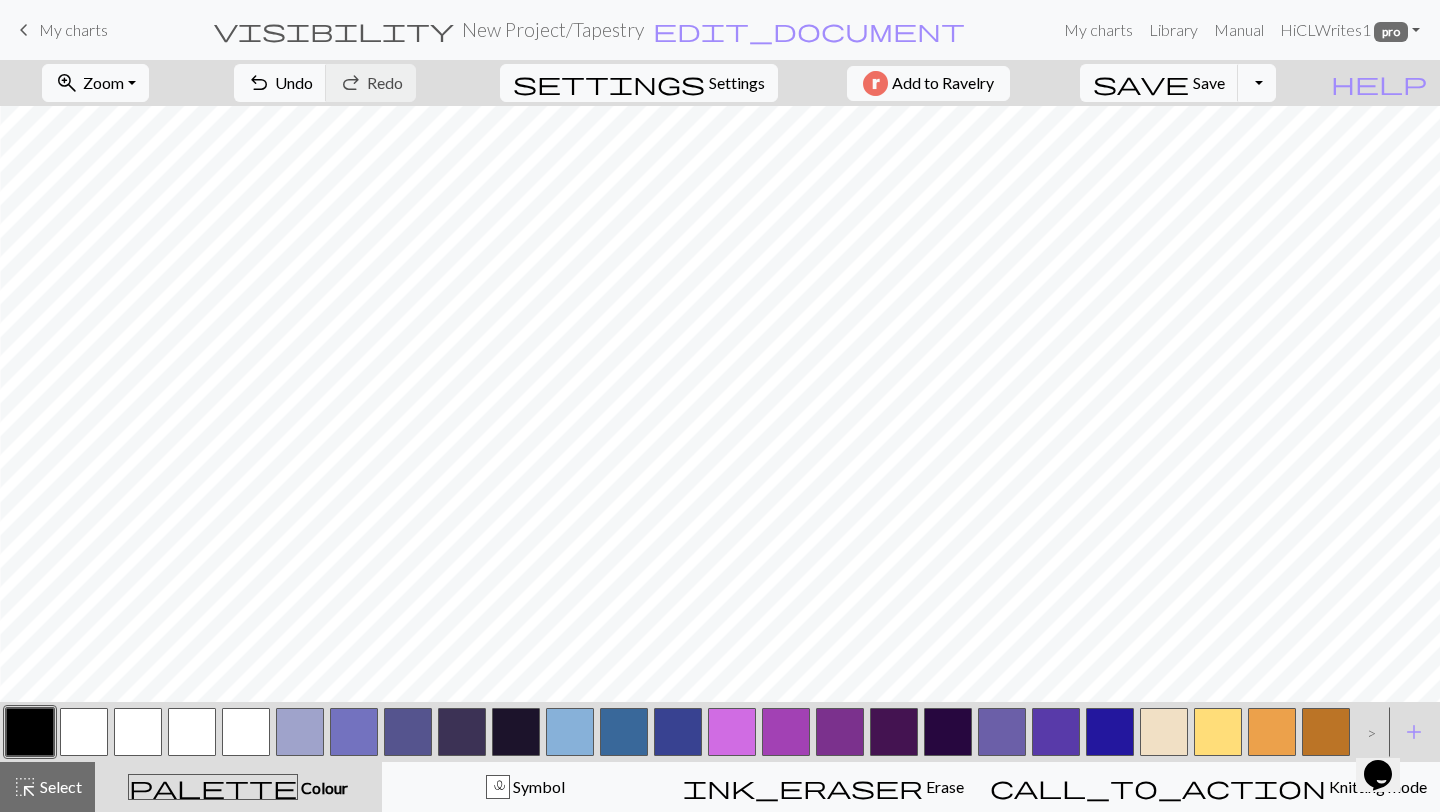 type 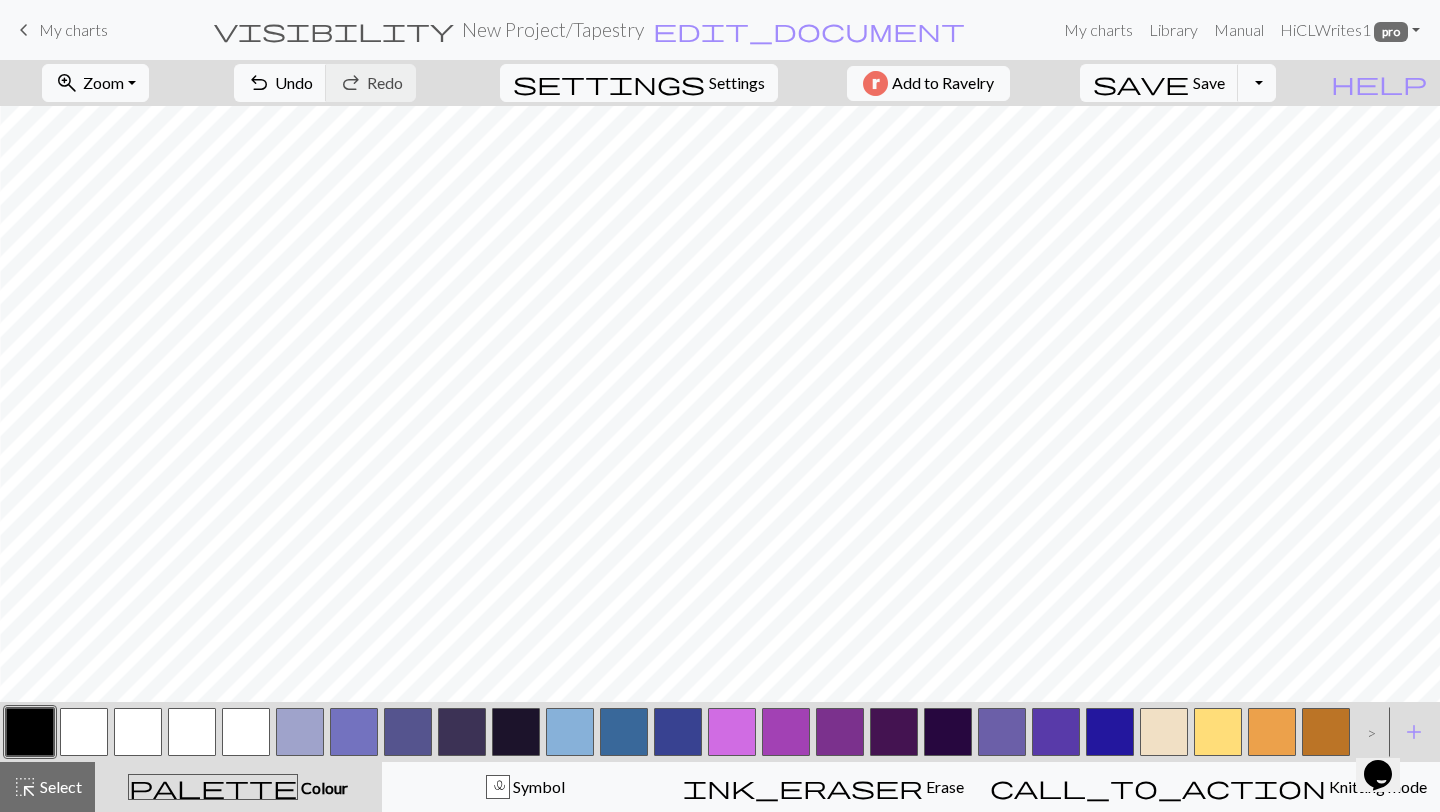 click at bounding box center (84, 732) 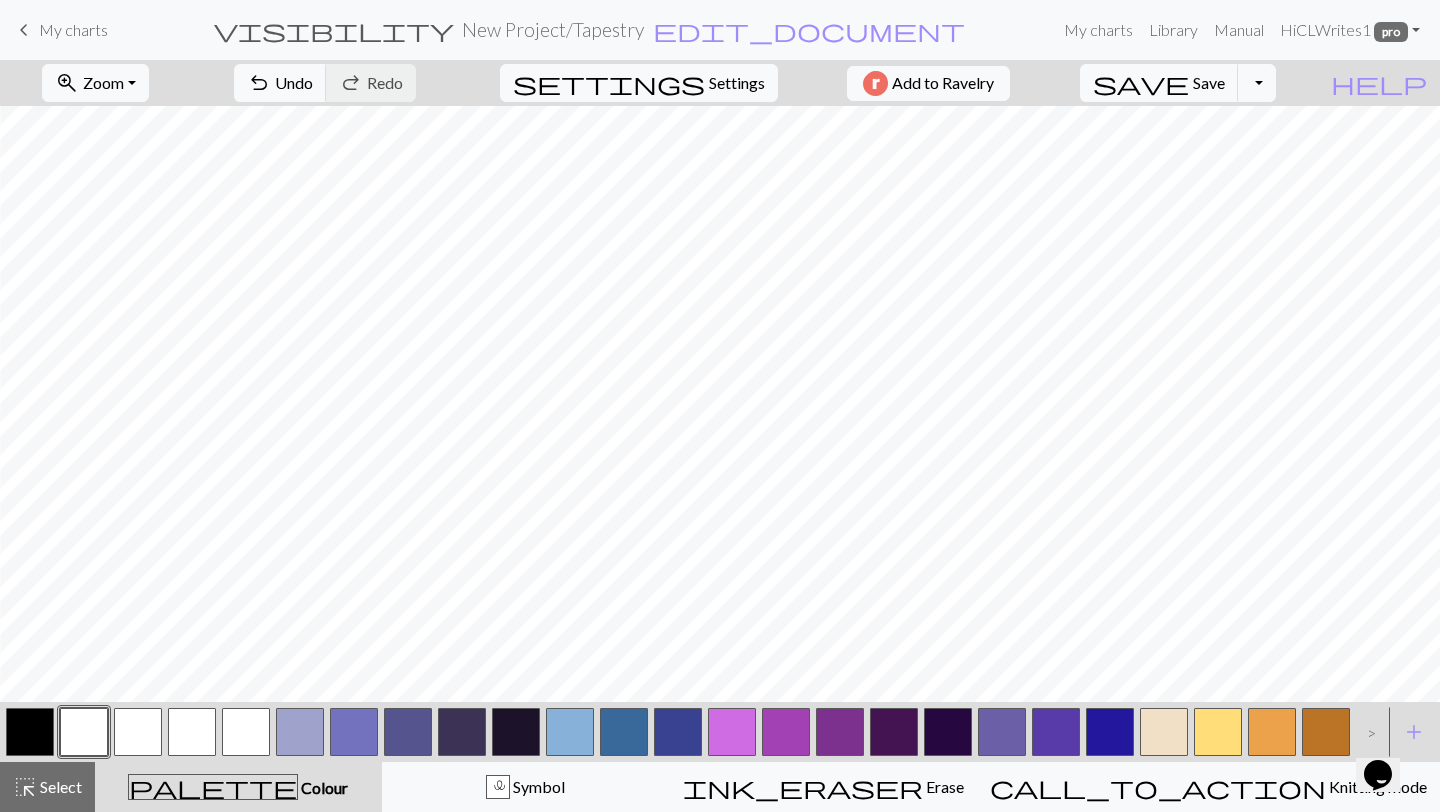 click at bounding box center [84, 732] 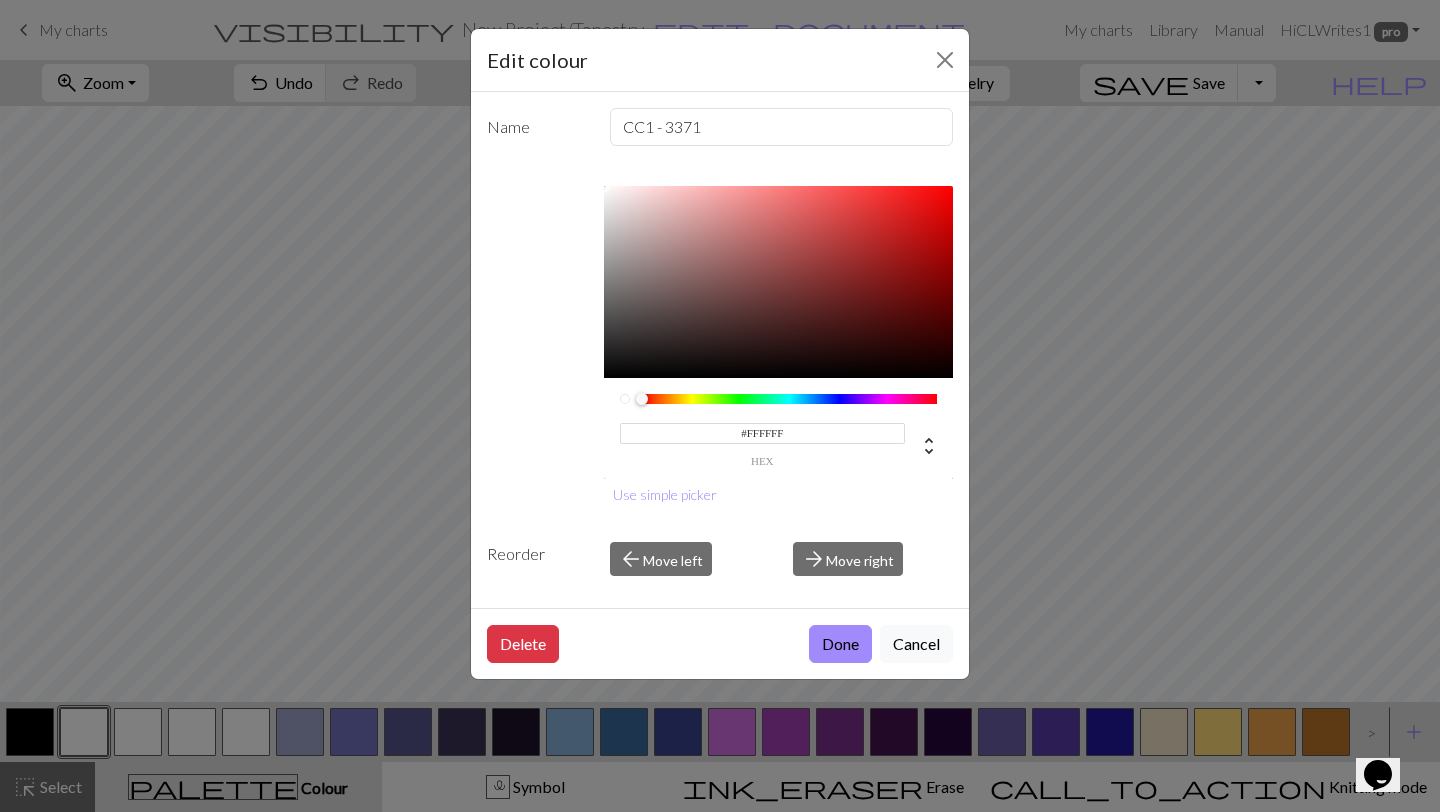 drag, startPoint x: 803, startPoint y: 425, endPoint x: 876, endPoint y: 435, distance: 73.68175 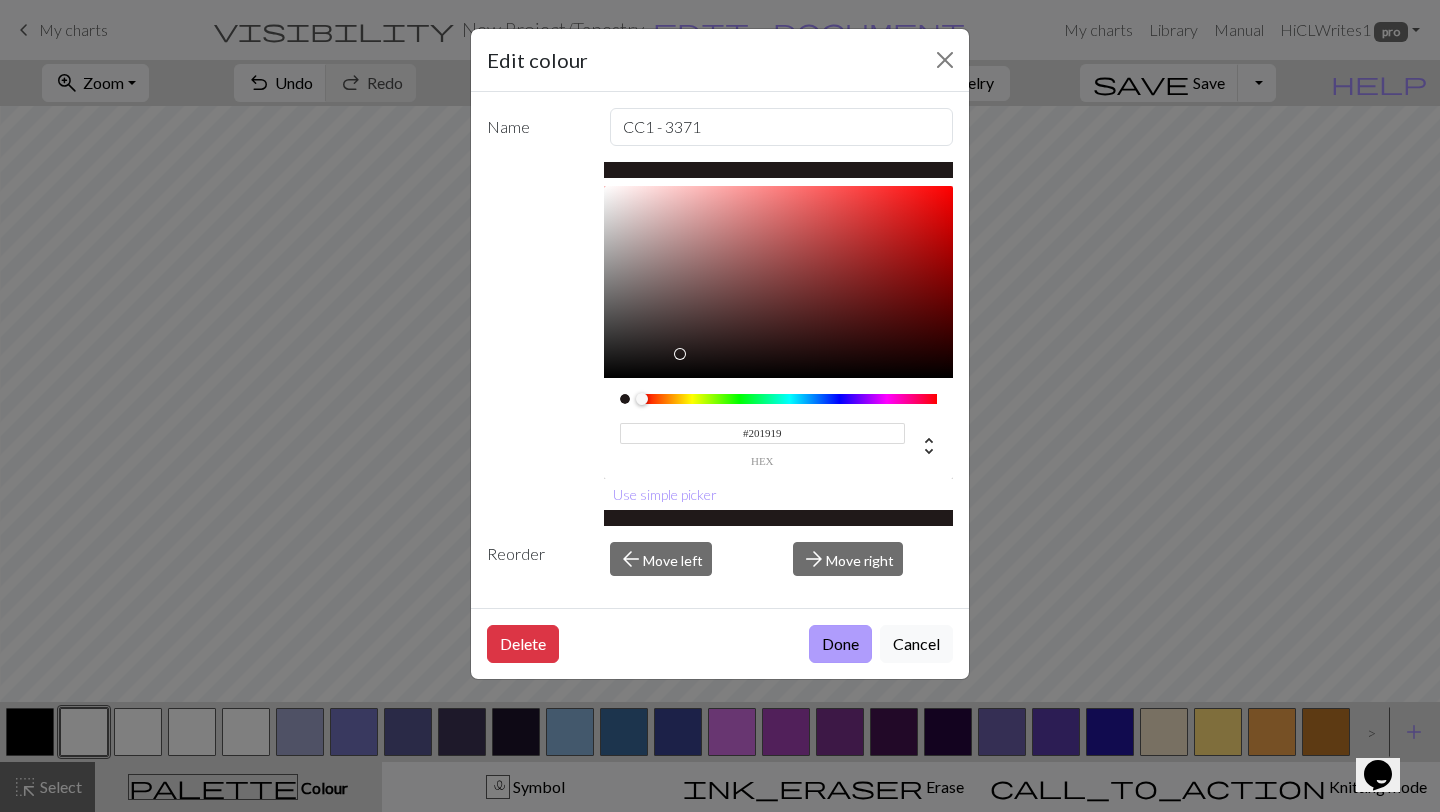 type on "#201919" 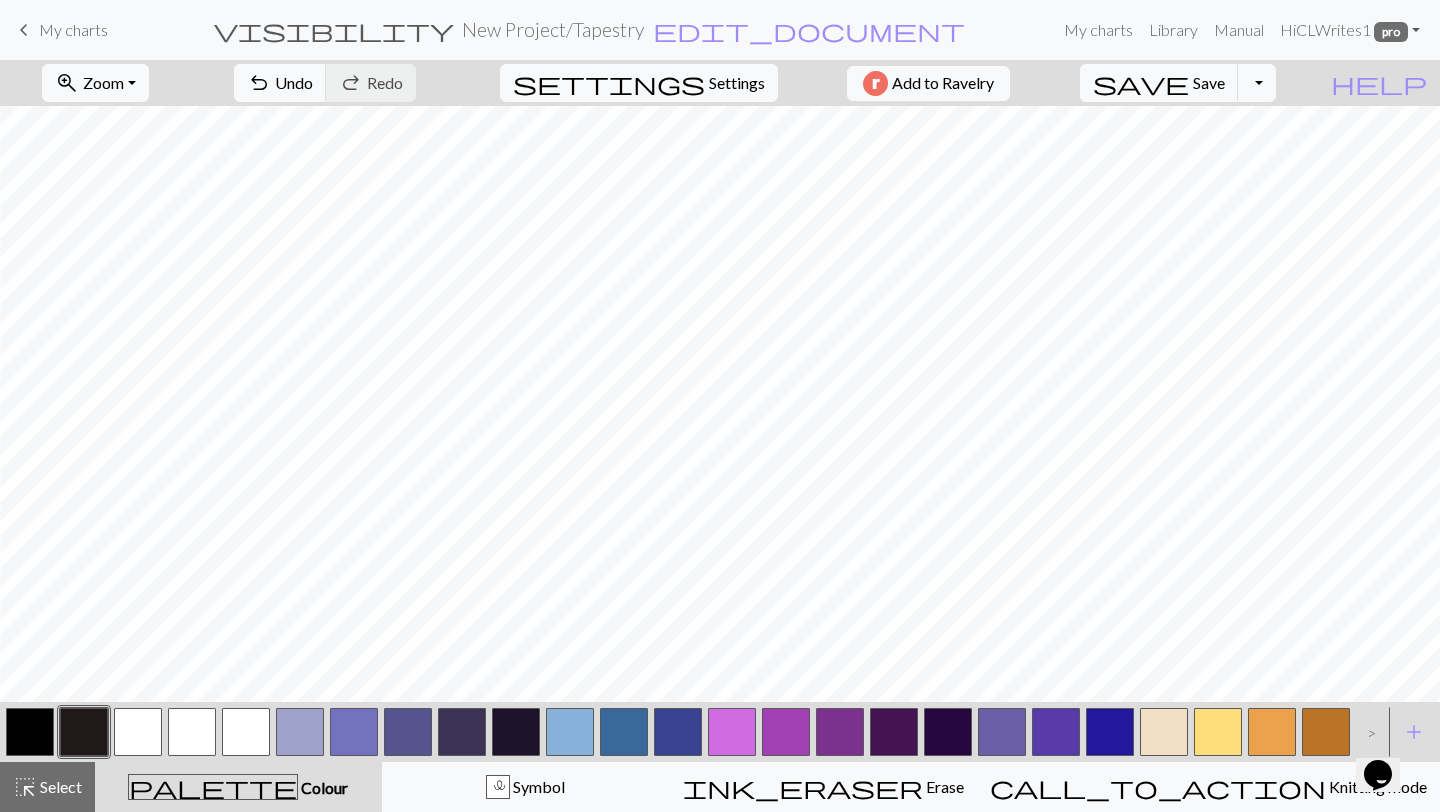 type 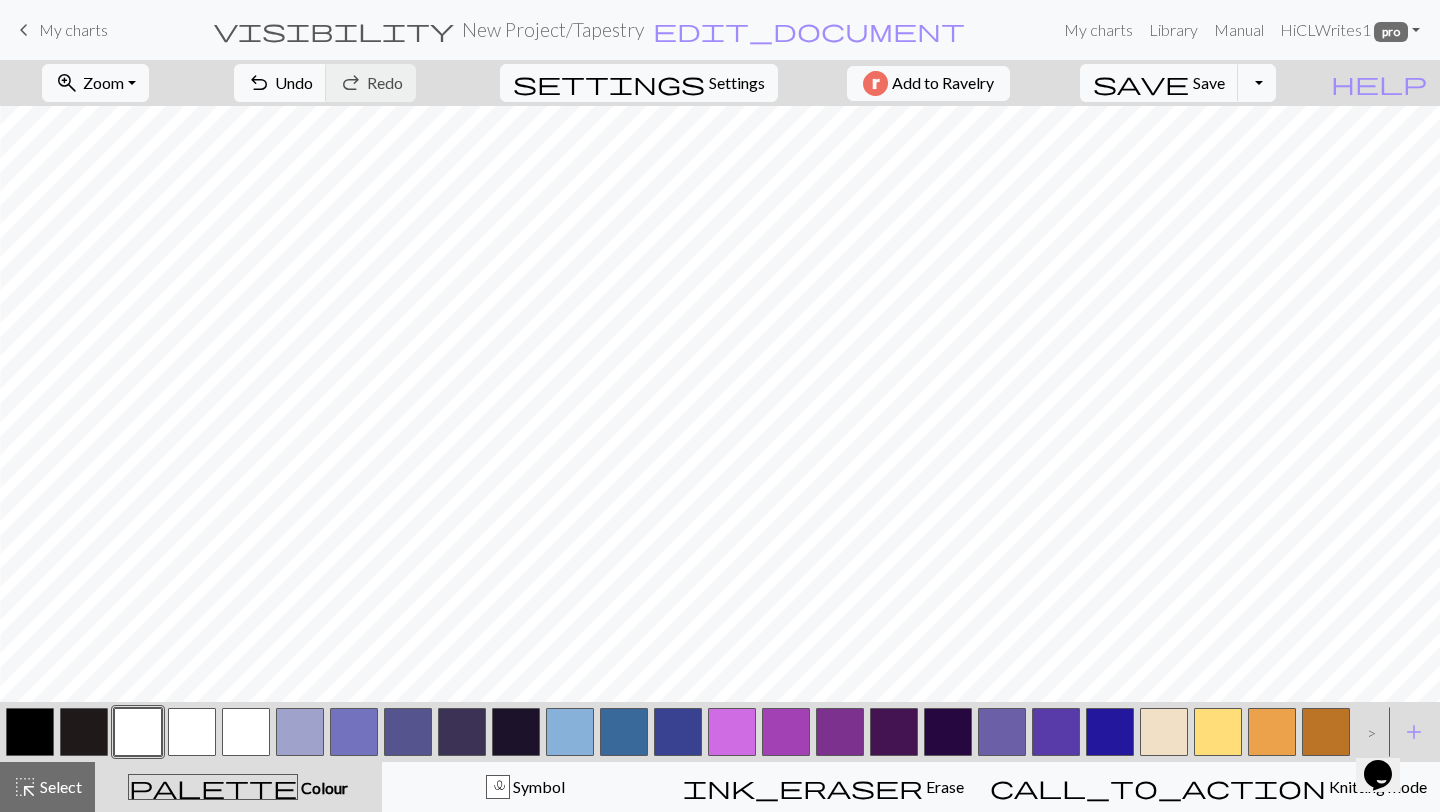 click at bounding box center (138, 732) 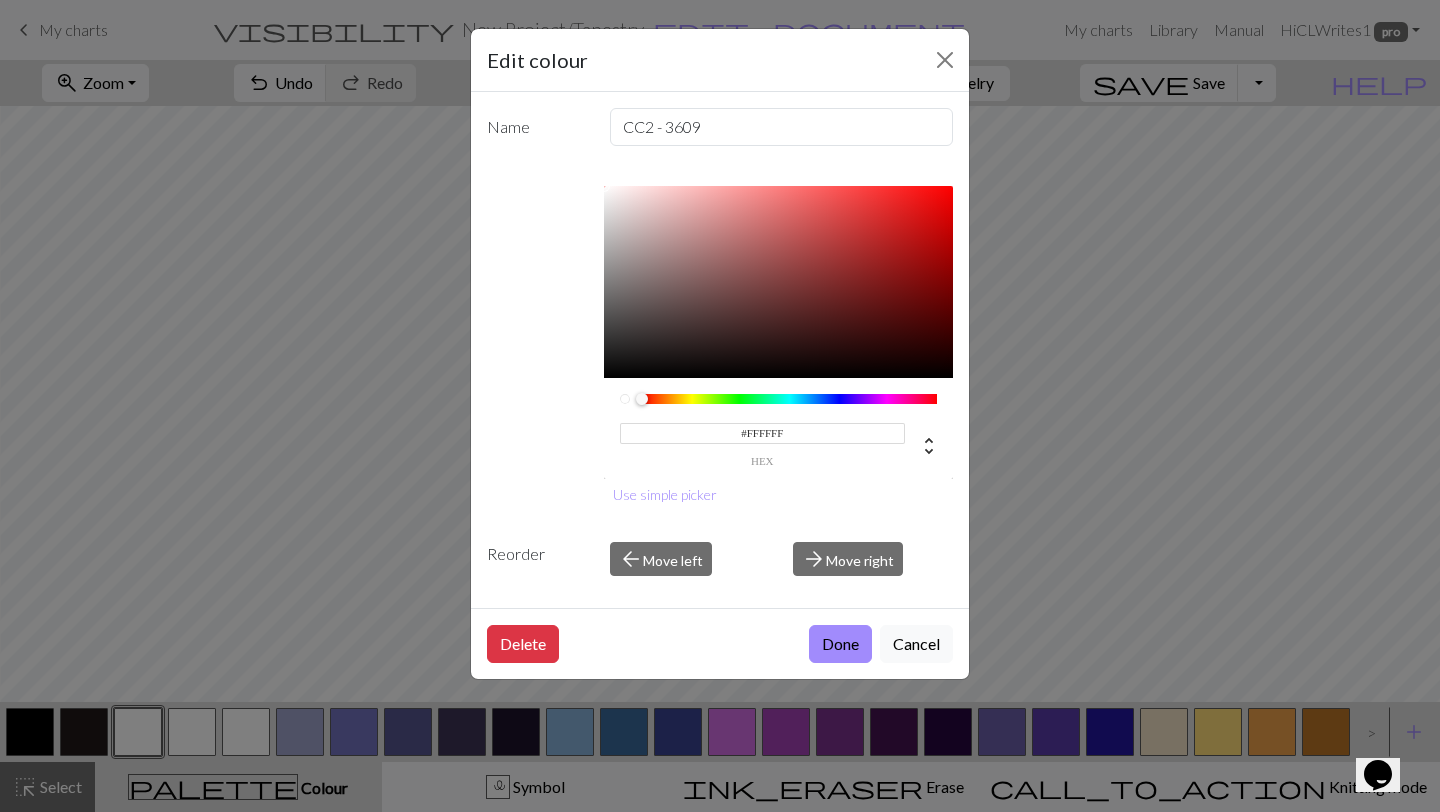 drag, startPoint x: 804, startPoint y: 438, endPoint x: 703, endPoint y: 436, distance: 101.0198 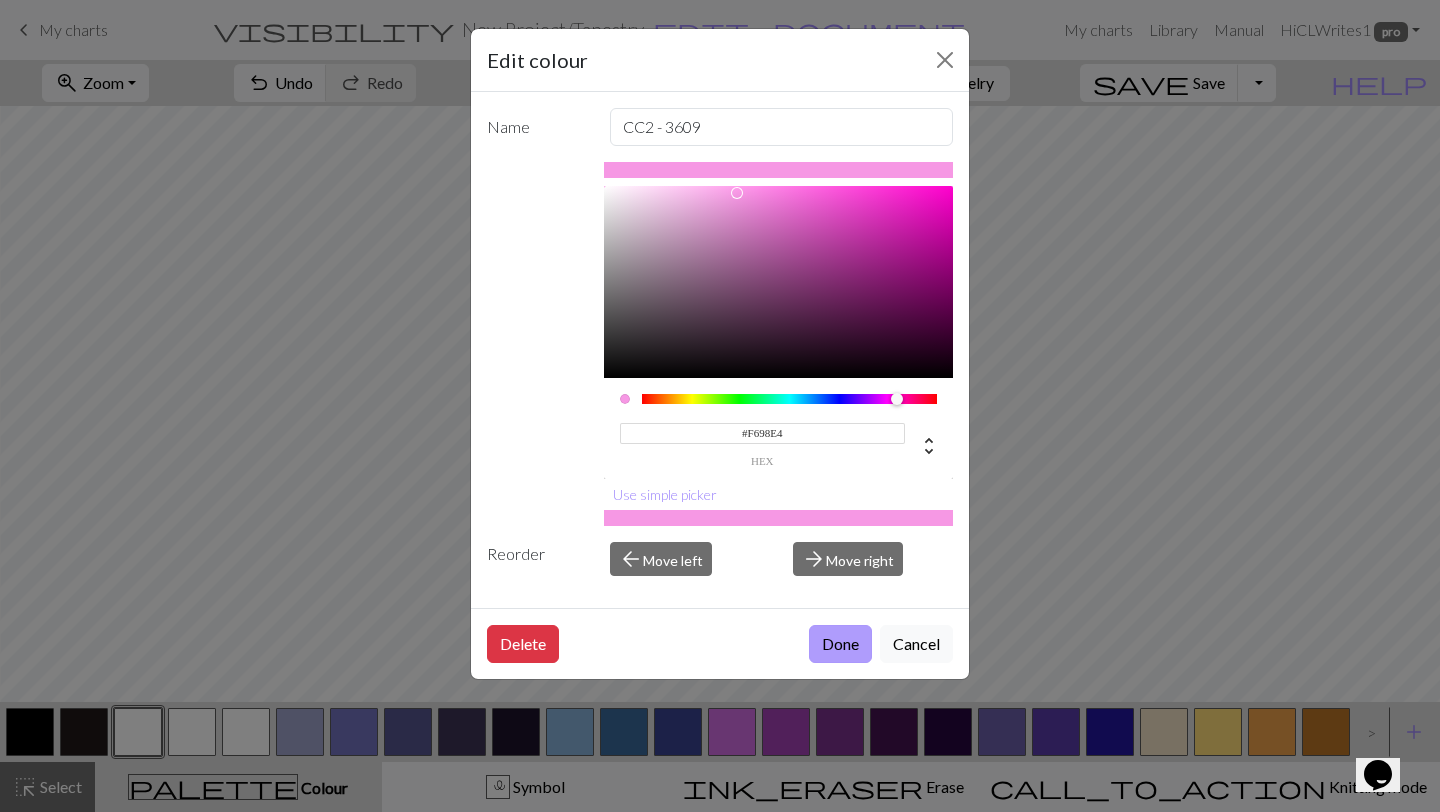 type on "#F698E4" 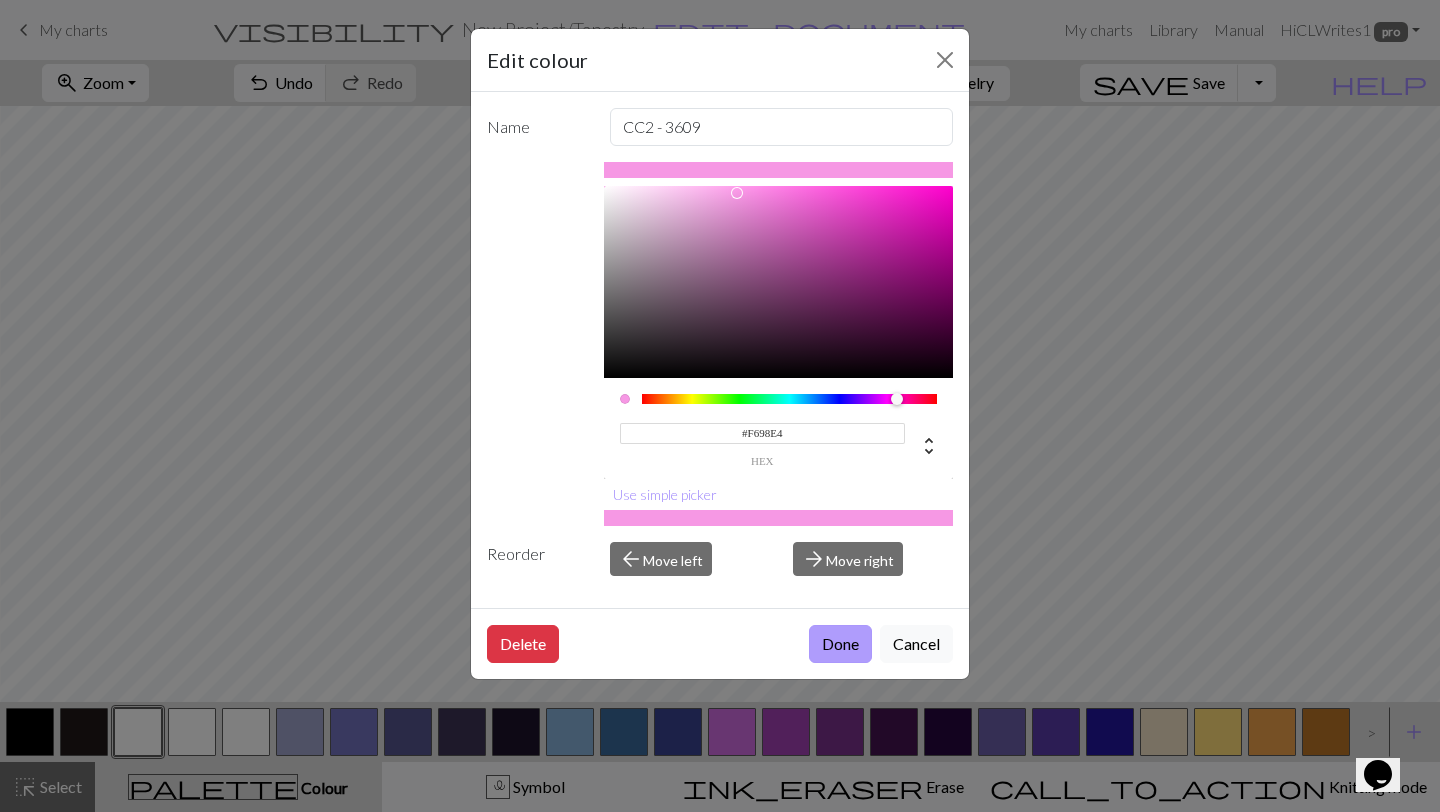 click on "Done" at bounding box center (840, 644) 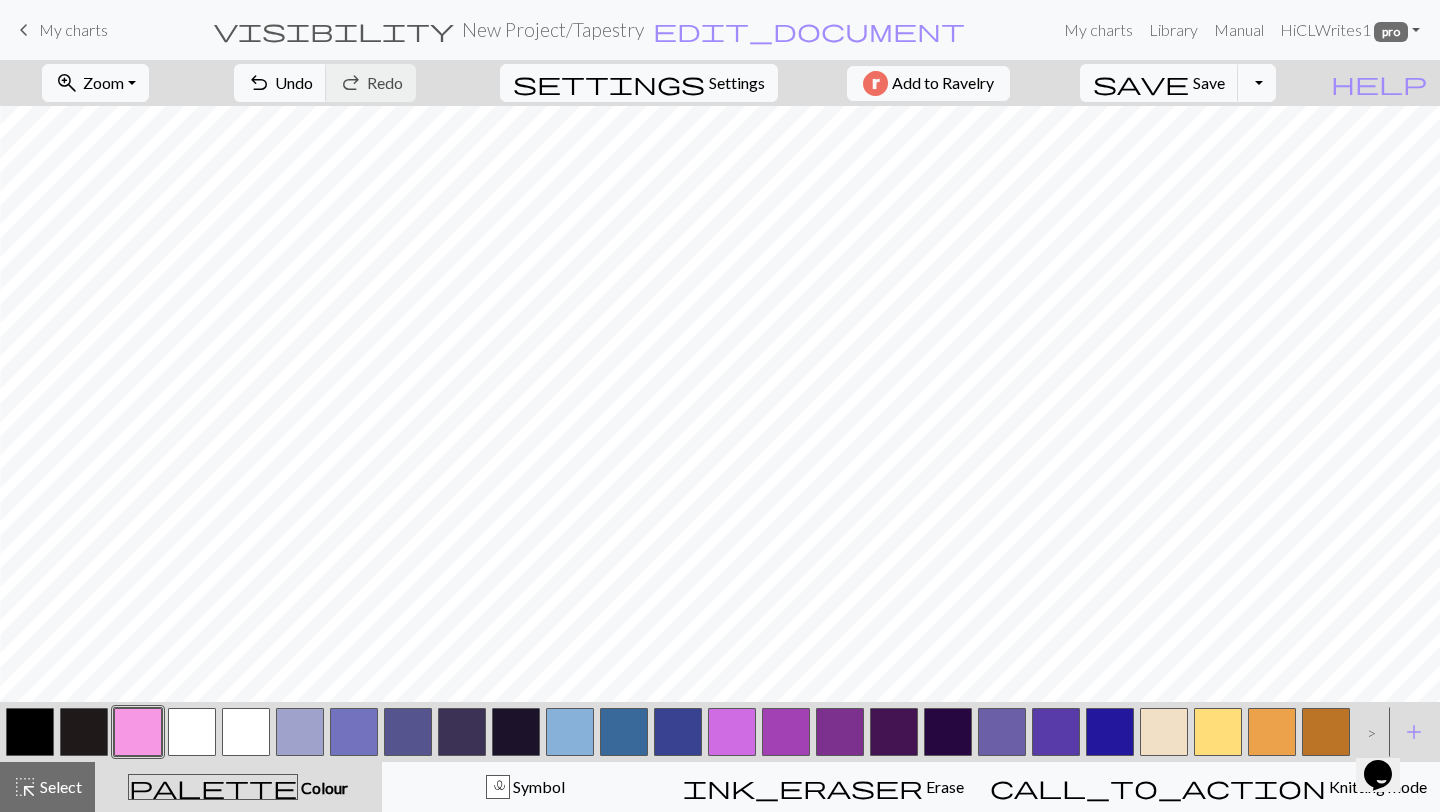 type 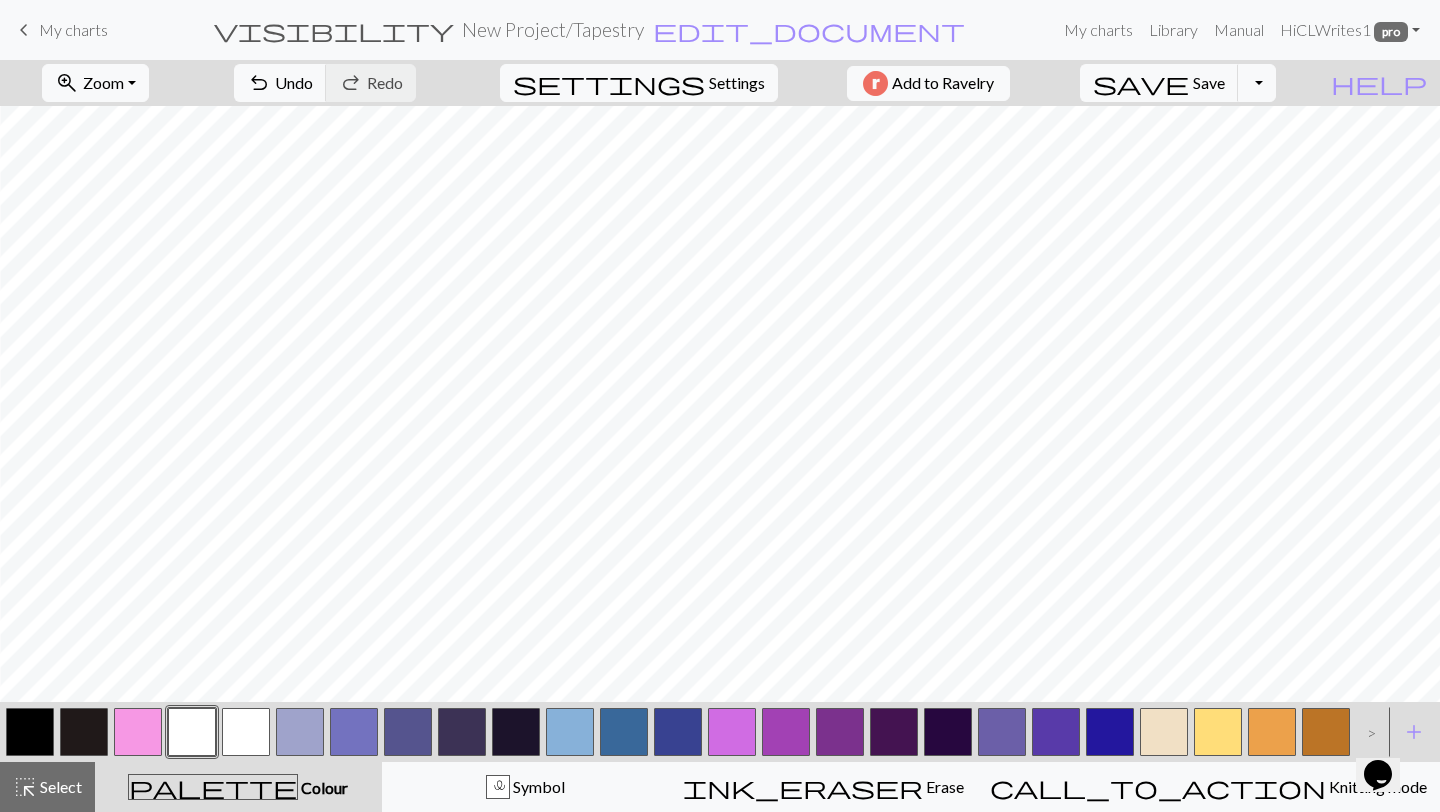 click at bounding box center (192, 732) 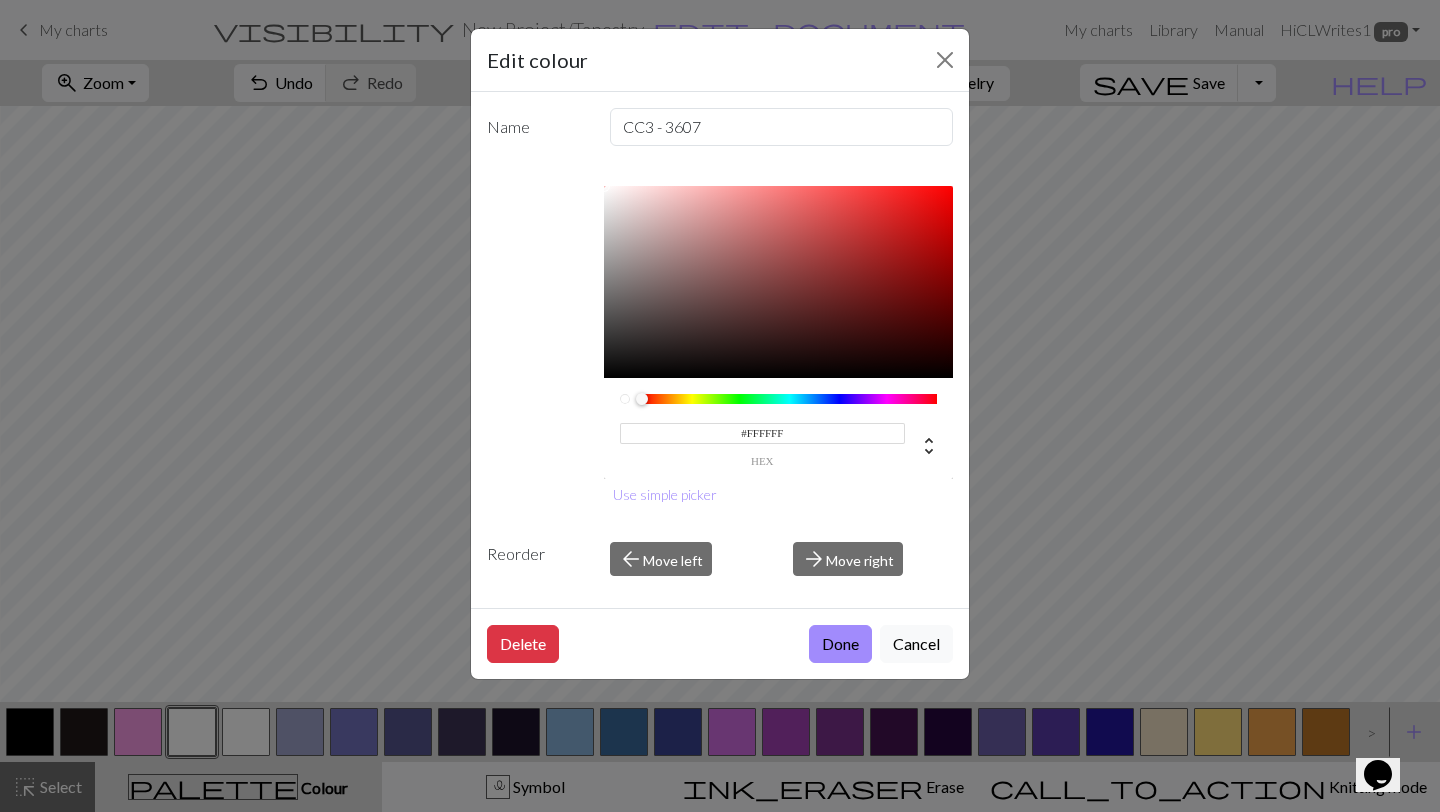 drag, startPoint x: 794, startPoint y: 427, endPoint x: 655, endPoint y: 427, distance: 139 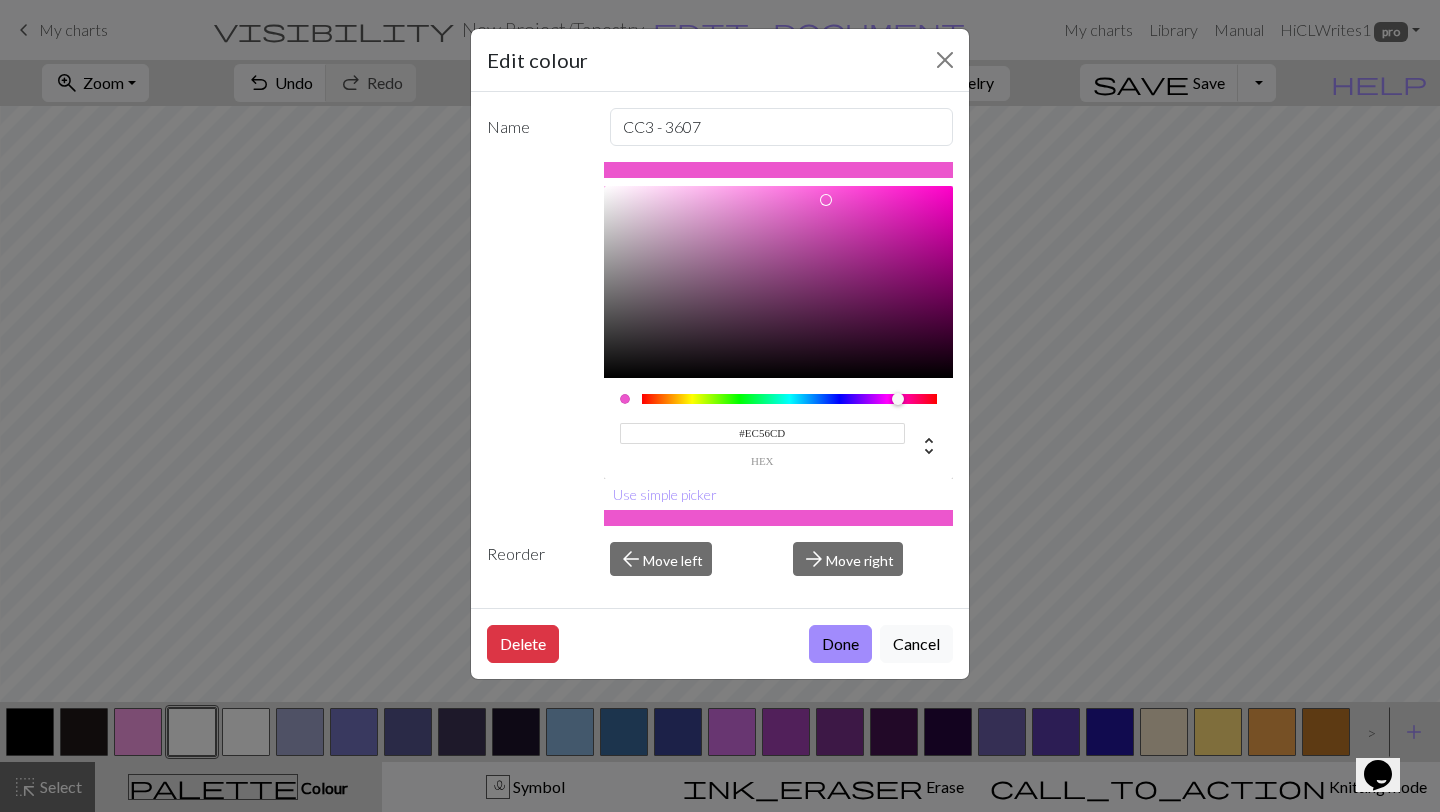 click on "Done" at bounding box center [840, 644] 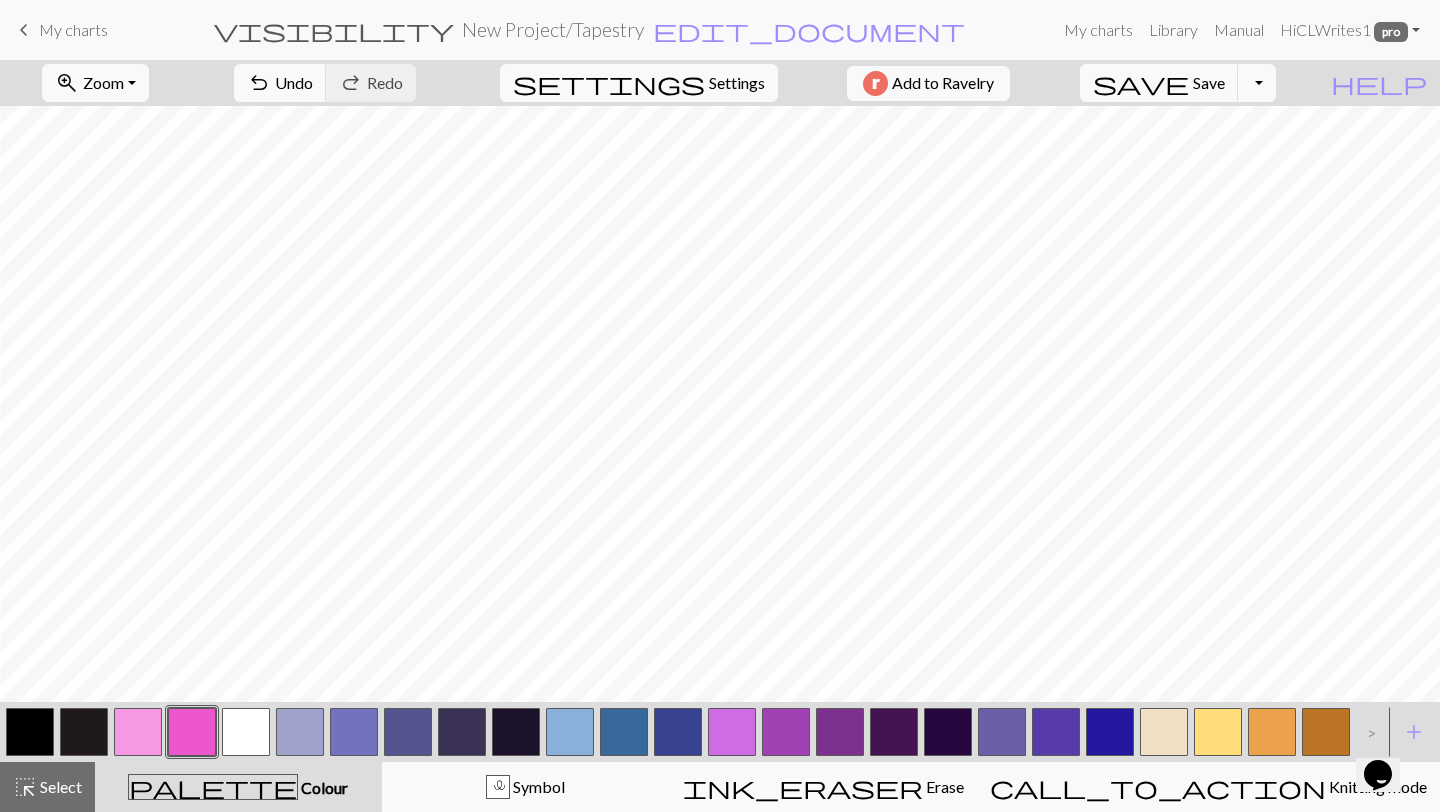 click at bounding box center [246, 732] 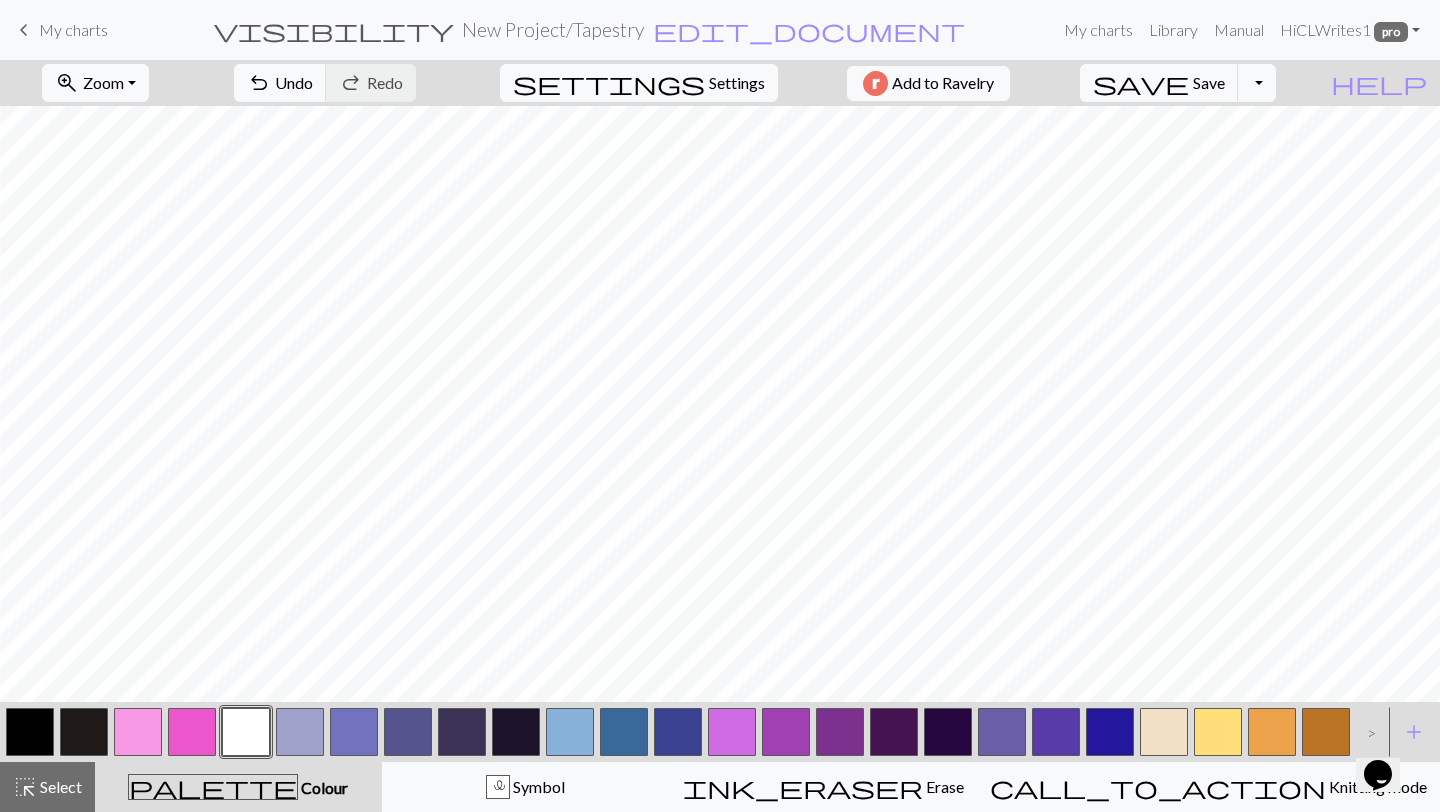 click at bounding box center (246, 732) 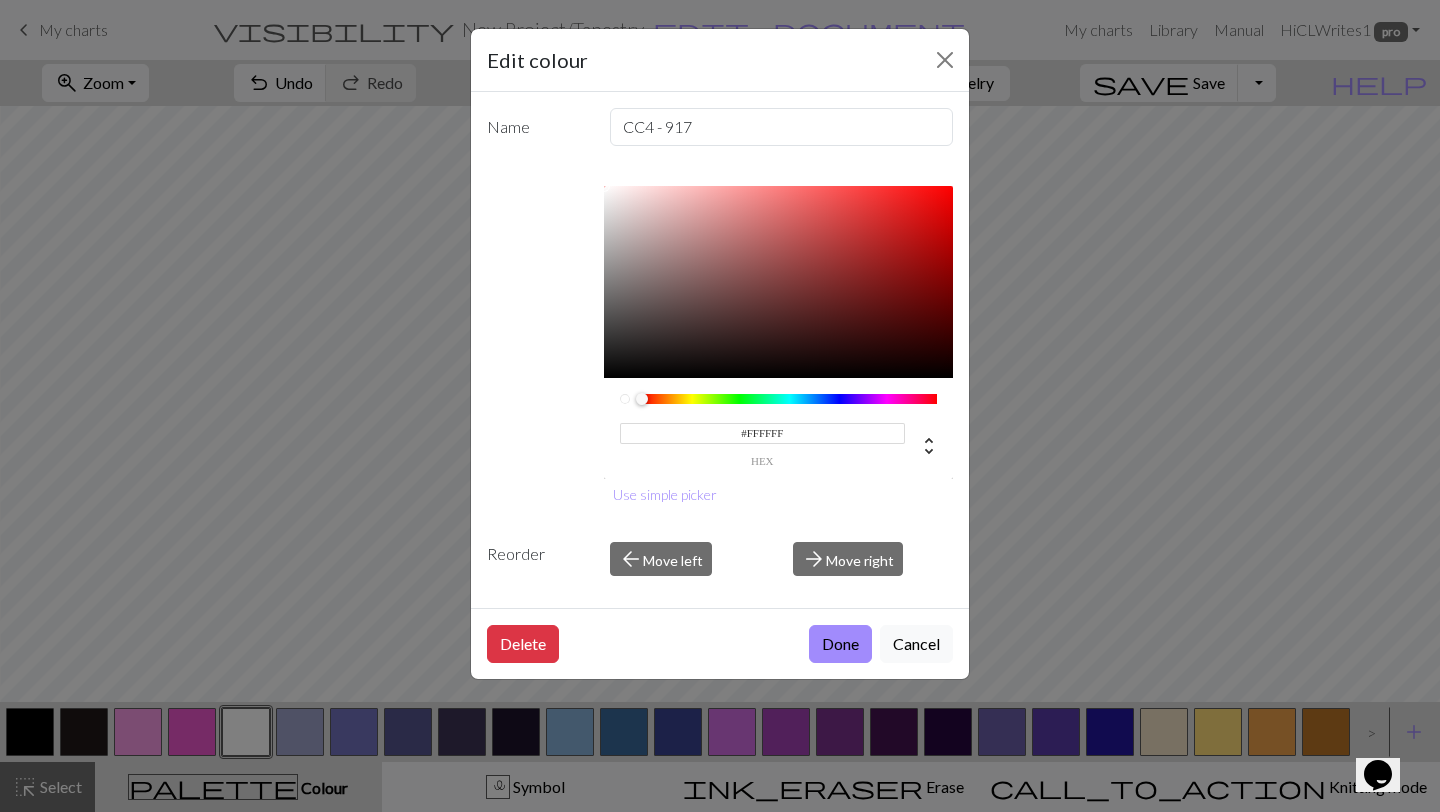 click on "#FFFFFF" at bounding box center [763, 433] 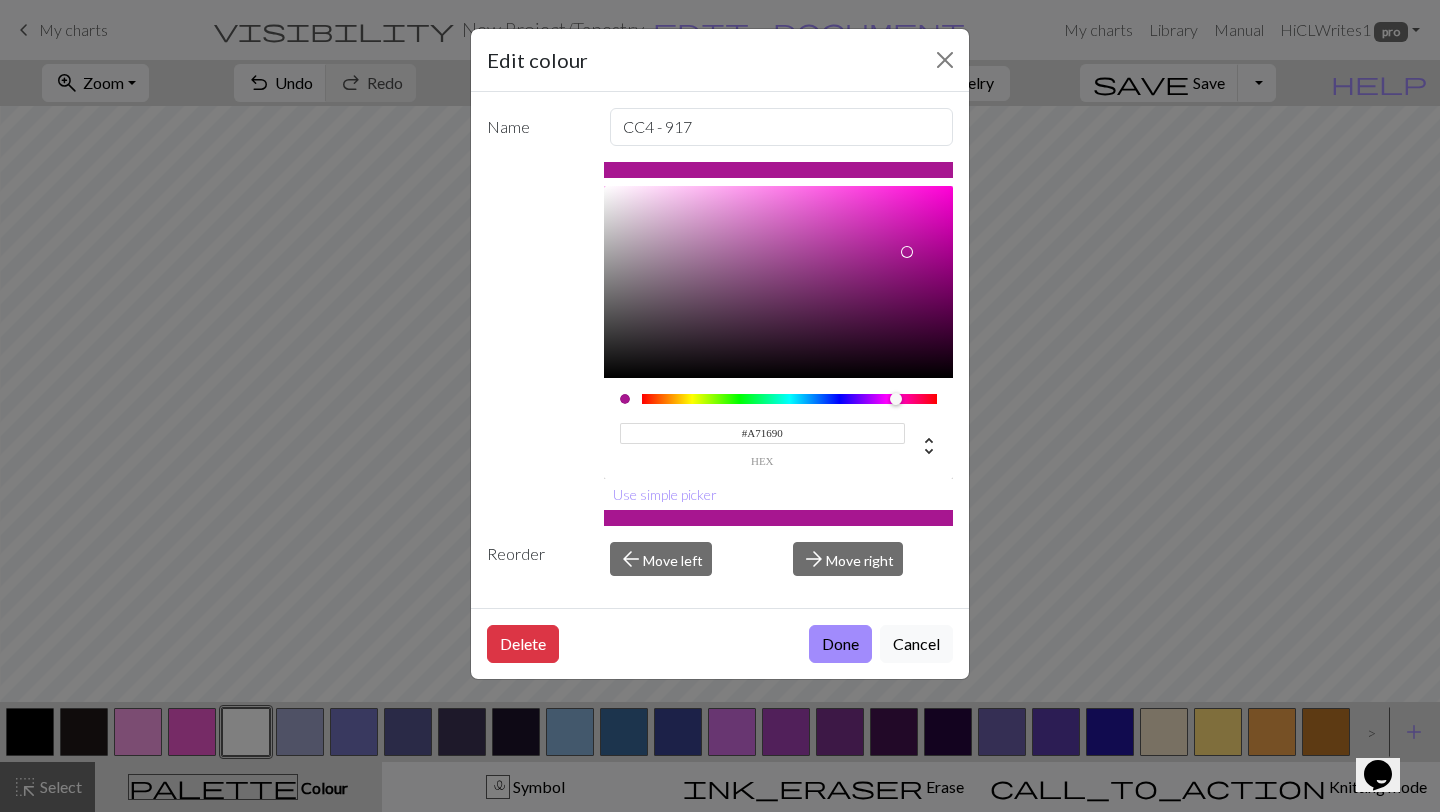 click on "Done" at bounding box center (840, 644) 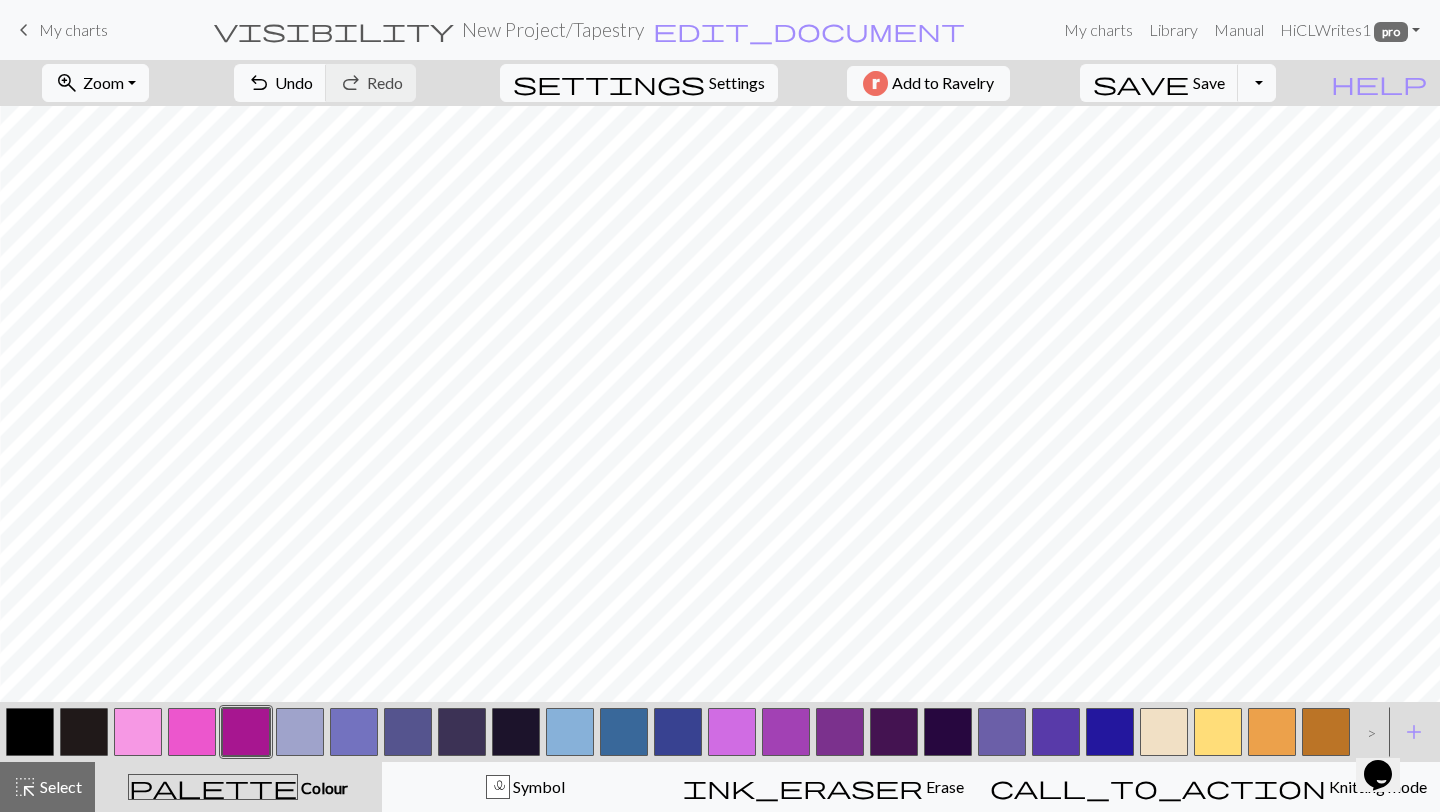 scroll, scrollTop: 0, scrollLeft: 564, axis: horizontal 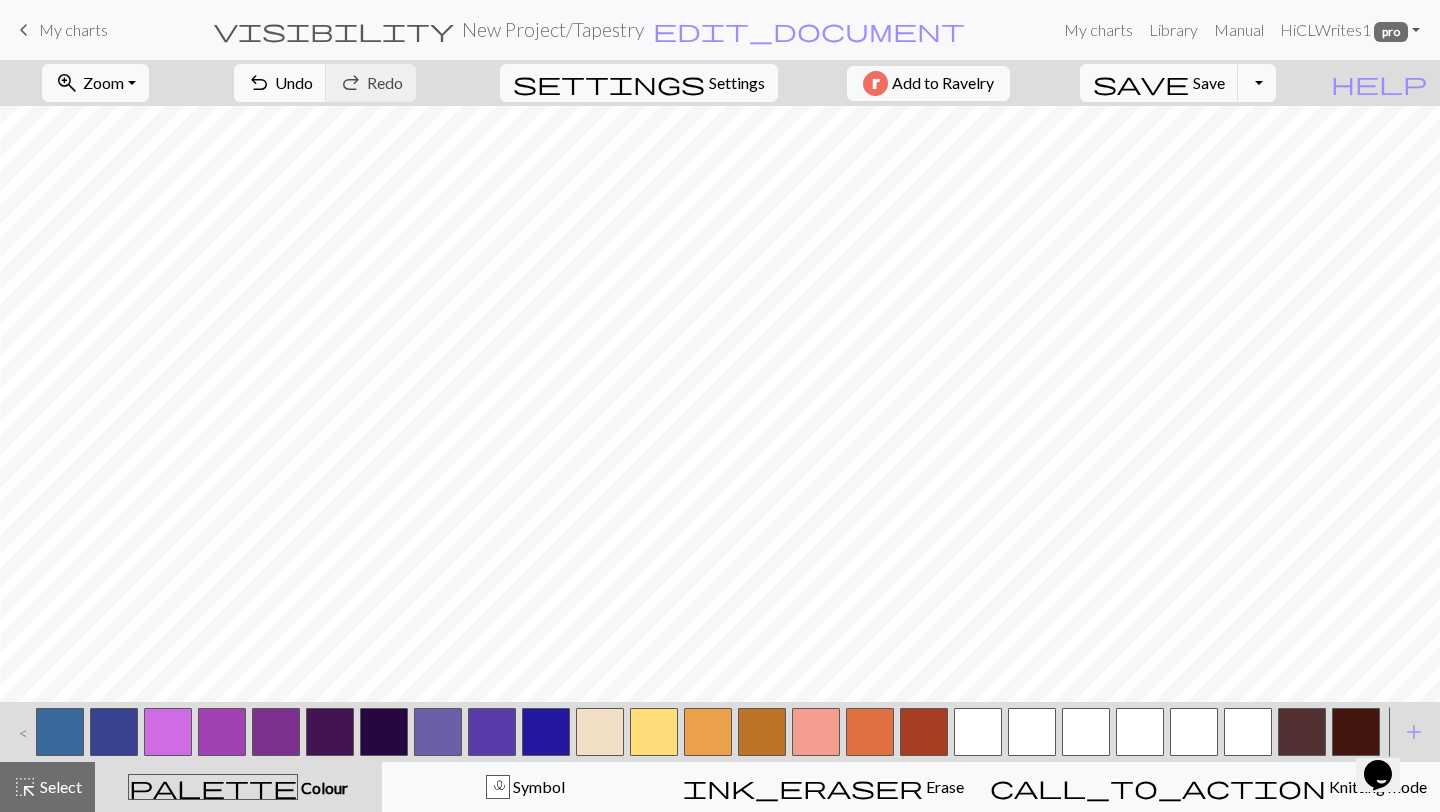 click at bounding box center (978, 732) 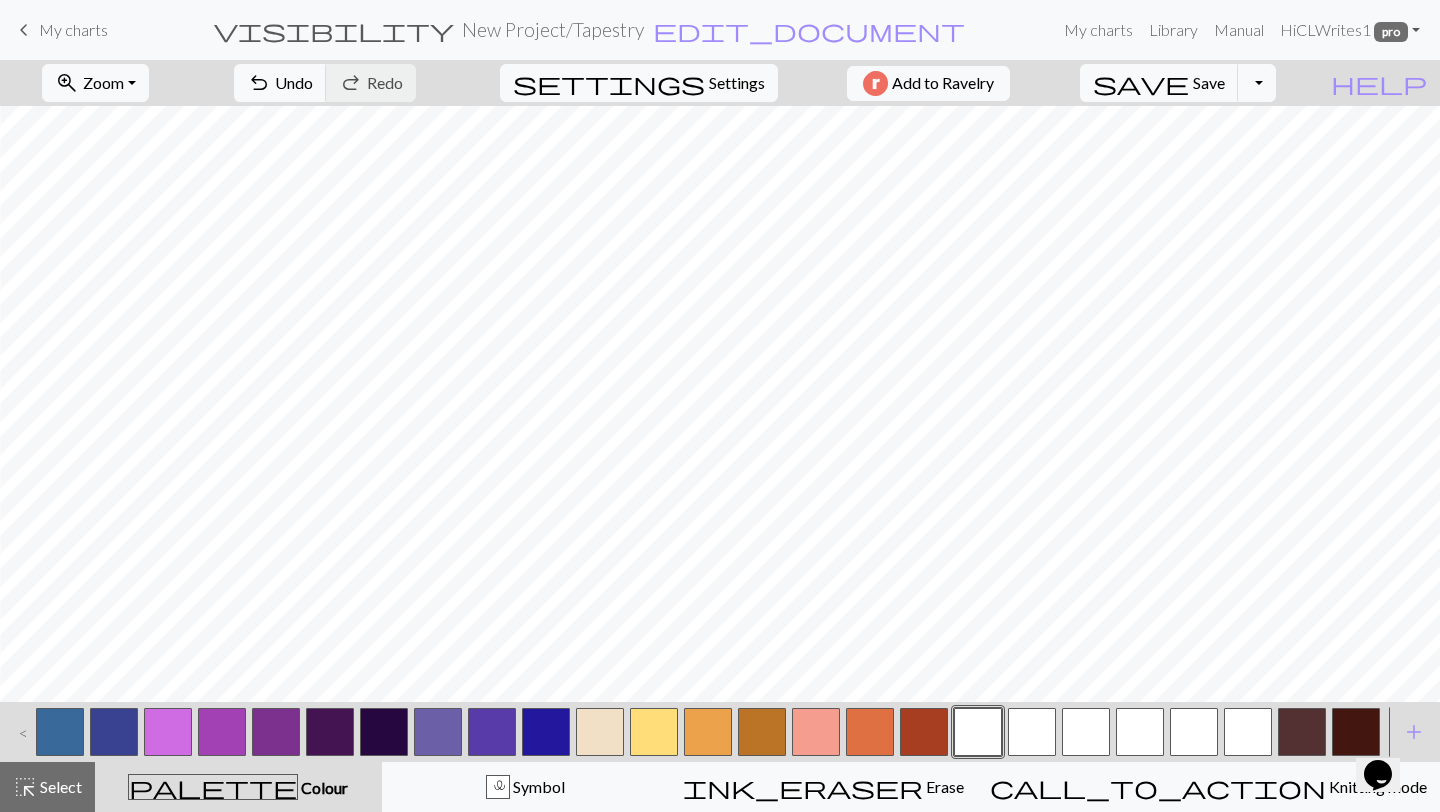 click at bounding box center (978, 732) 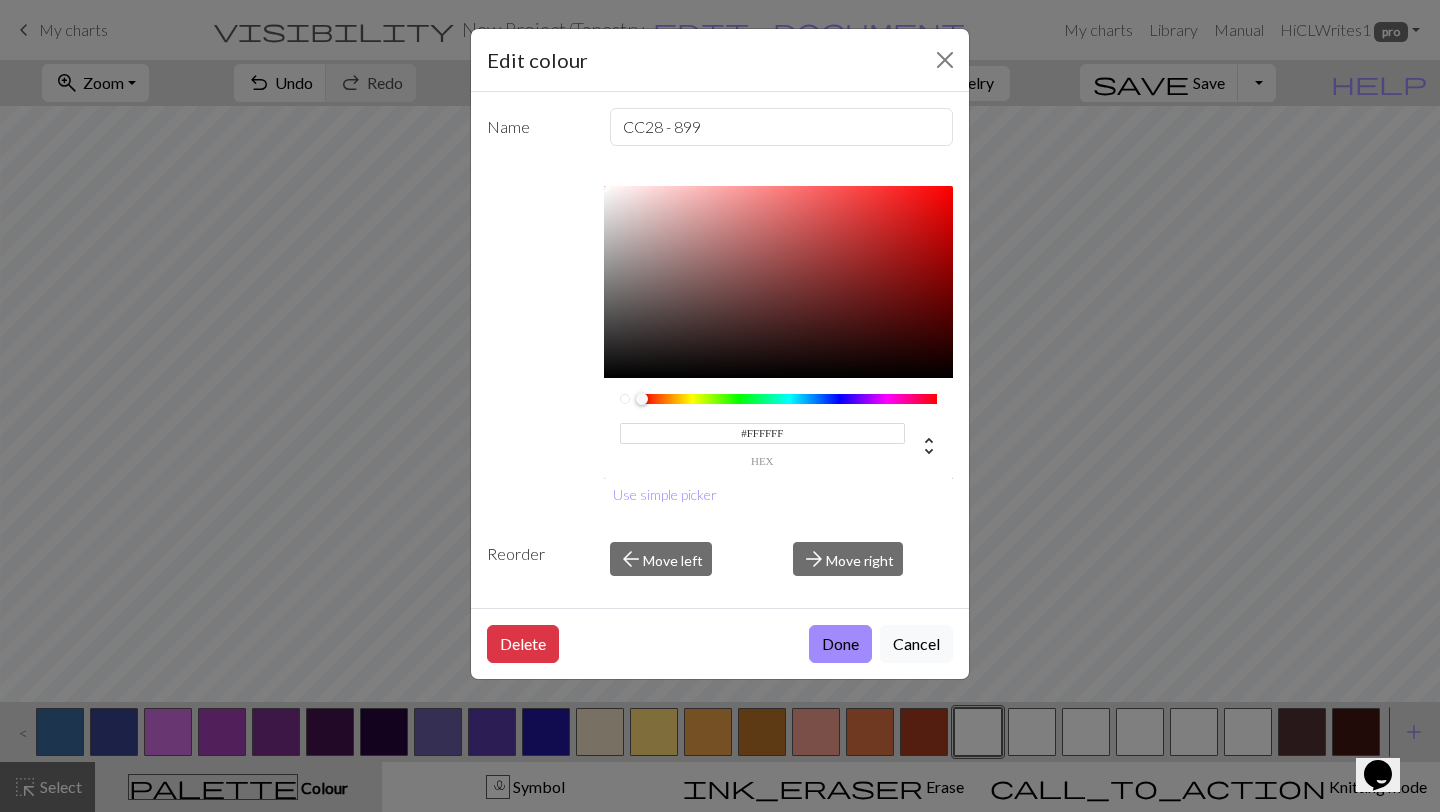 click on "#FFFFFF" at bounding box center [763, 433] 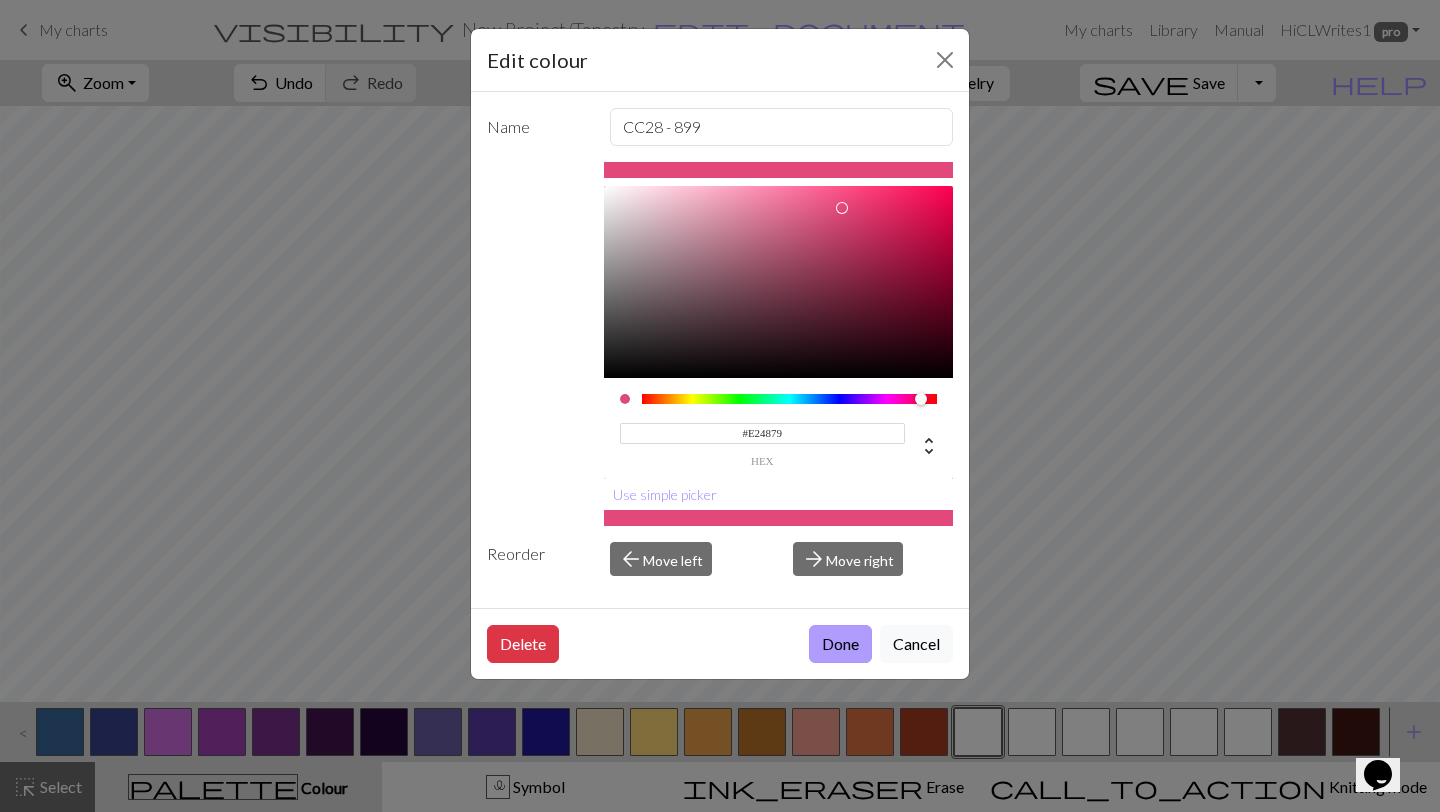 type on "#E24879" 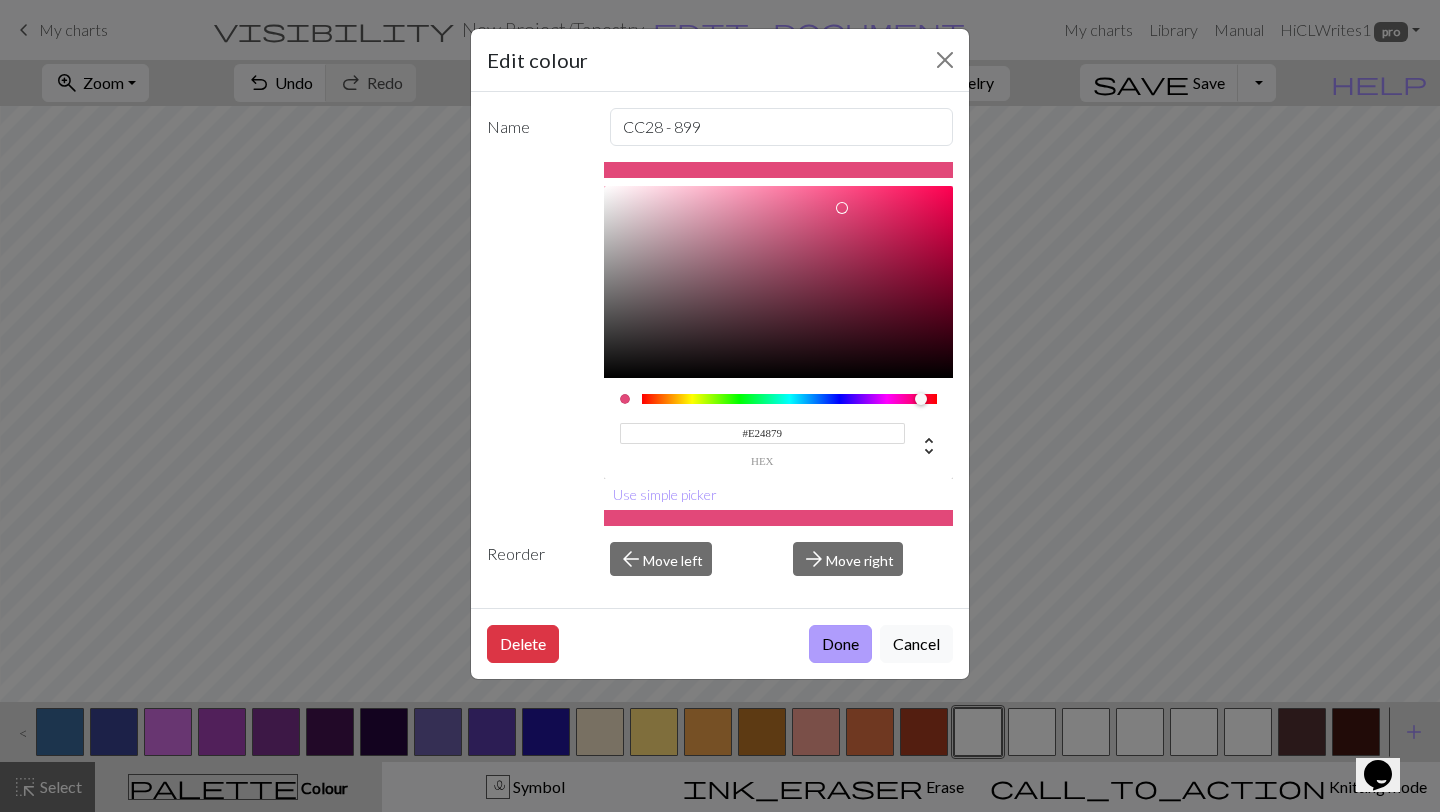click on "Done" at bounding box center (840, 644) 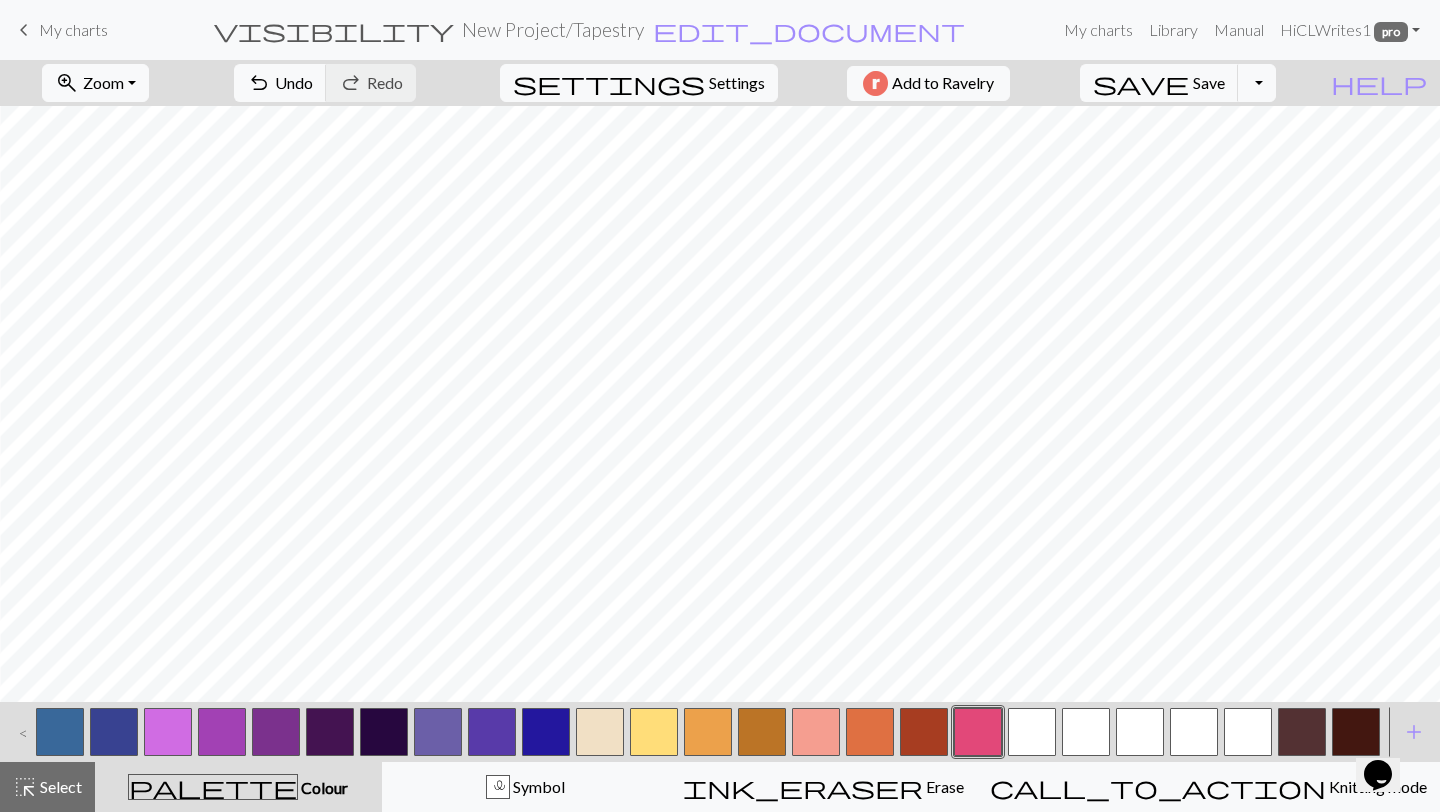 click at bounding box center (1032, 732) 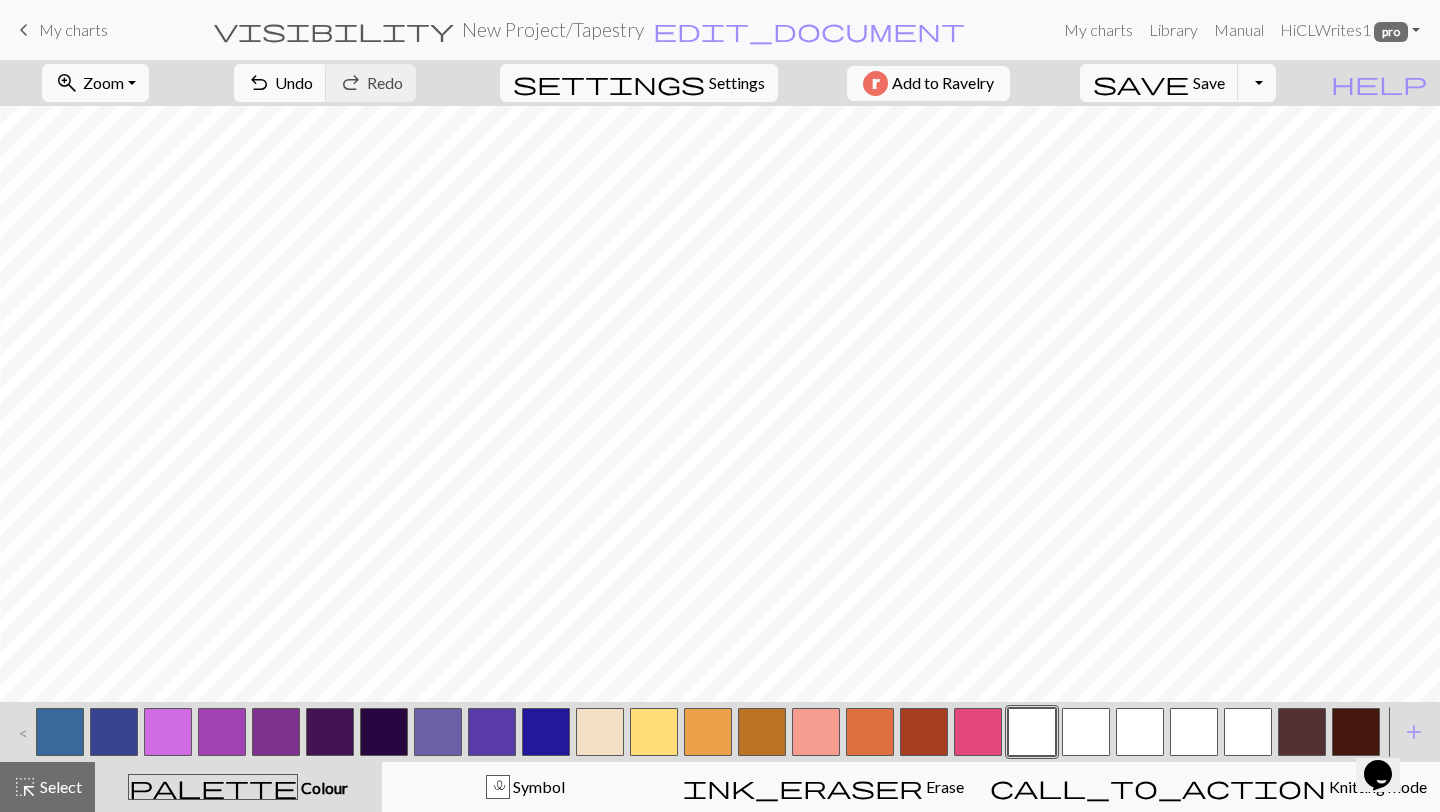 click at bounding box center (1032, 732) 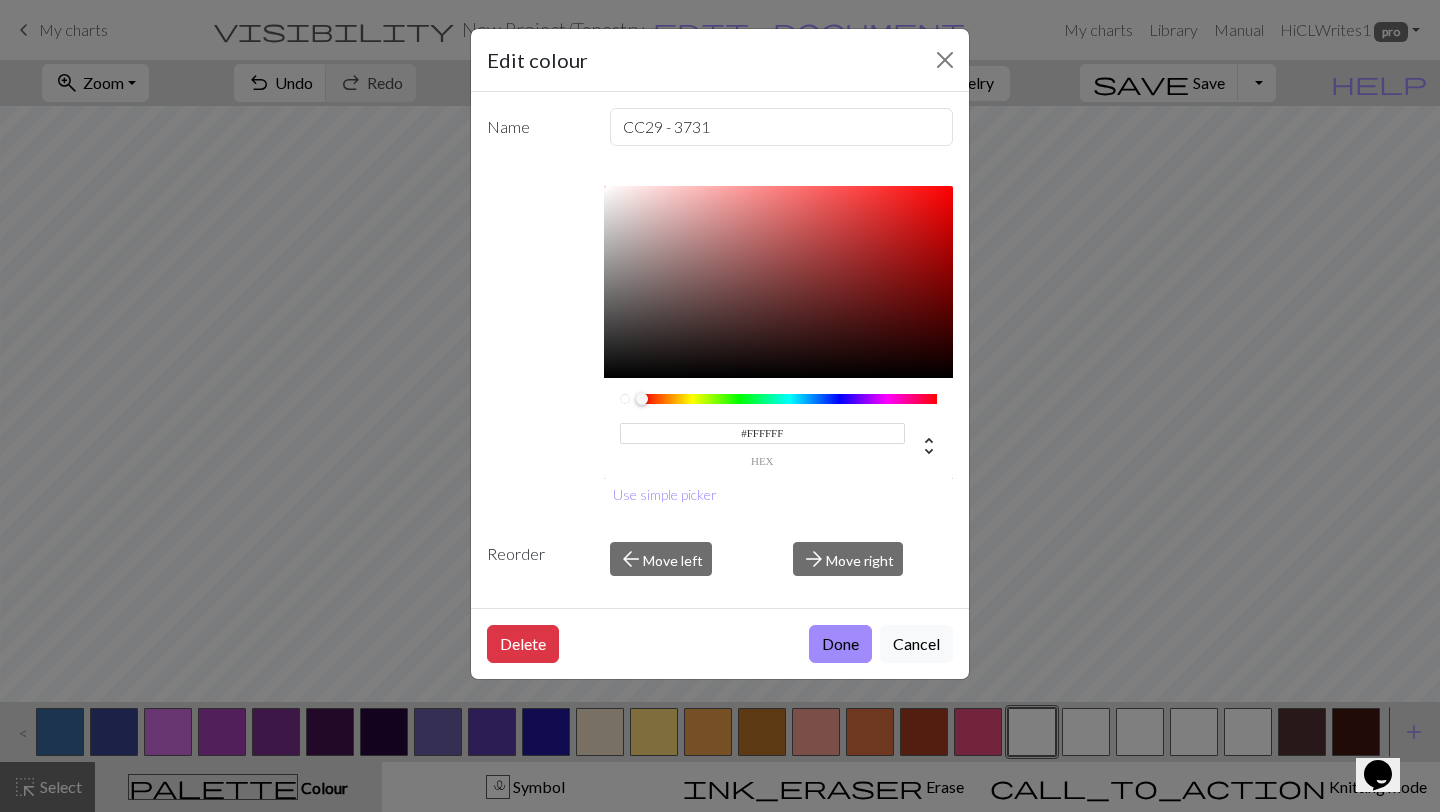 click on "#FFFFFF" at bounding box center (763, 433) 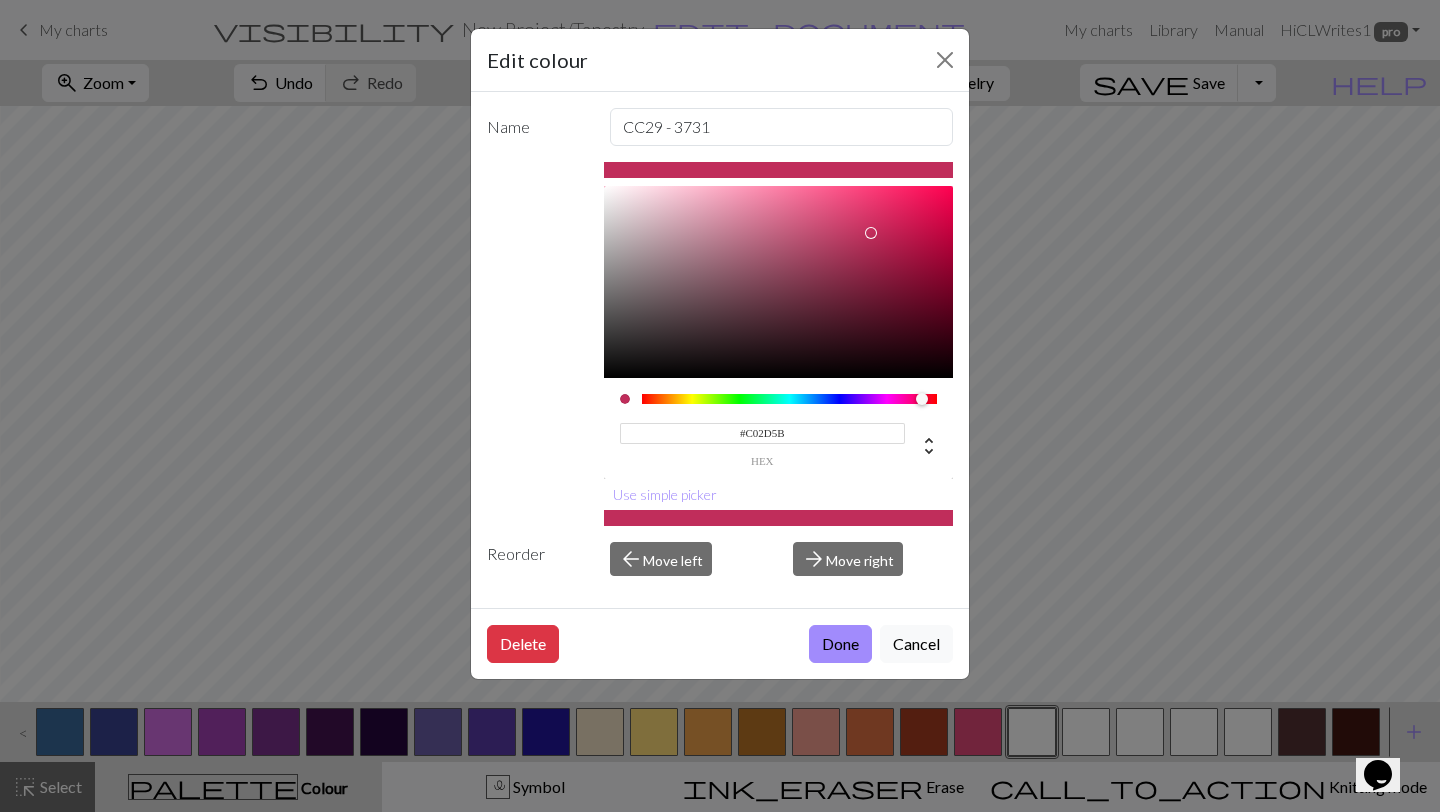 click on "Done" at bounding box center (840, 644) 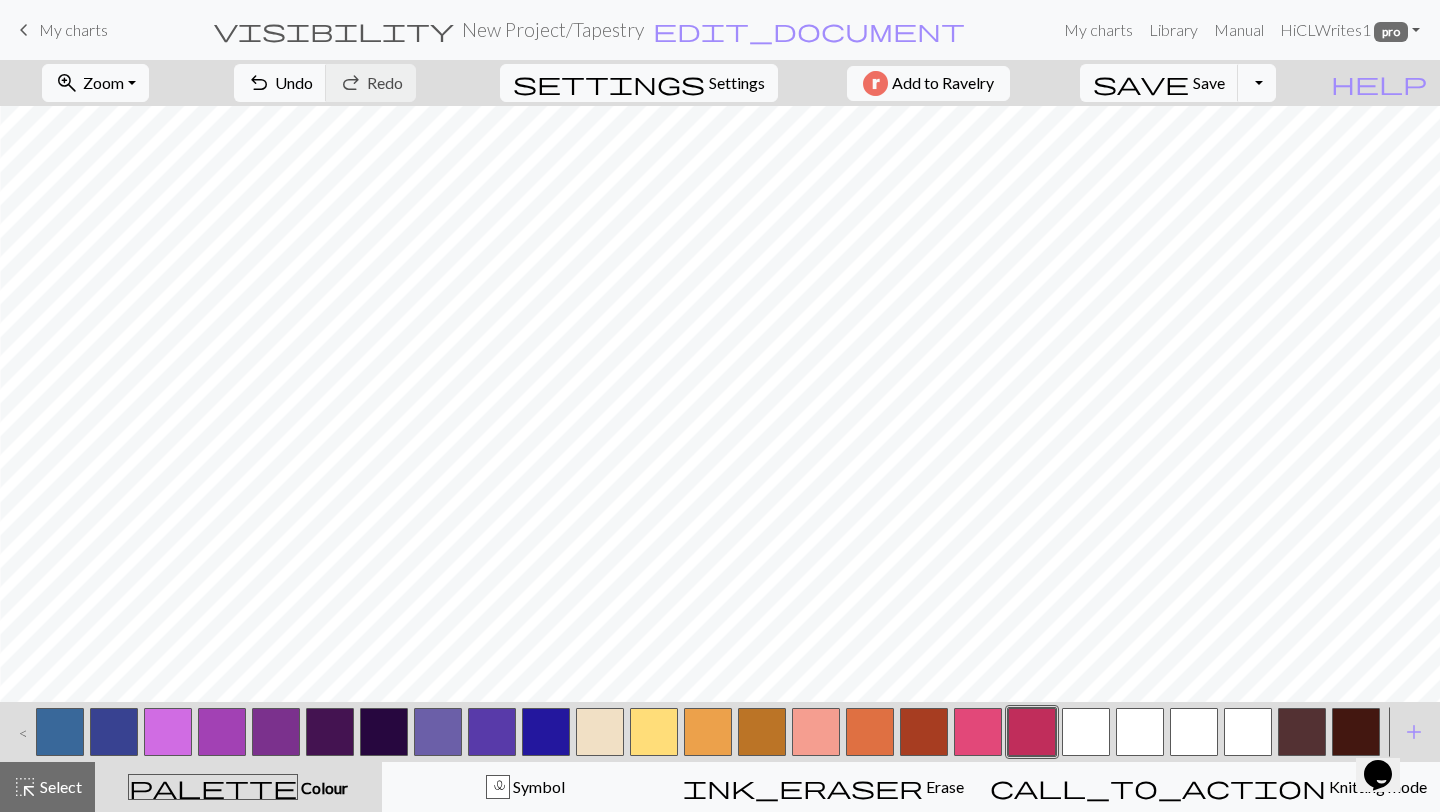 click at bounding box center [1086, 732] 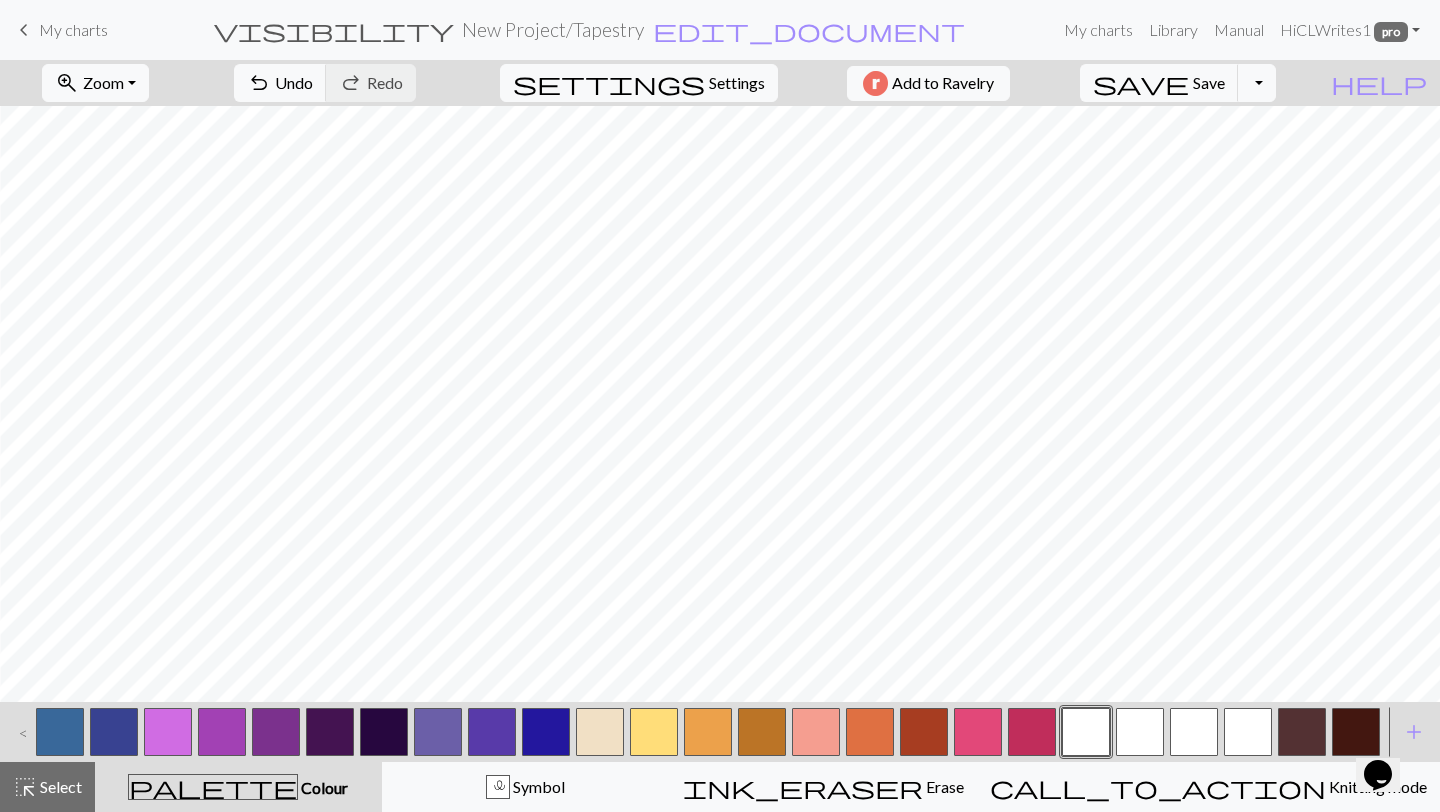 click at bounding box center (1086, 732) 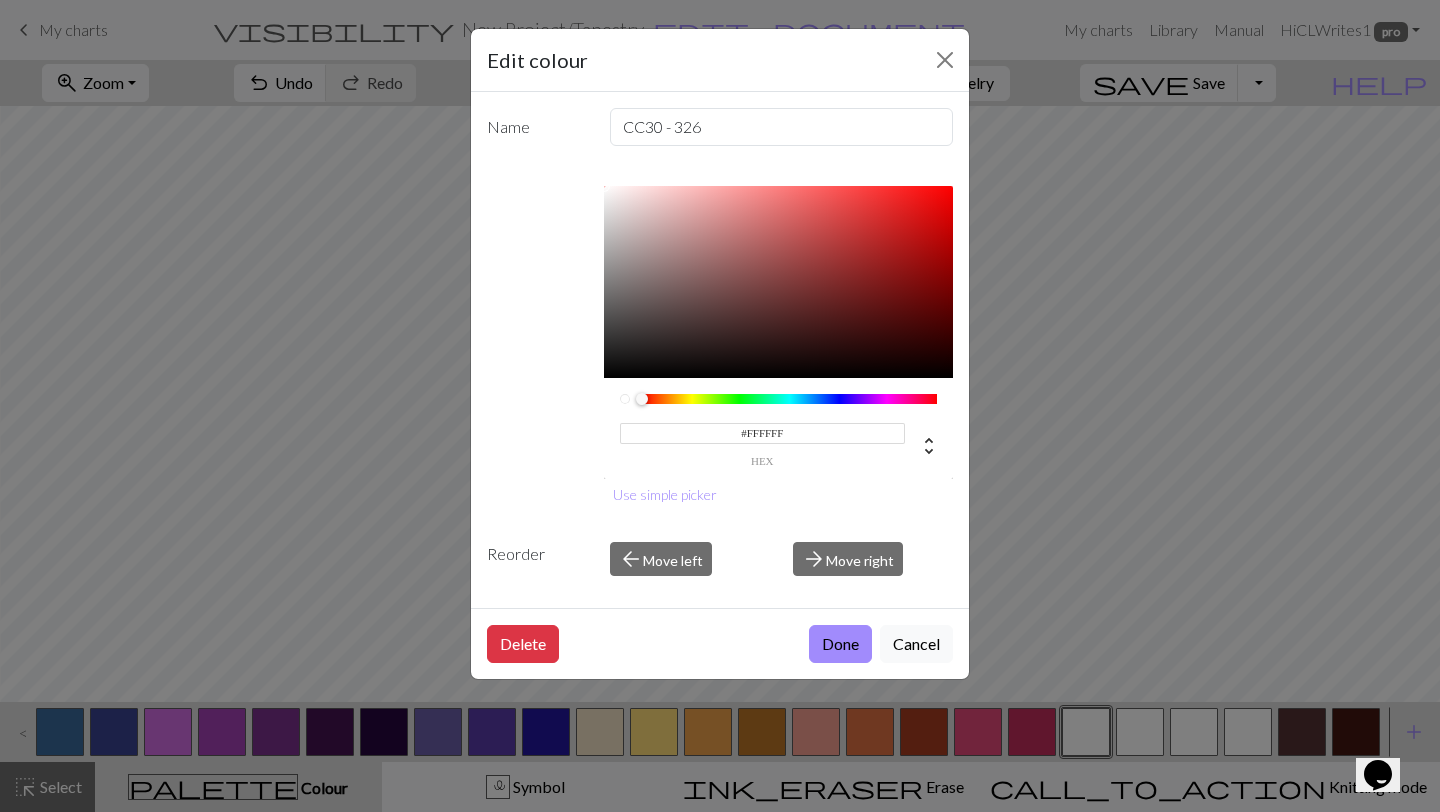 click on "#FFFFFF" at bounding box center (763, 433) 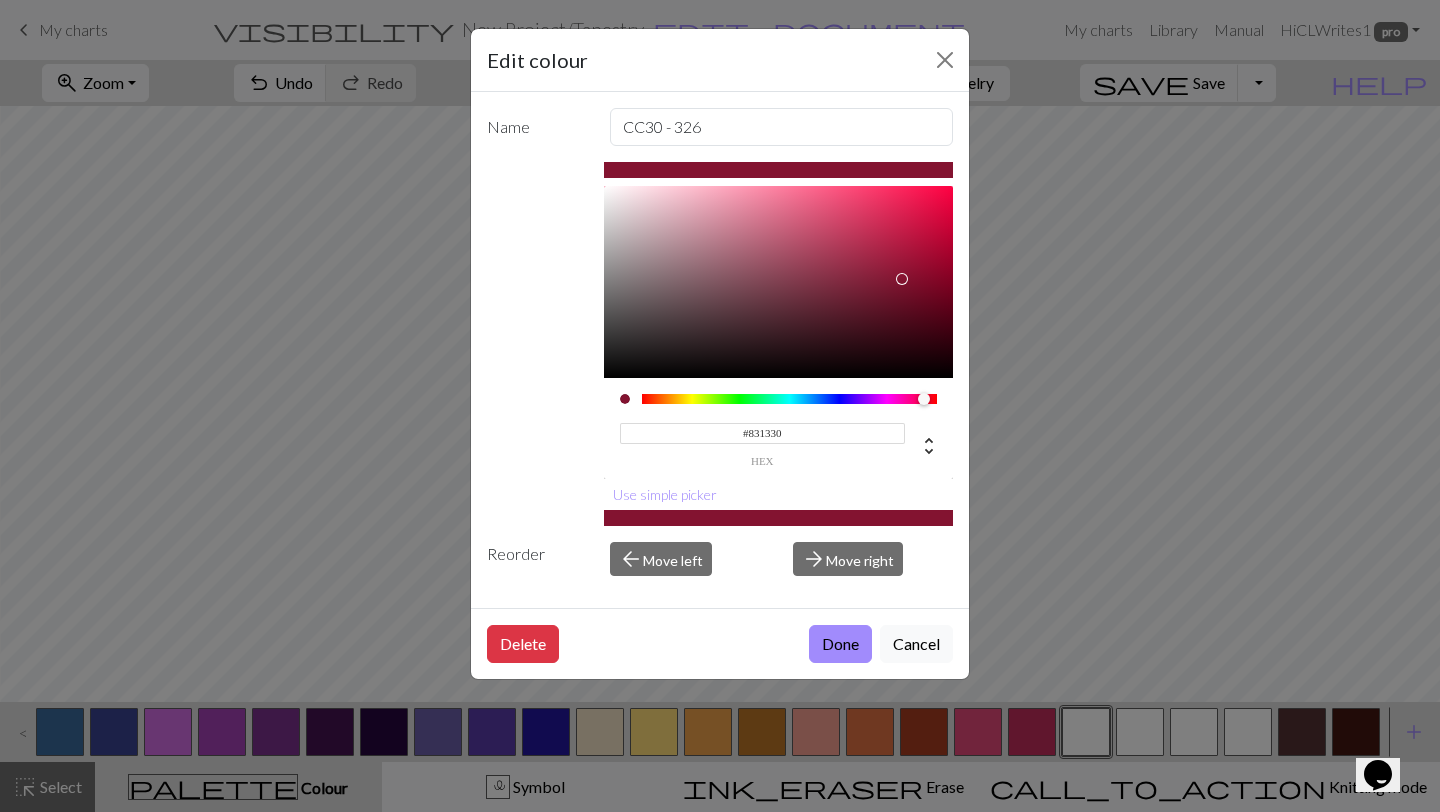 click on "Done" at bounding box center (840, 644) 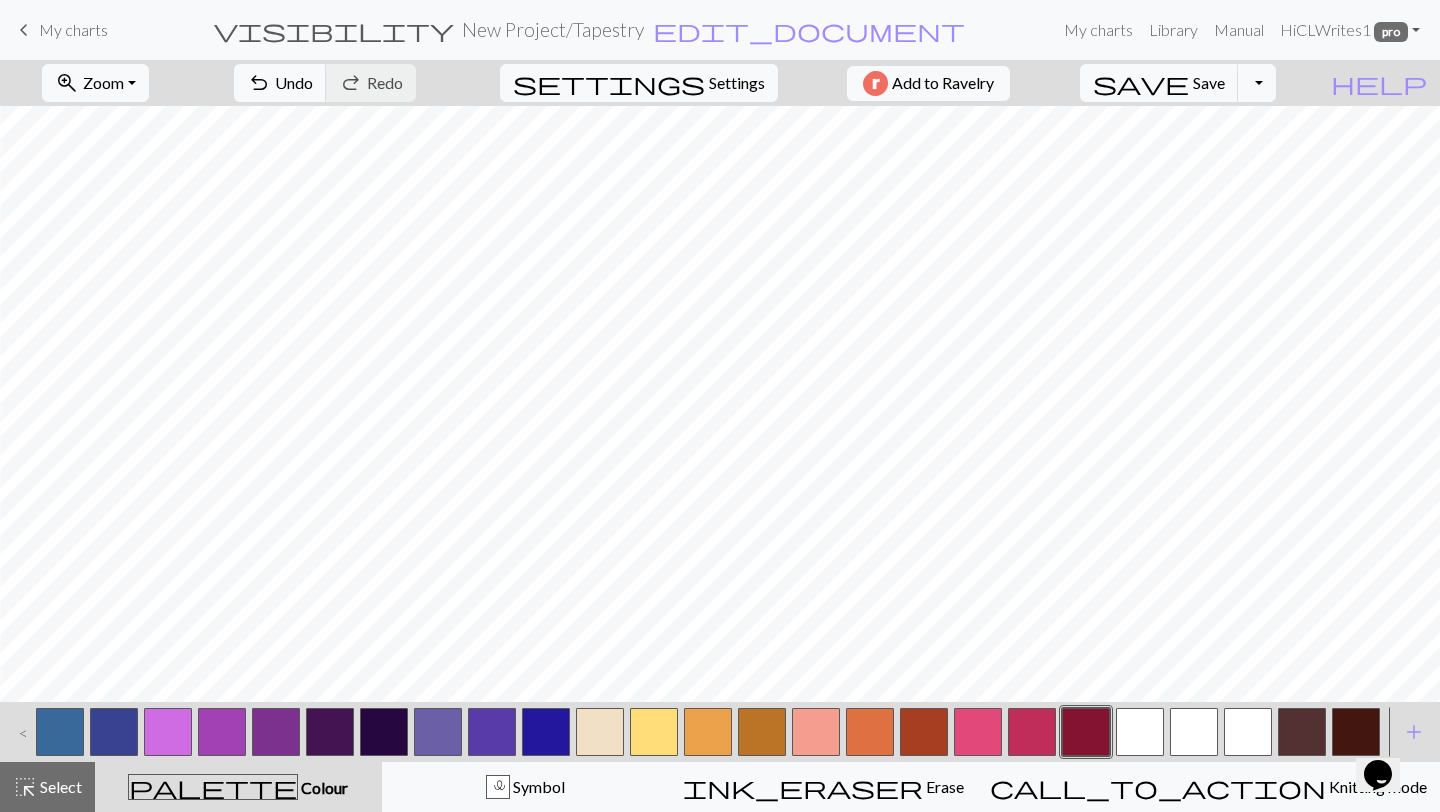 click at bounding box center (1140, 732) 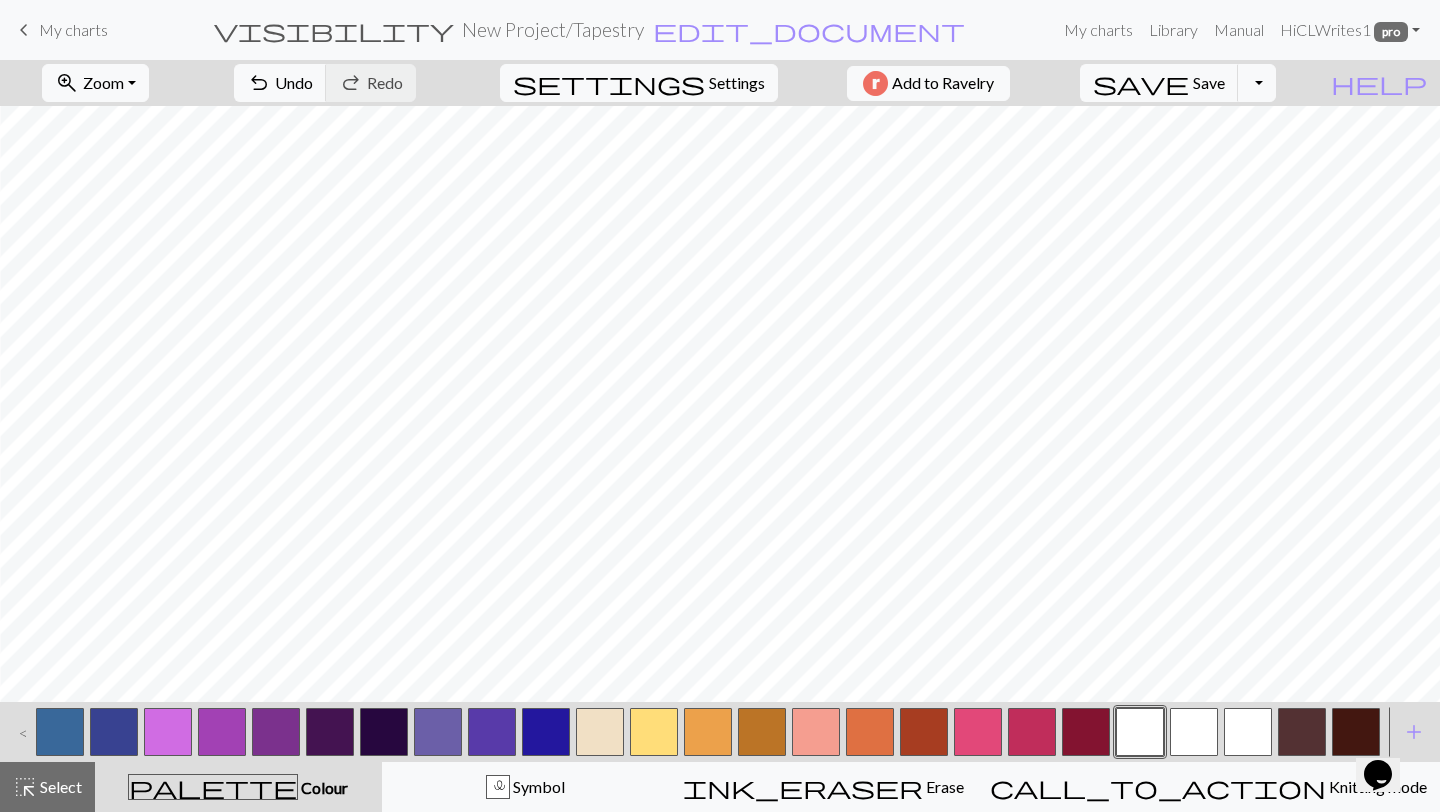 click at bounding box center (1140, 732) 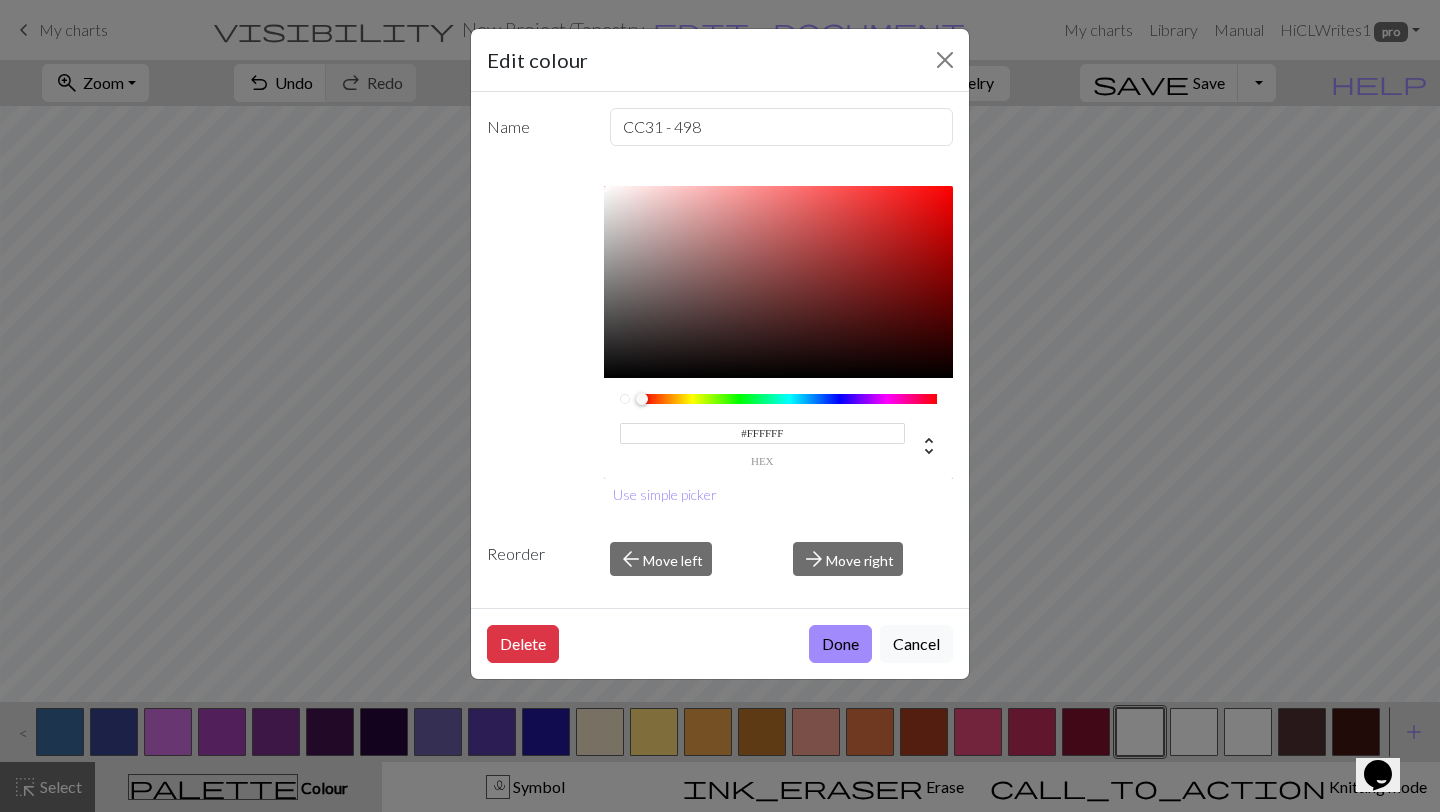 click on "#FFFFFF" at bounding box center [763, 433] 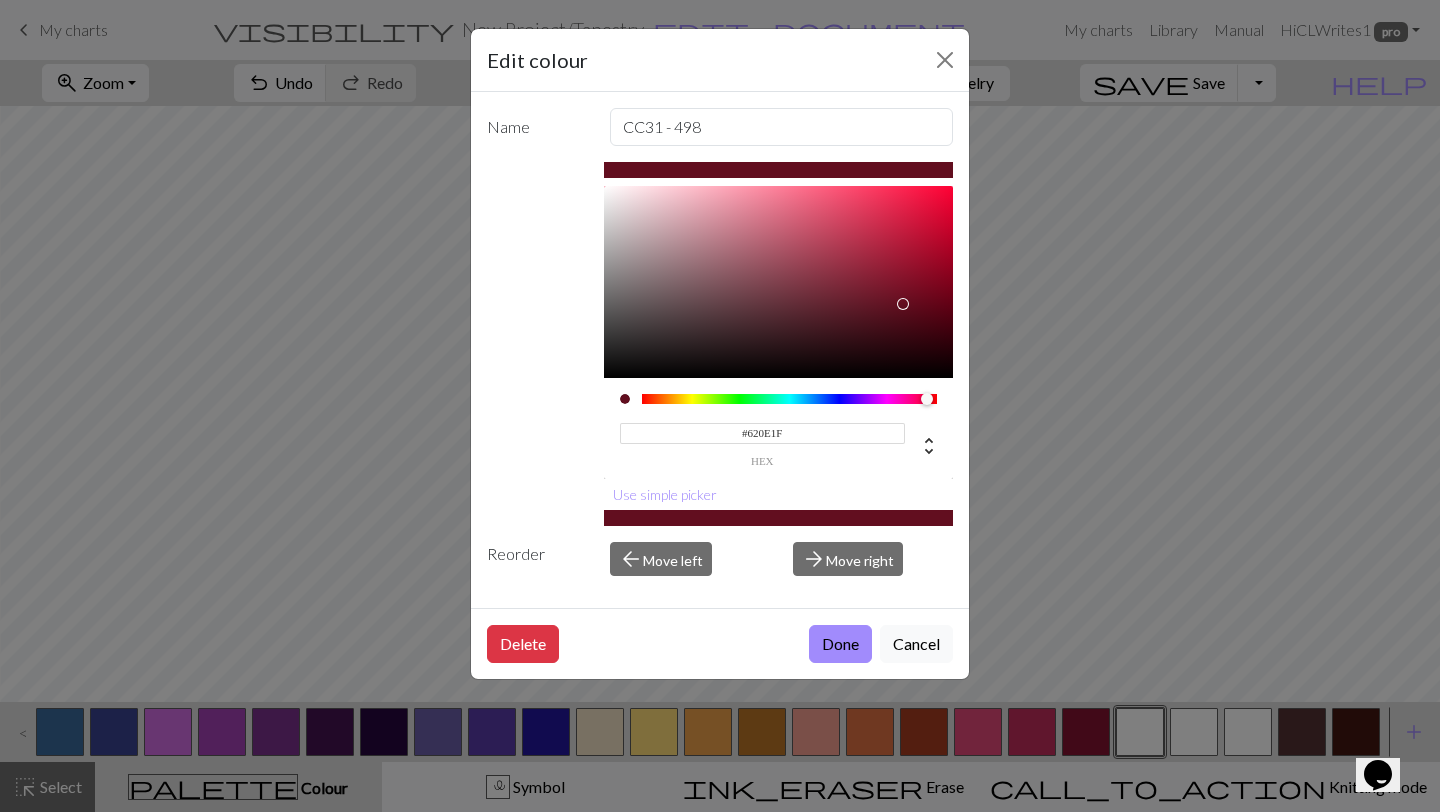 click on "Done" at bounding box center (840, 644) 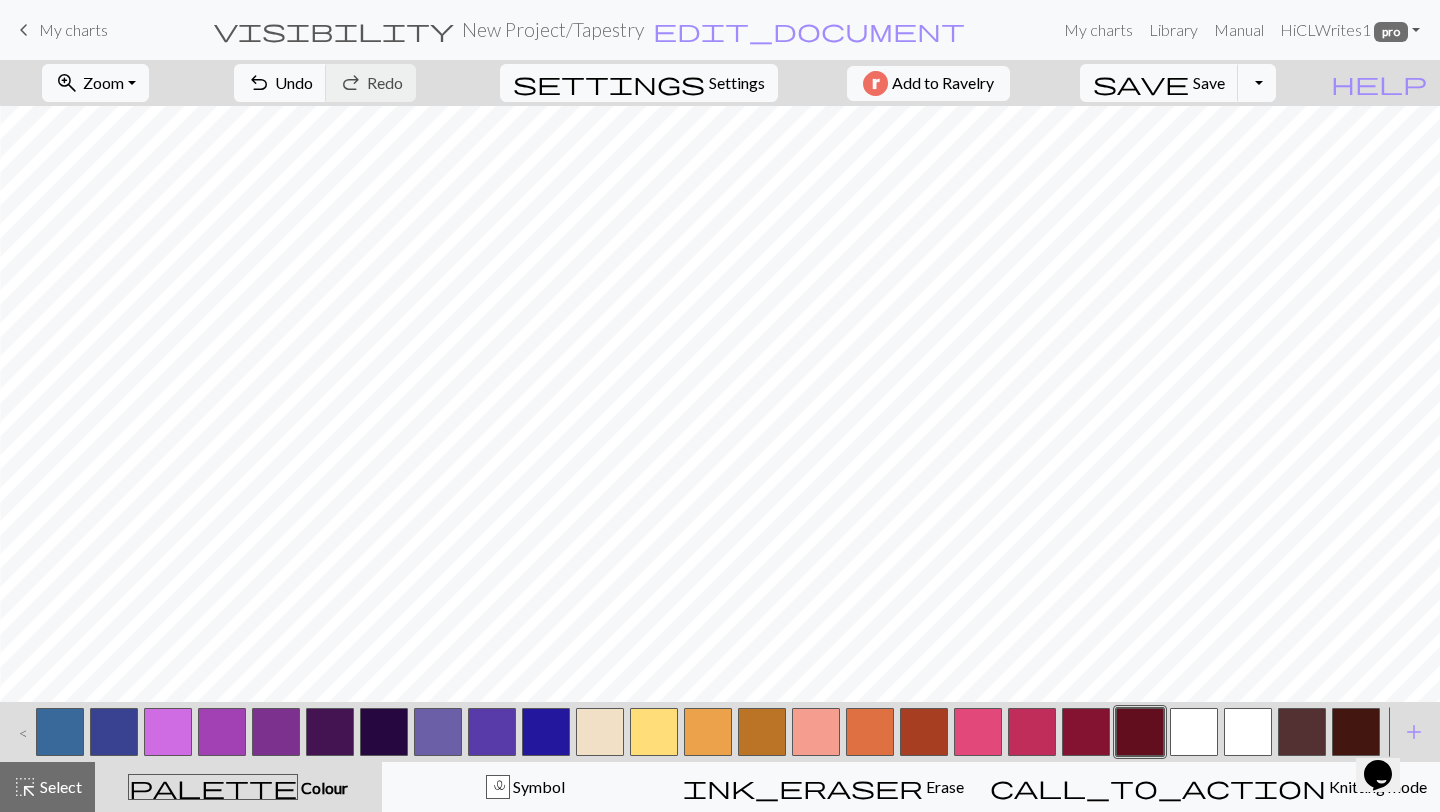 click at bounding box center (1194, 732) 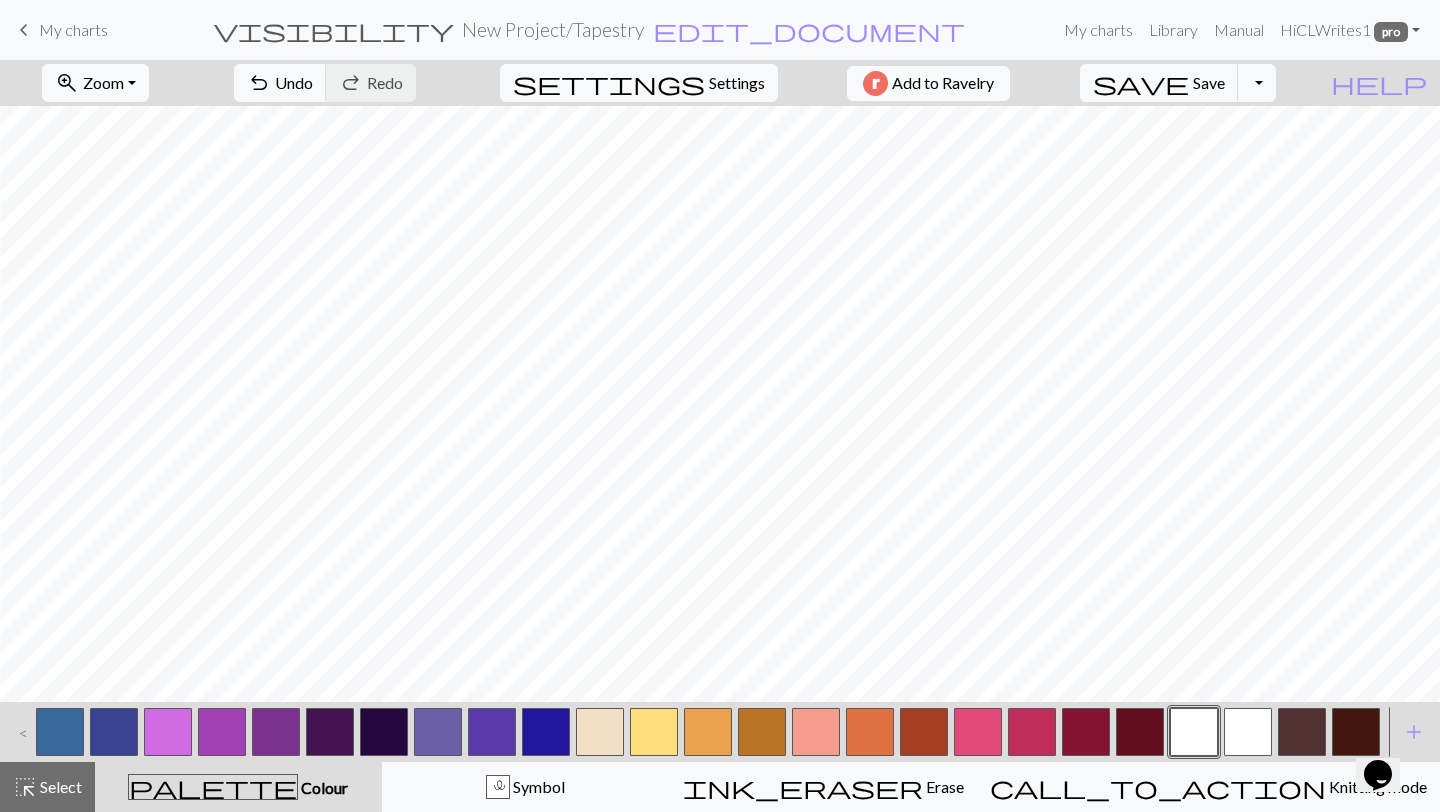 click at bounding box center [1194, 732] 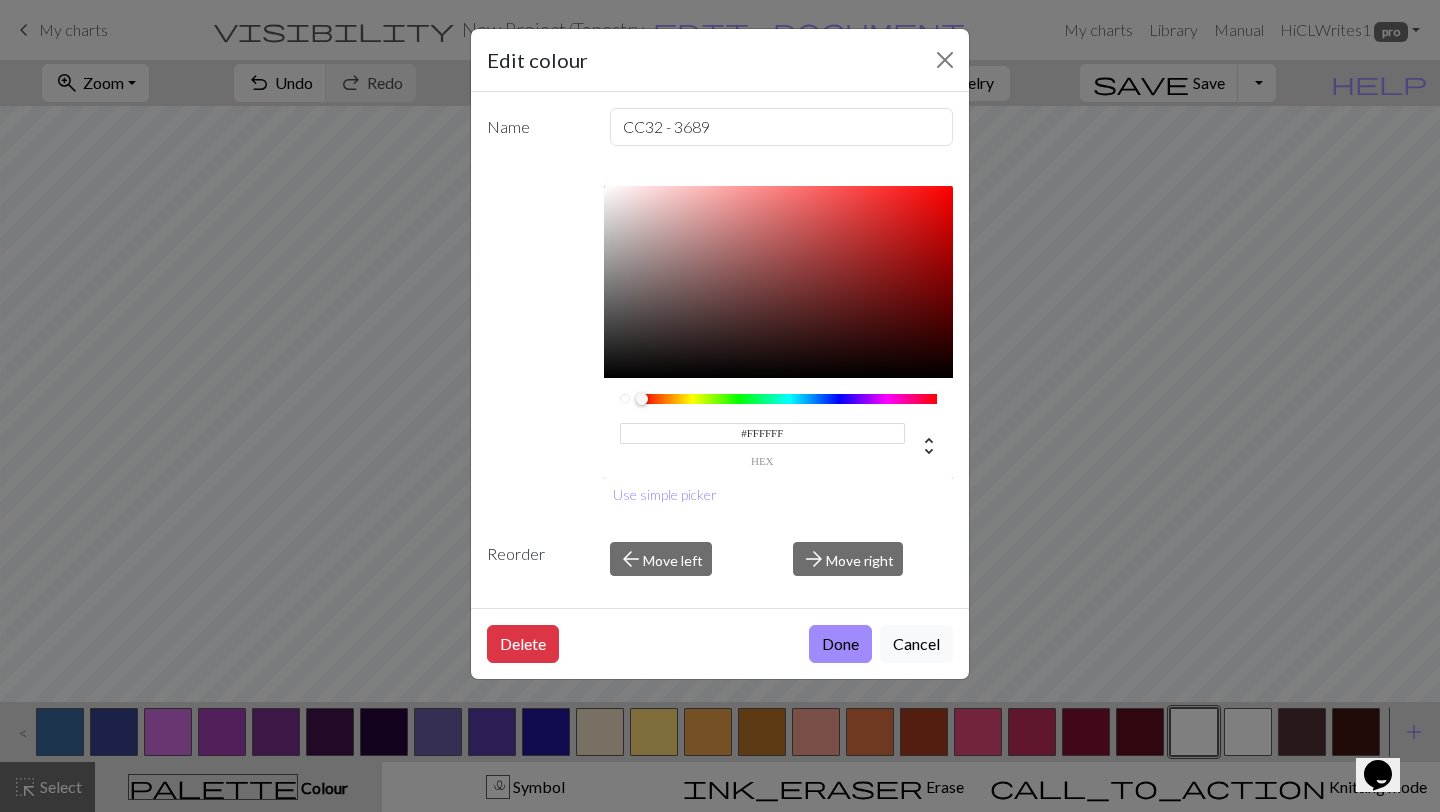 click on "#FFFFFF" at bounding box center [763, 433] 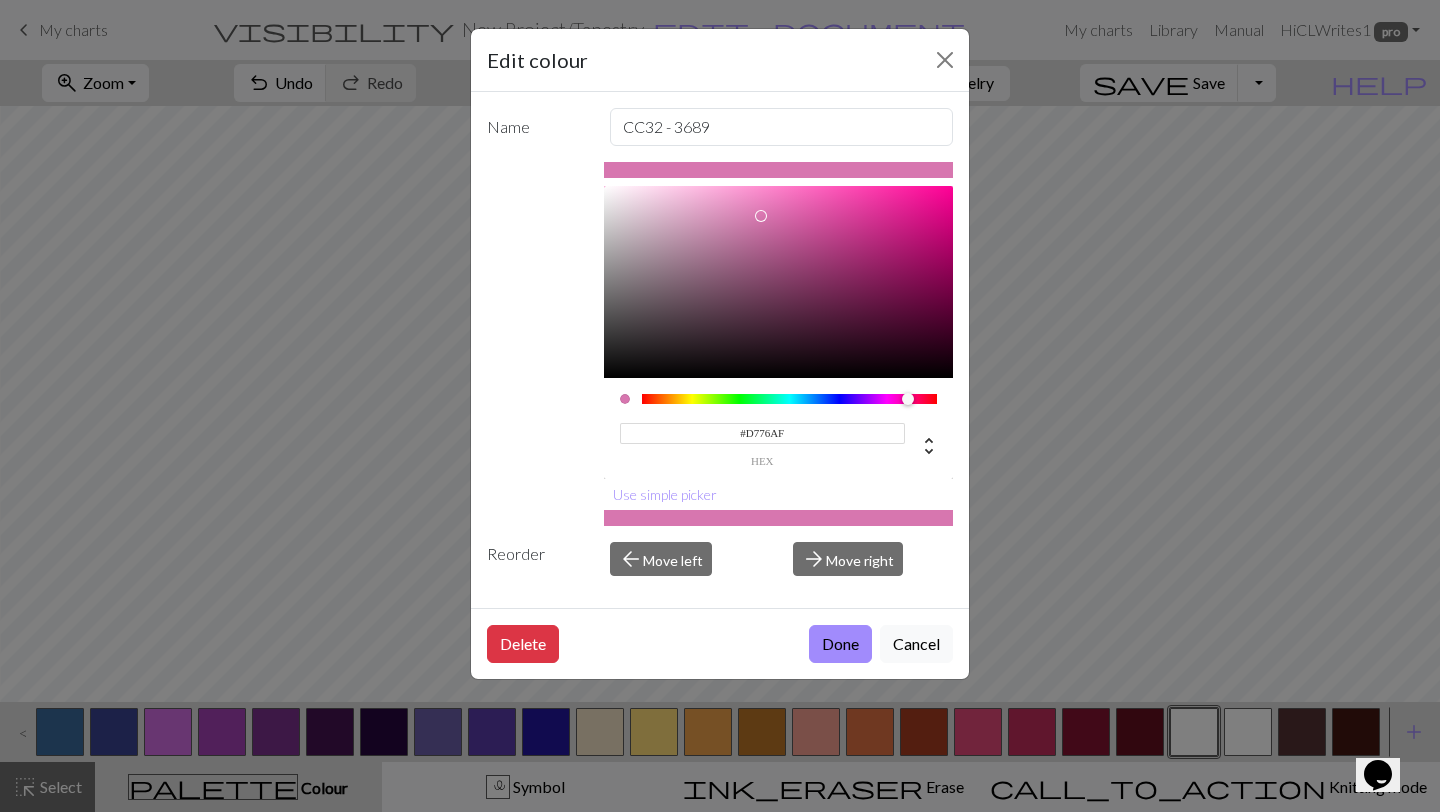click on "Done" at bounding box center (840, 644) 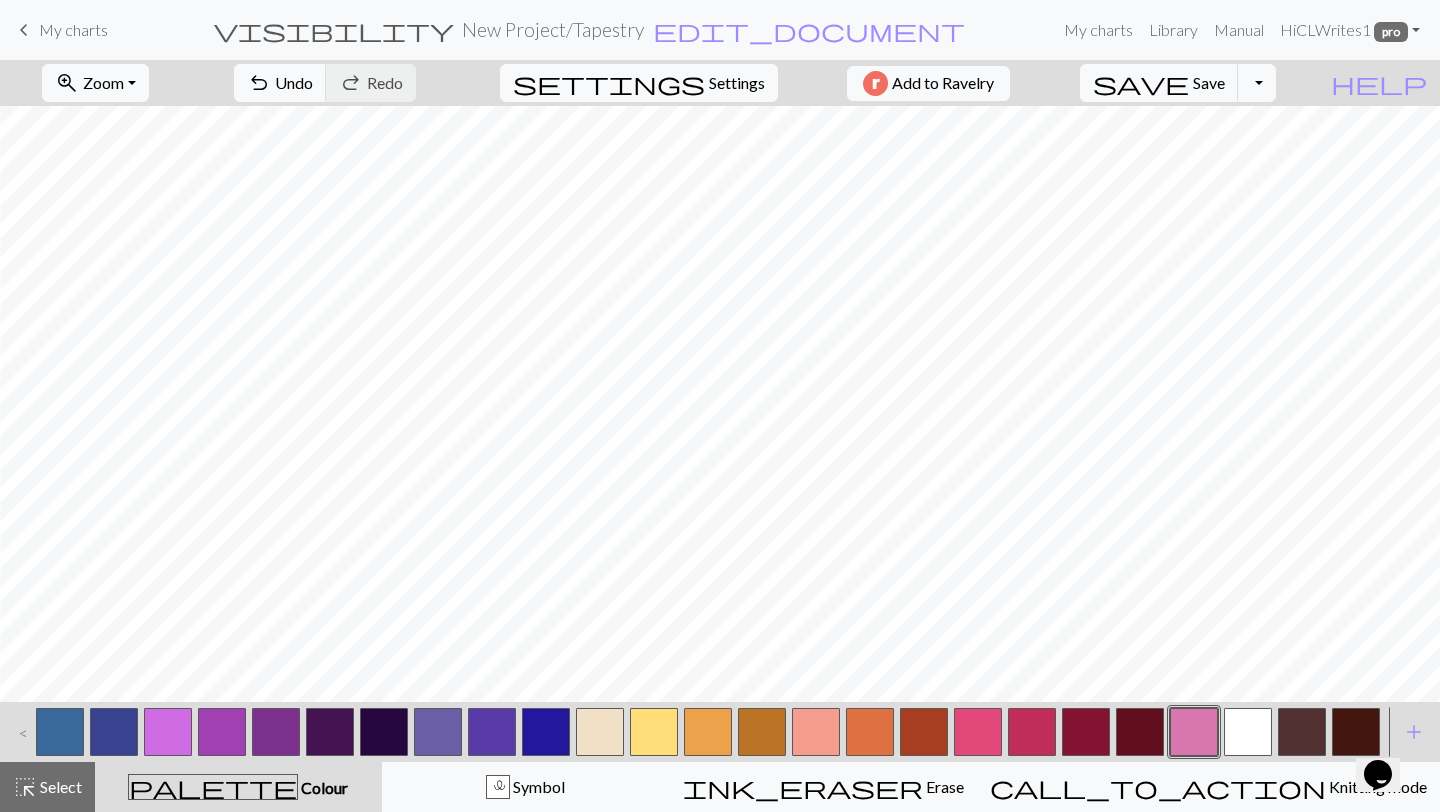 click at bounding box center [1248, 732] 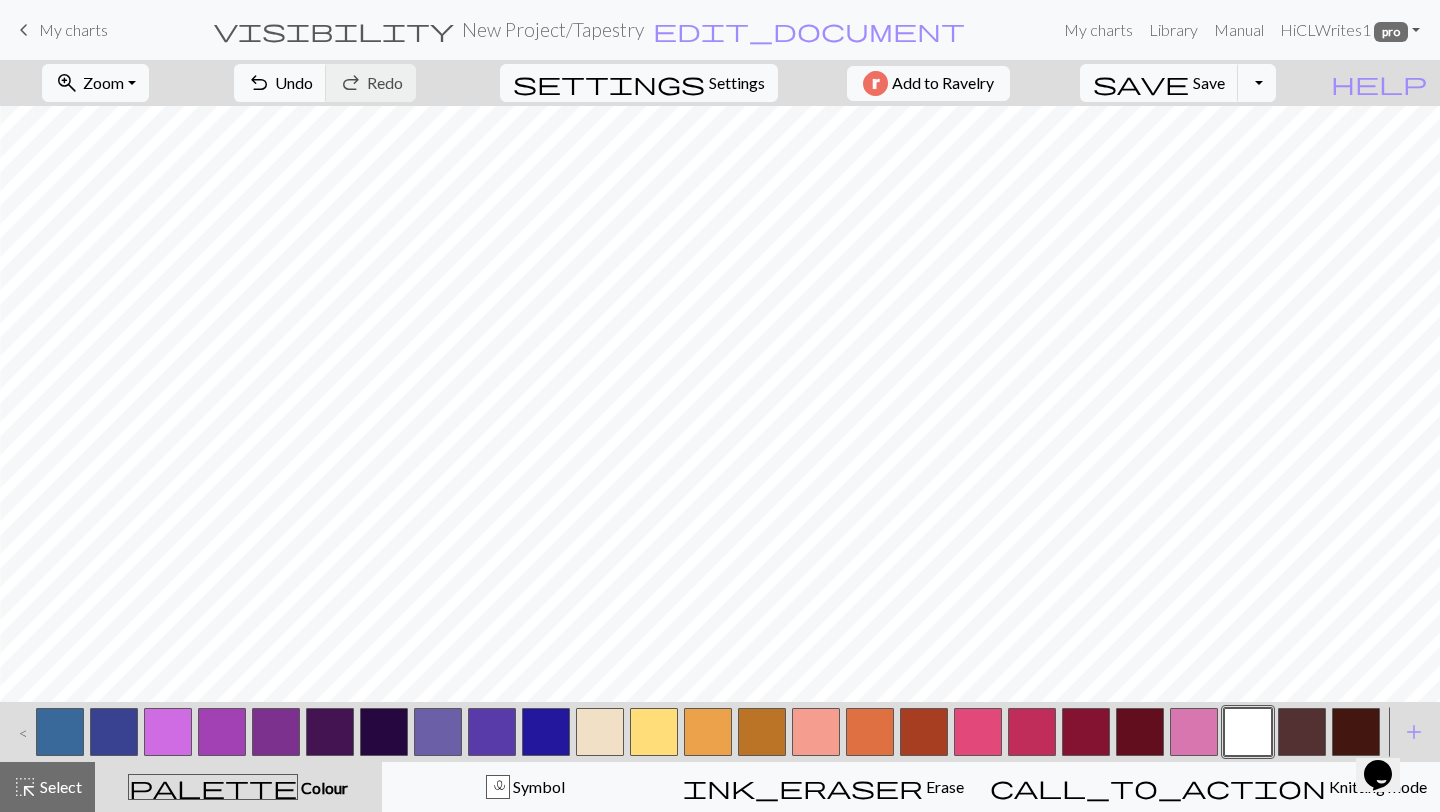 click at bounding box center (1248, 732) 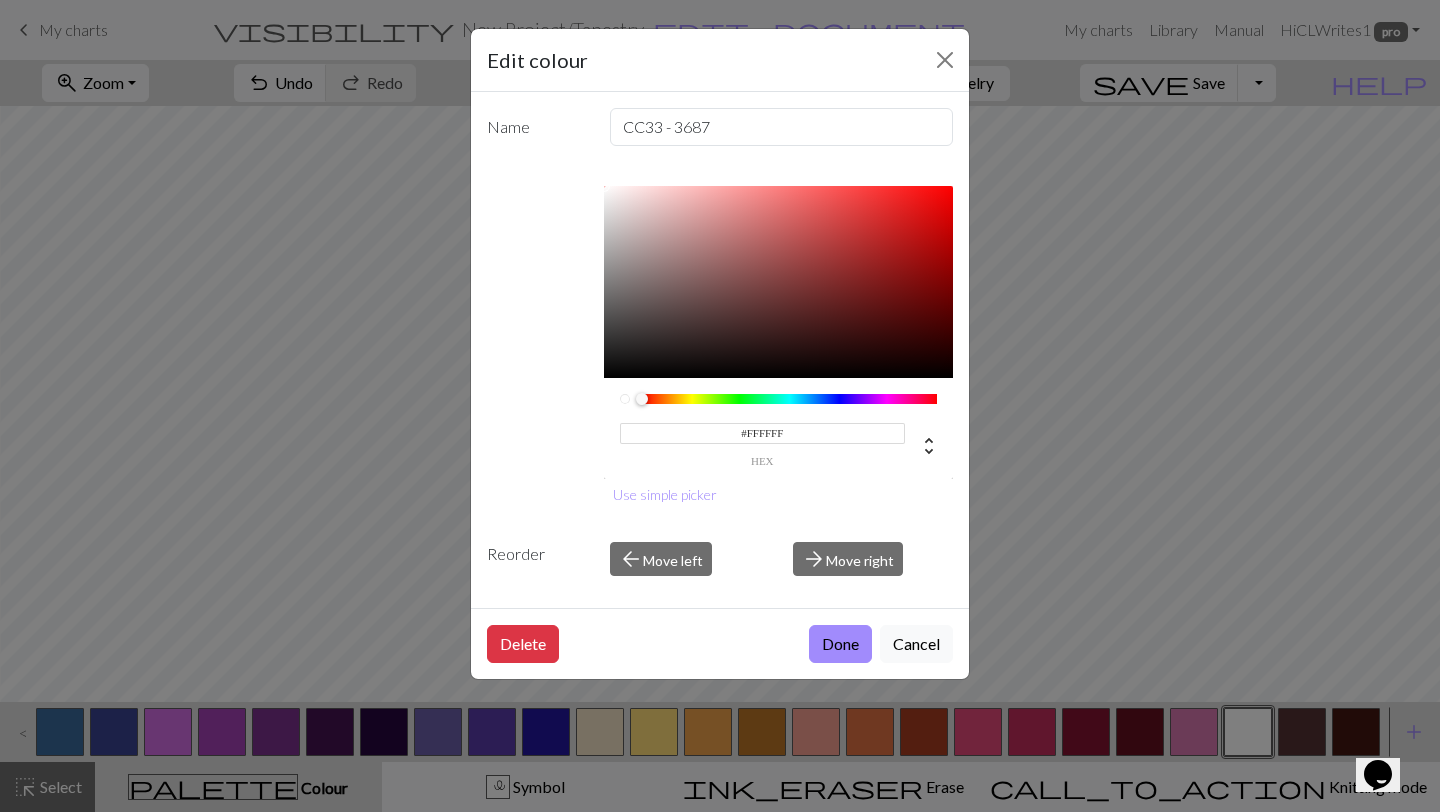 click on "#FFFFFF" at bounding box center [763, 433] 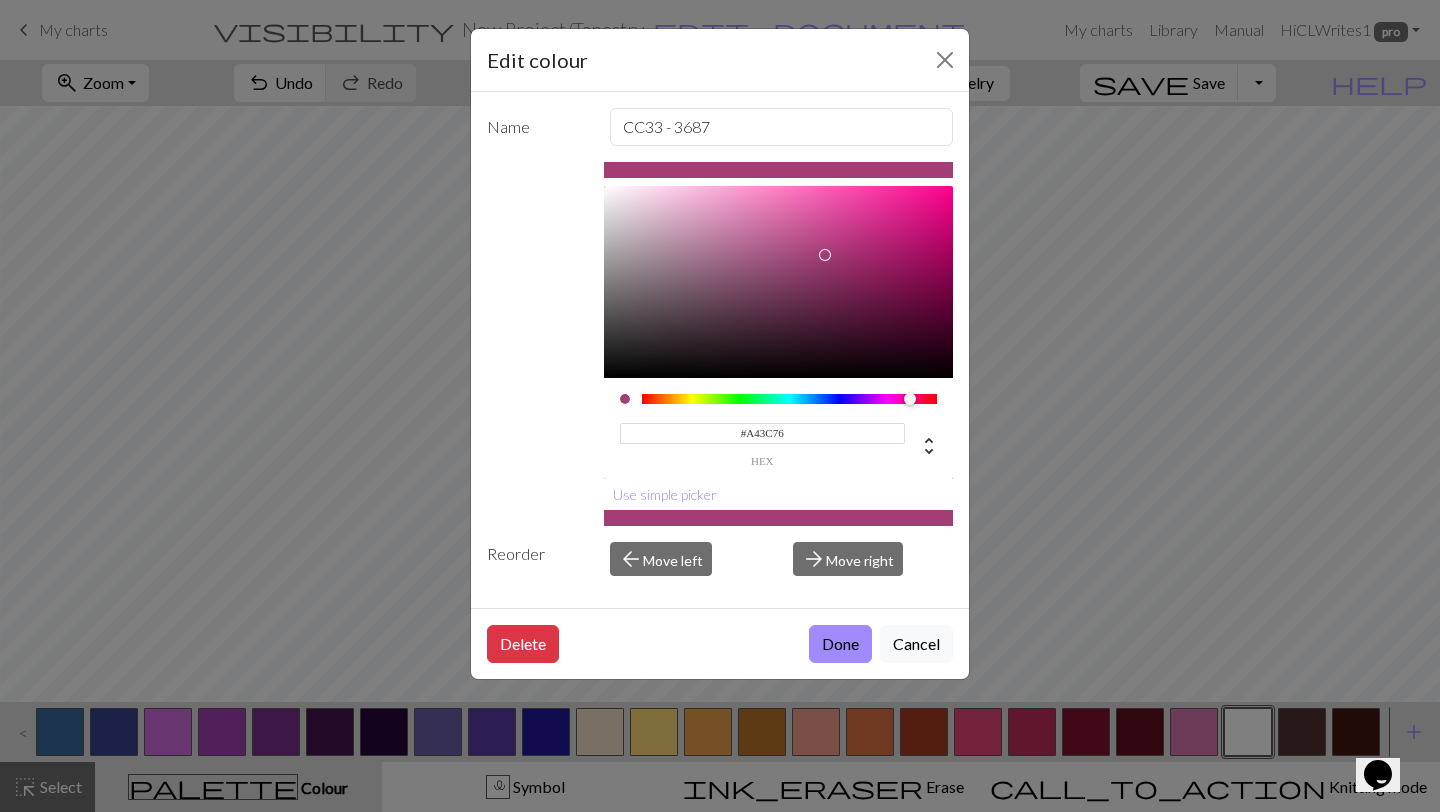 click on "Done" at bounding box center [840, 644] 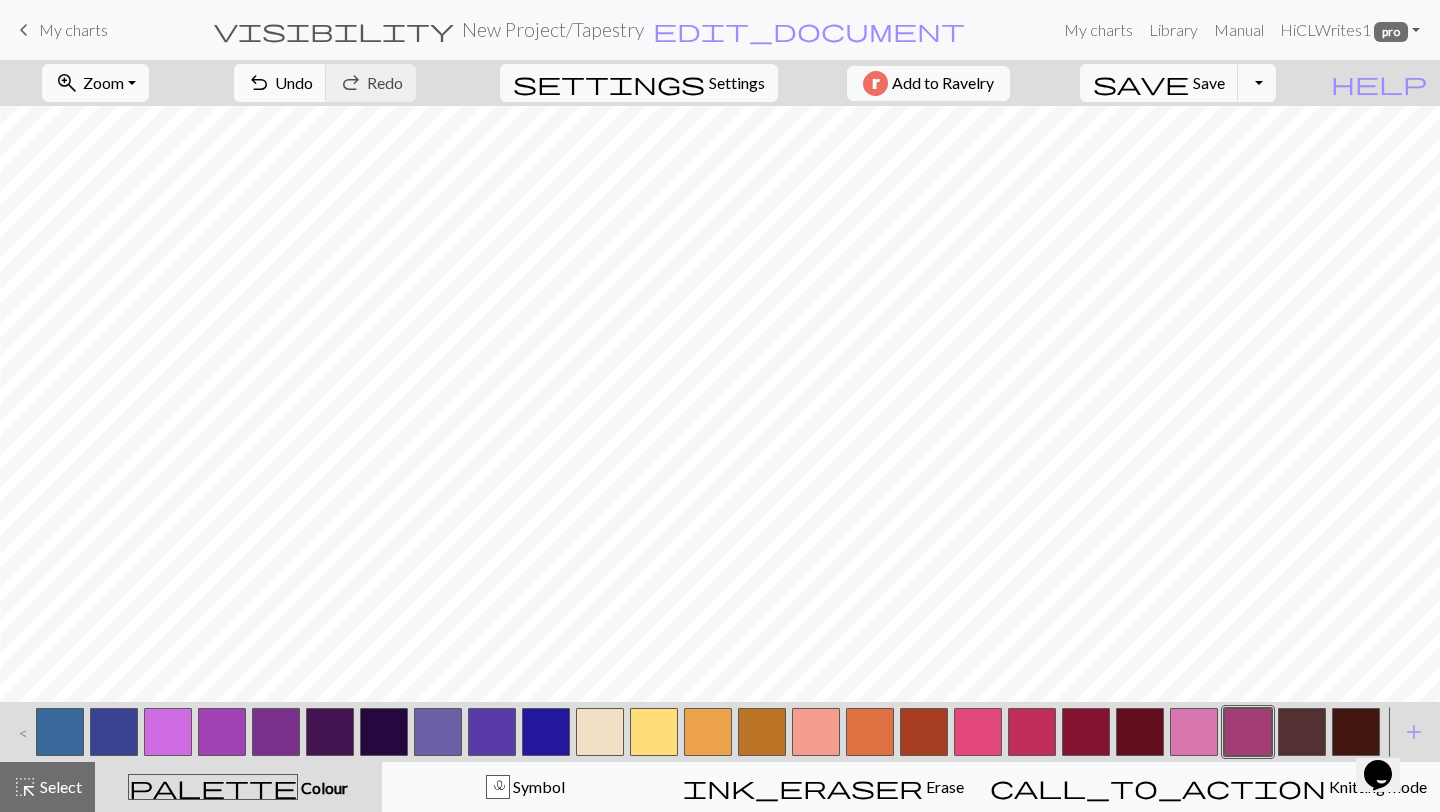 type 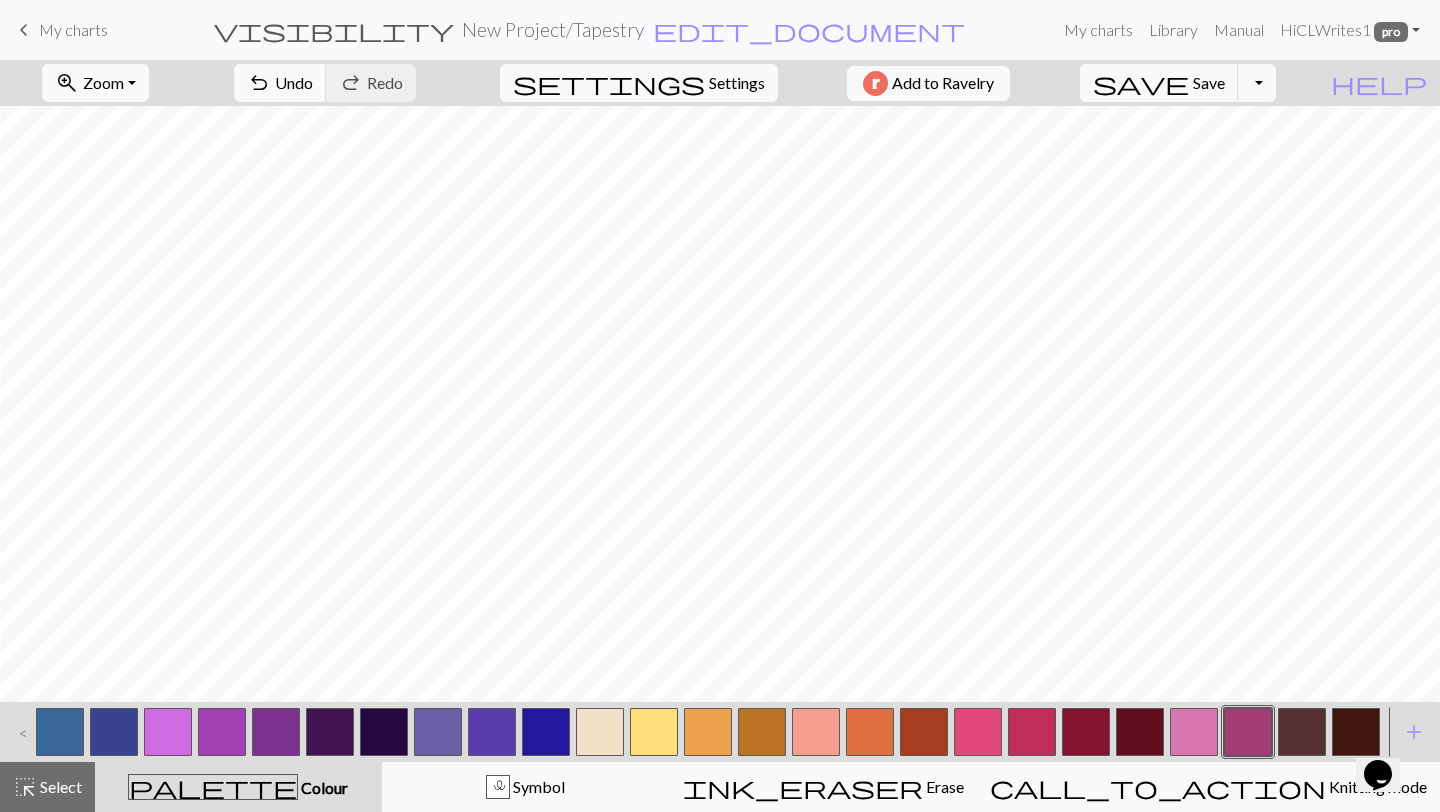 click on "zoom_in Zoom Zoom" at bounding box center (95, 83) 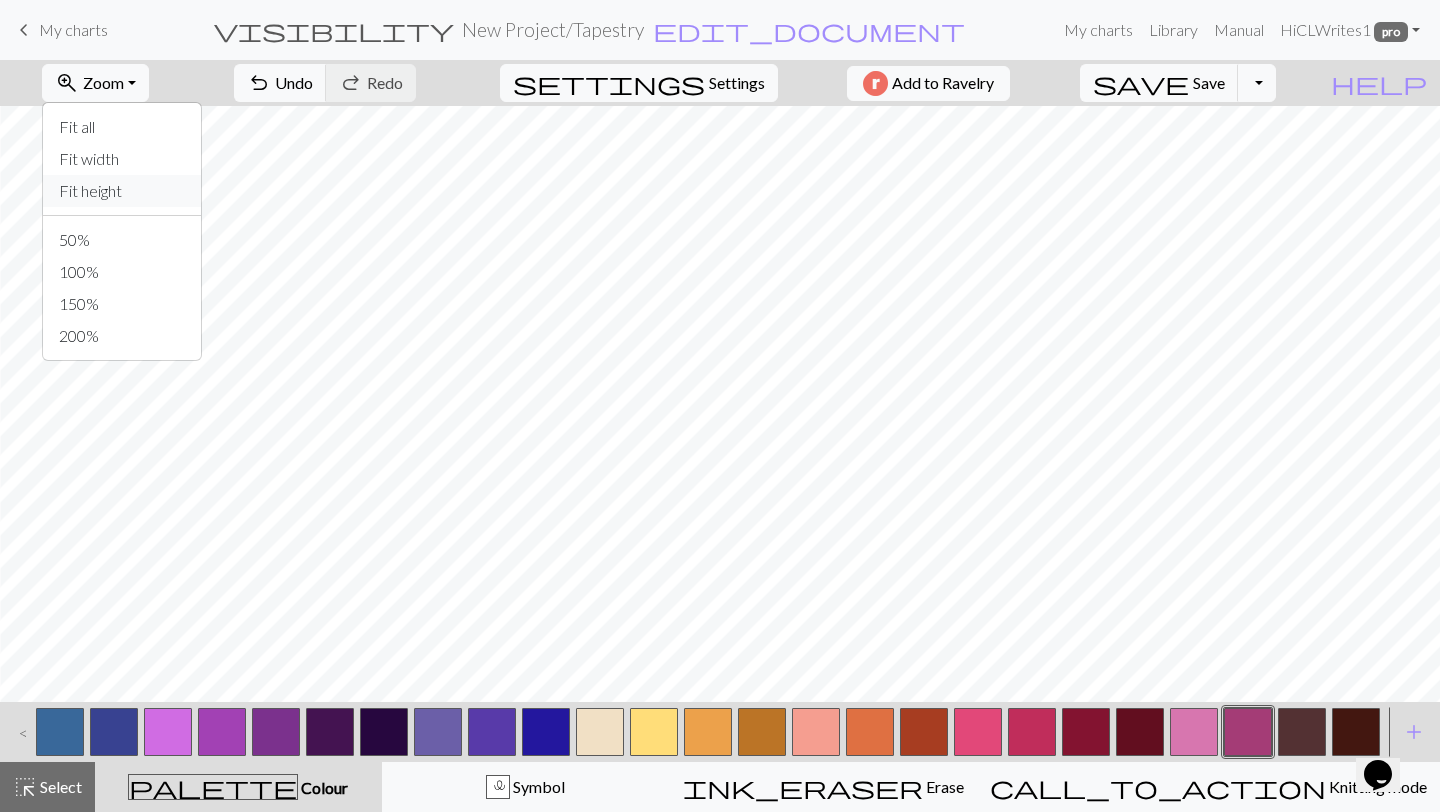 click on "Fit height" at bounding box center [122, 191] 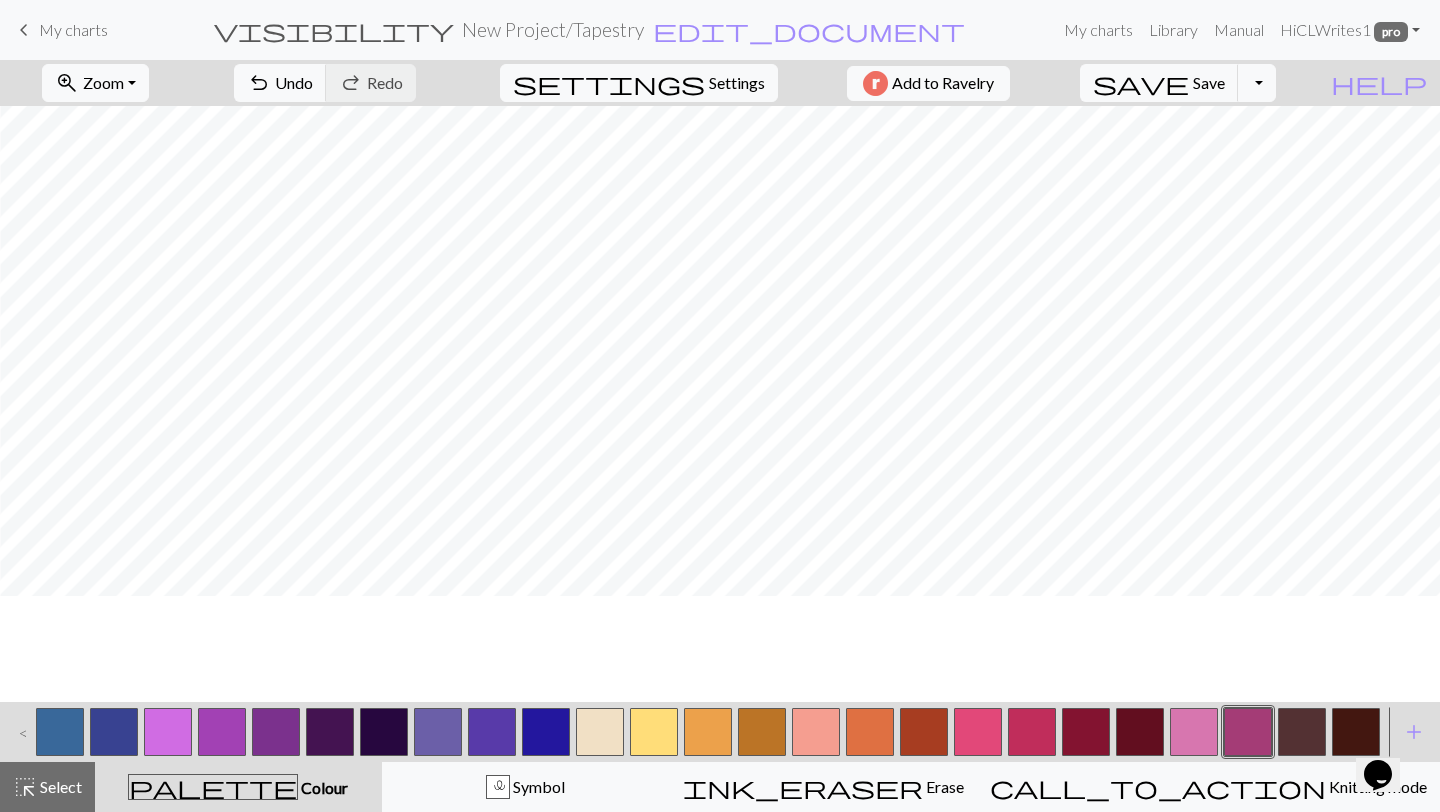 scroll, scrollTop: 651, scrollLeft: 871, axis: both 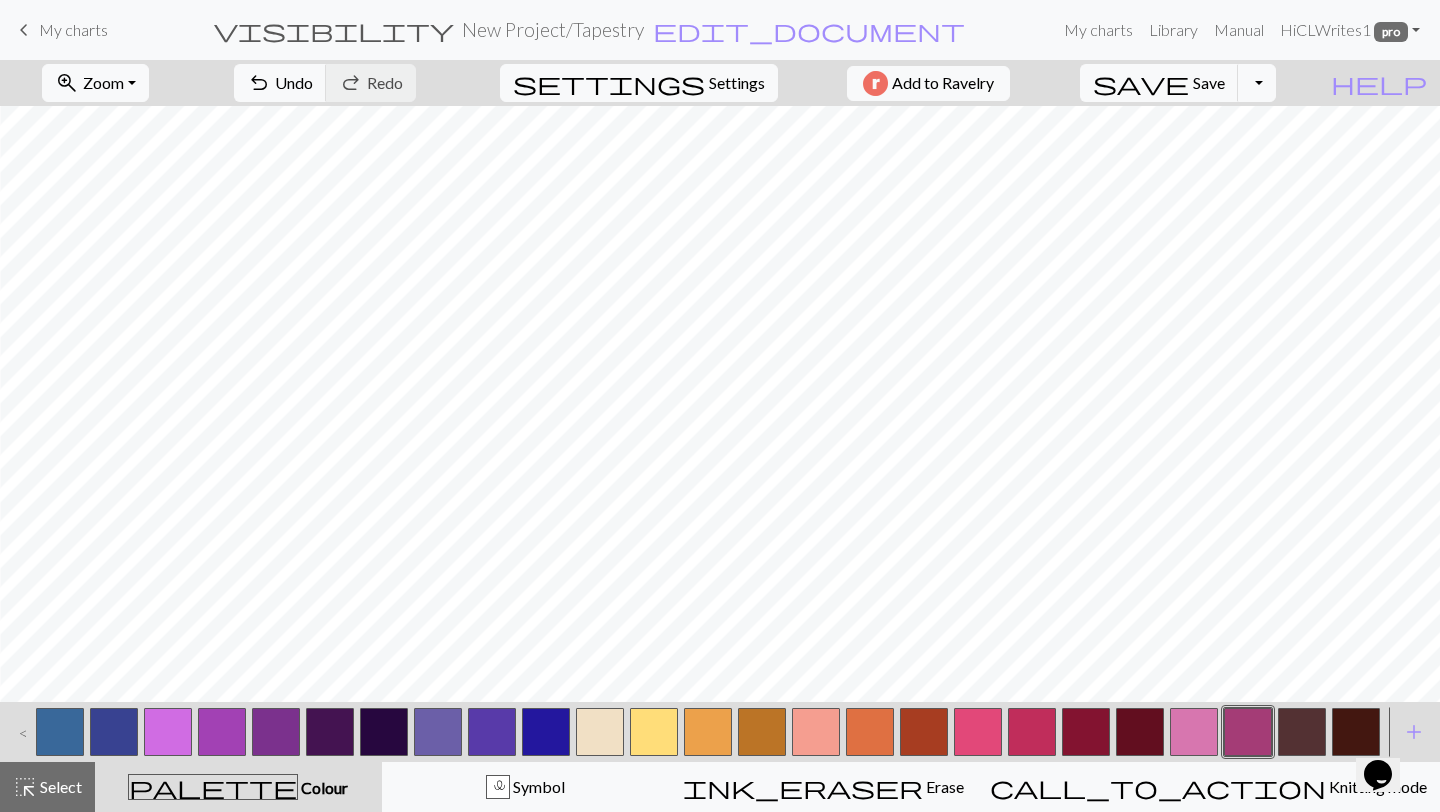 click at bounding box center [1248, 732] 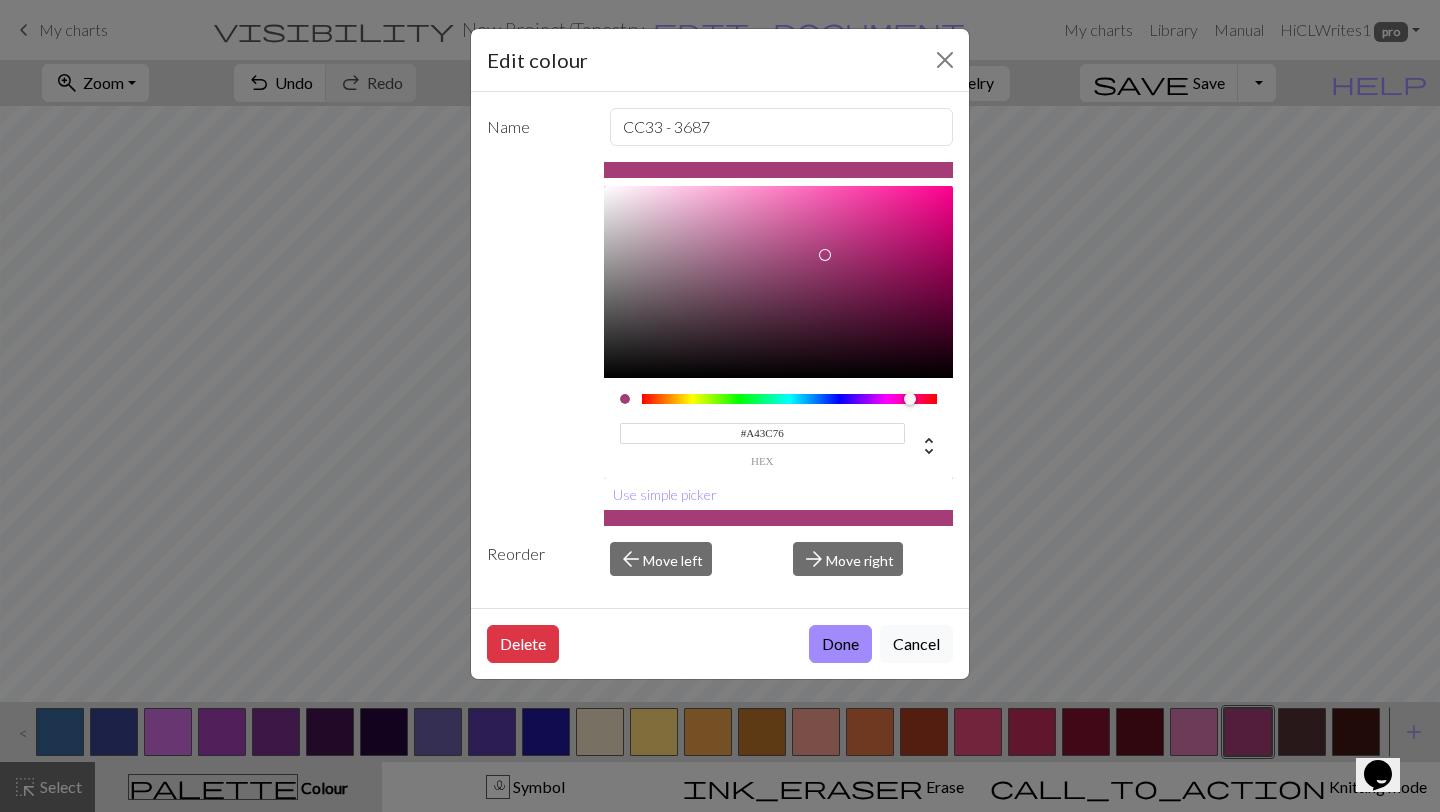 drag, startPoint x: 798, startPoint y: 435, endPoint x: 668, endPoint y: 435, distance: 130 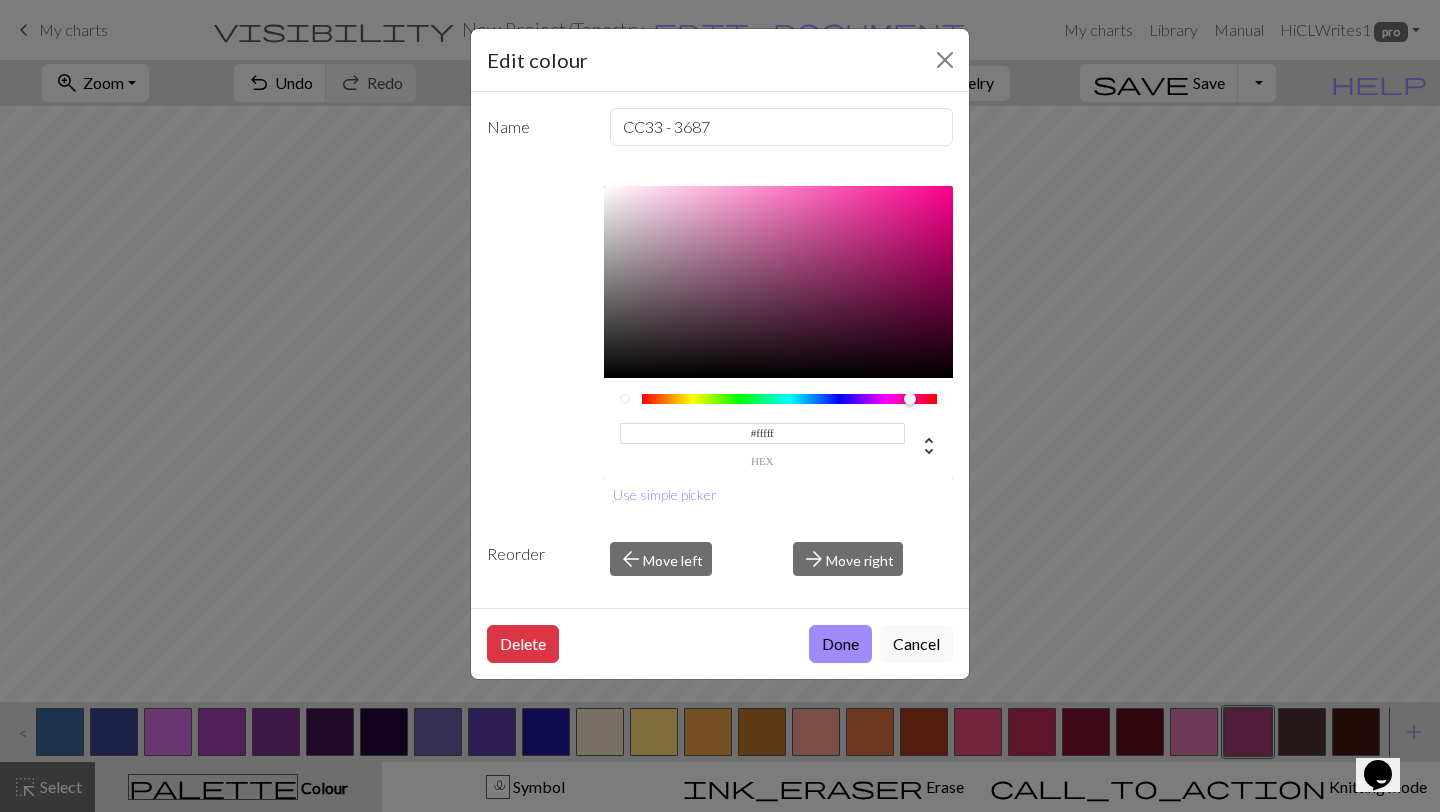 type on "#ffffff" 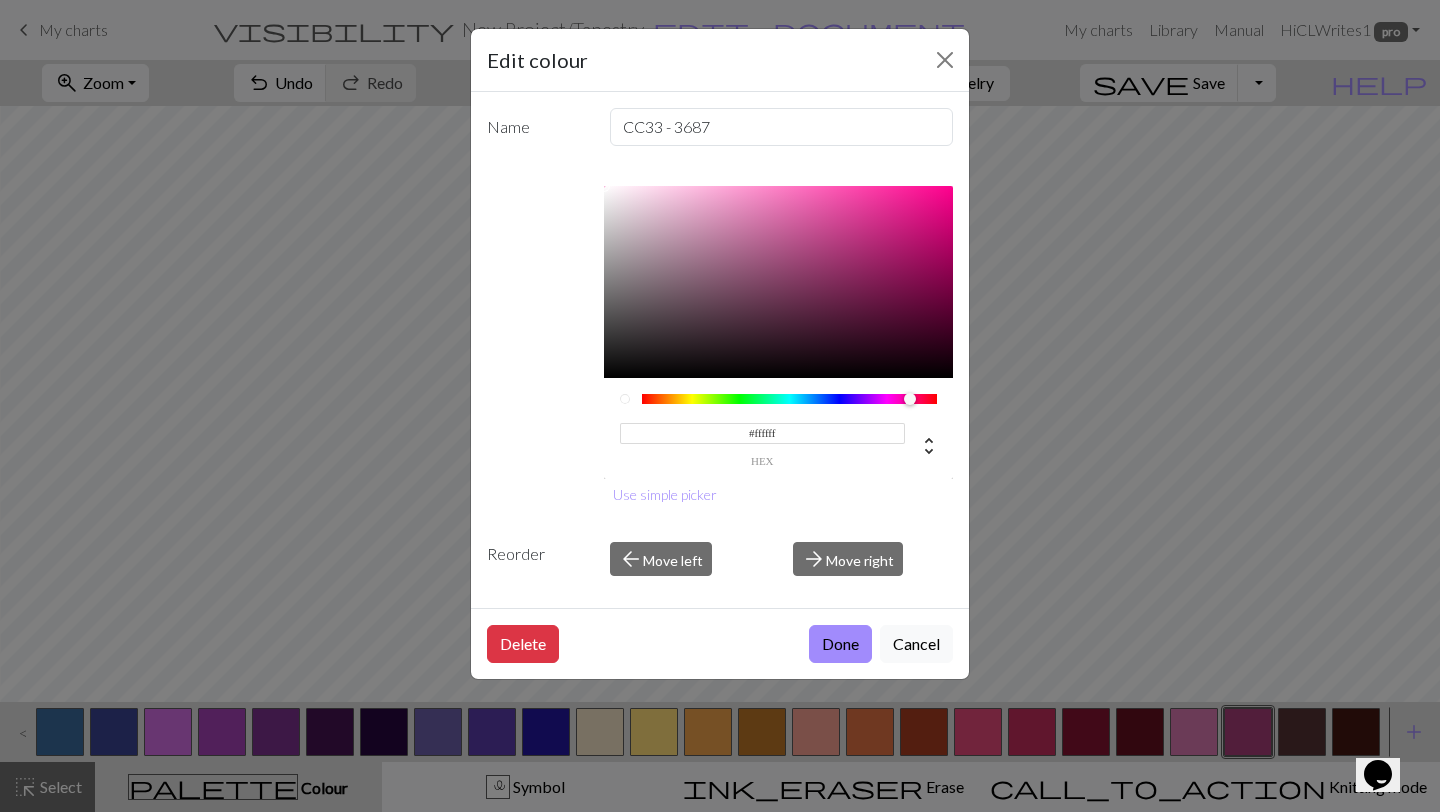 click on "Done" at bounding box center (840, 644) 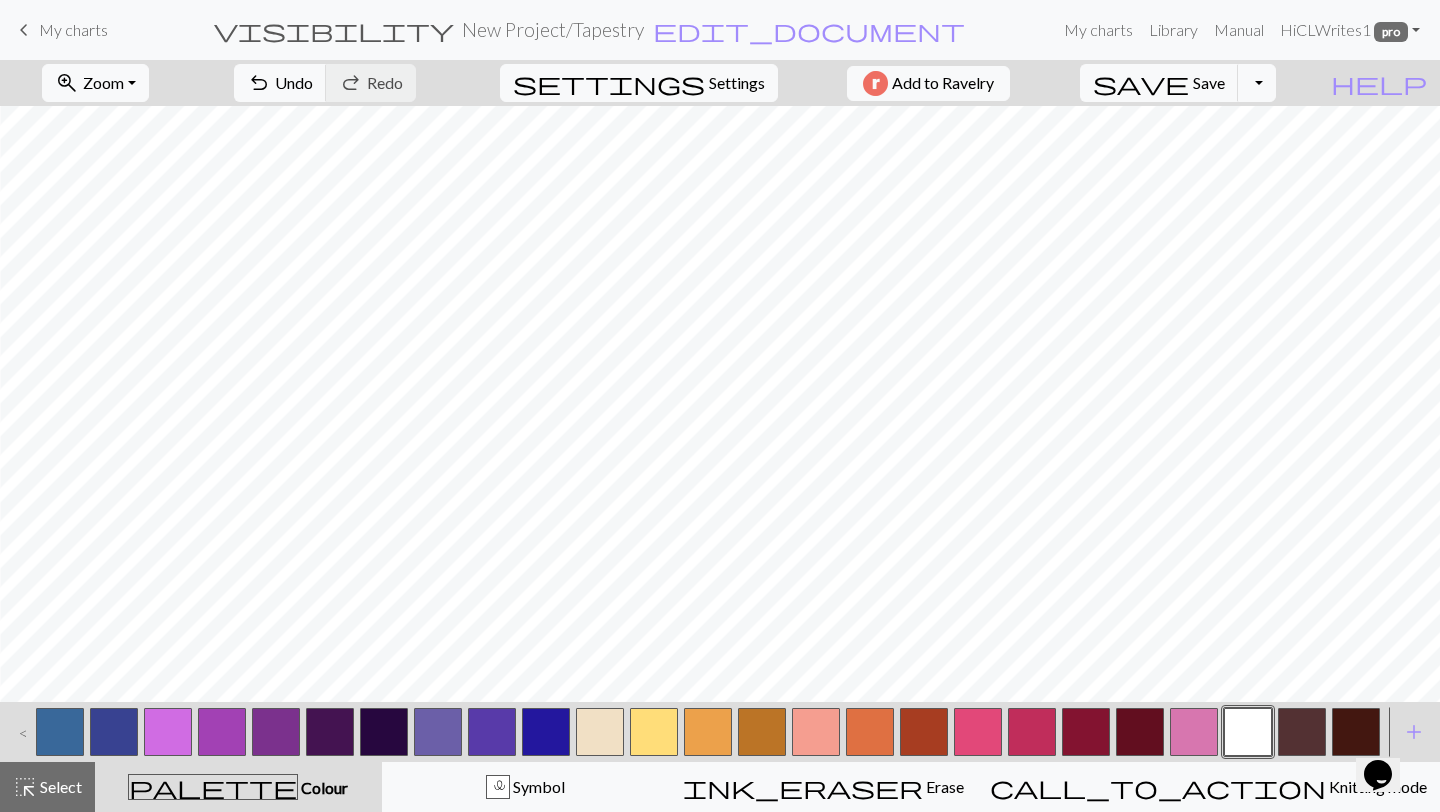 click at bounding box center [1194, 732] 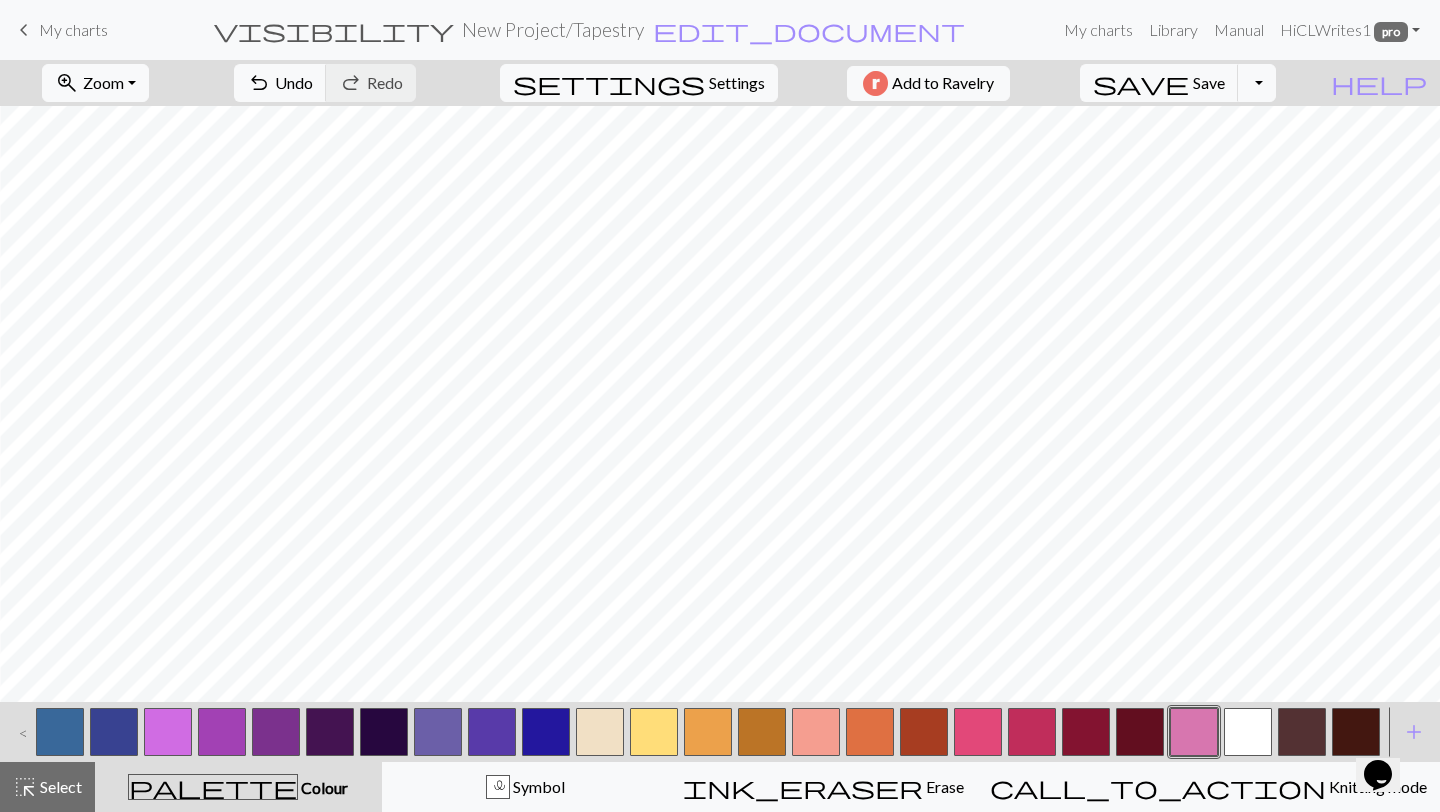 click at bounding box center (1194, 732) 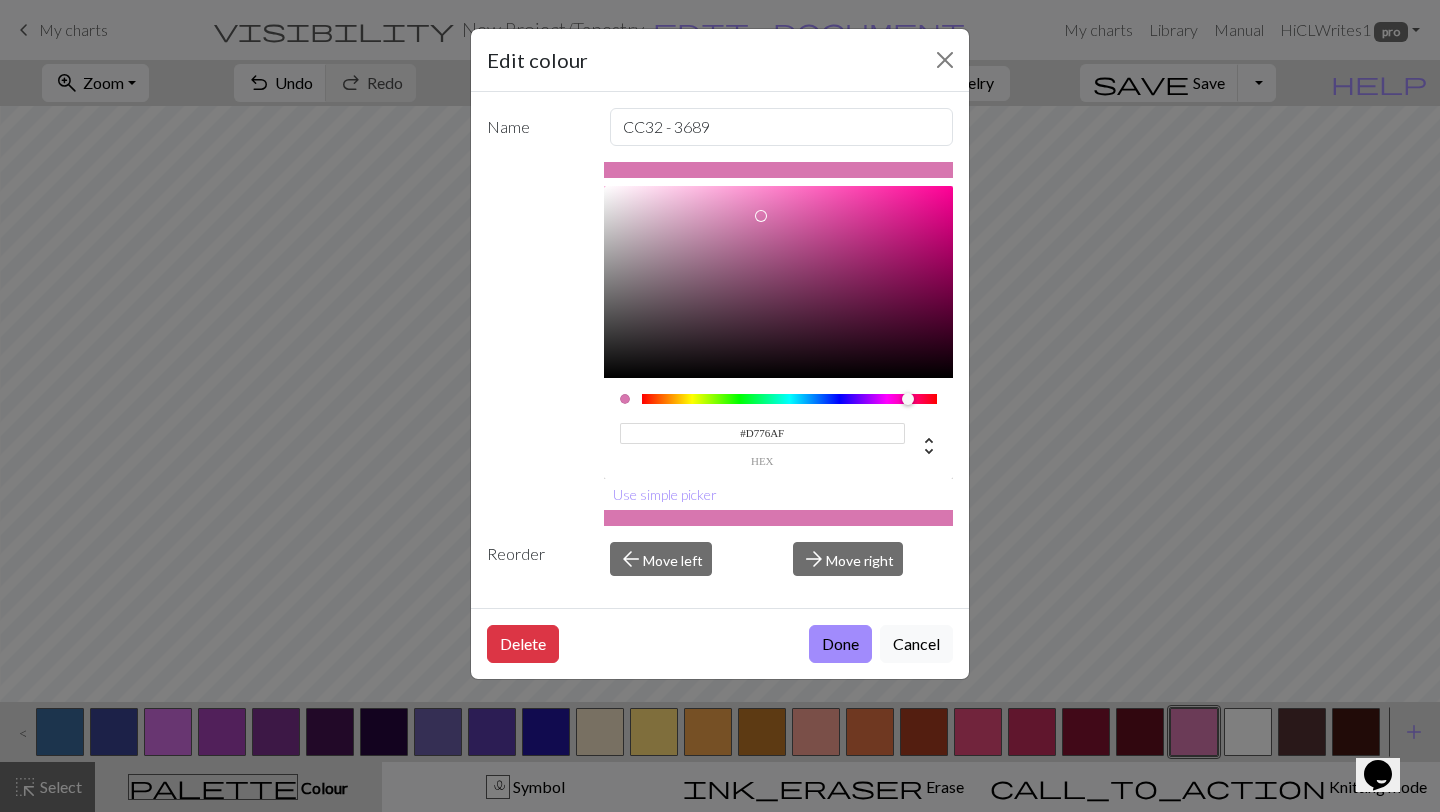 drag, startPoint x: 800, startPoint y: 432, endPoint x: 666, endPoint y: 431, distance: 134.00374 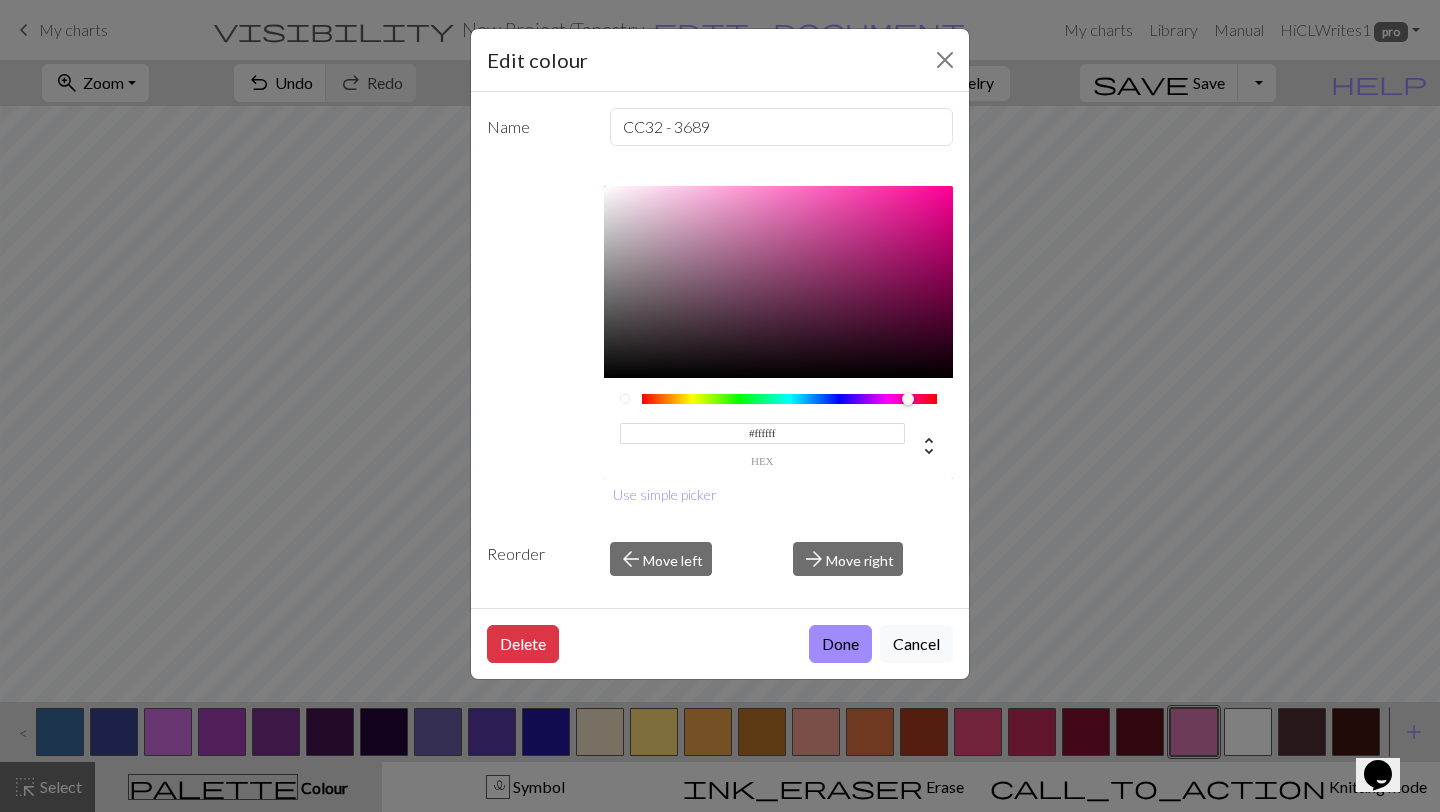 click on "Done" at bounding box center [840, 644] 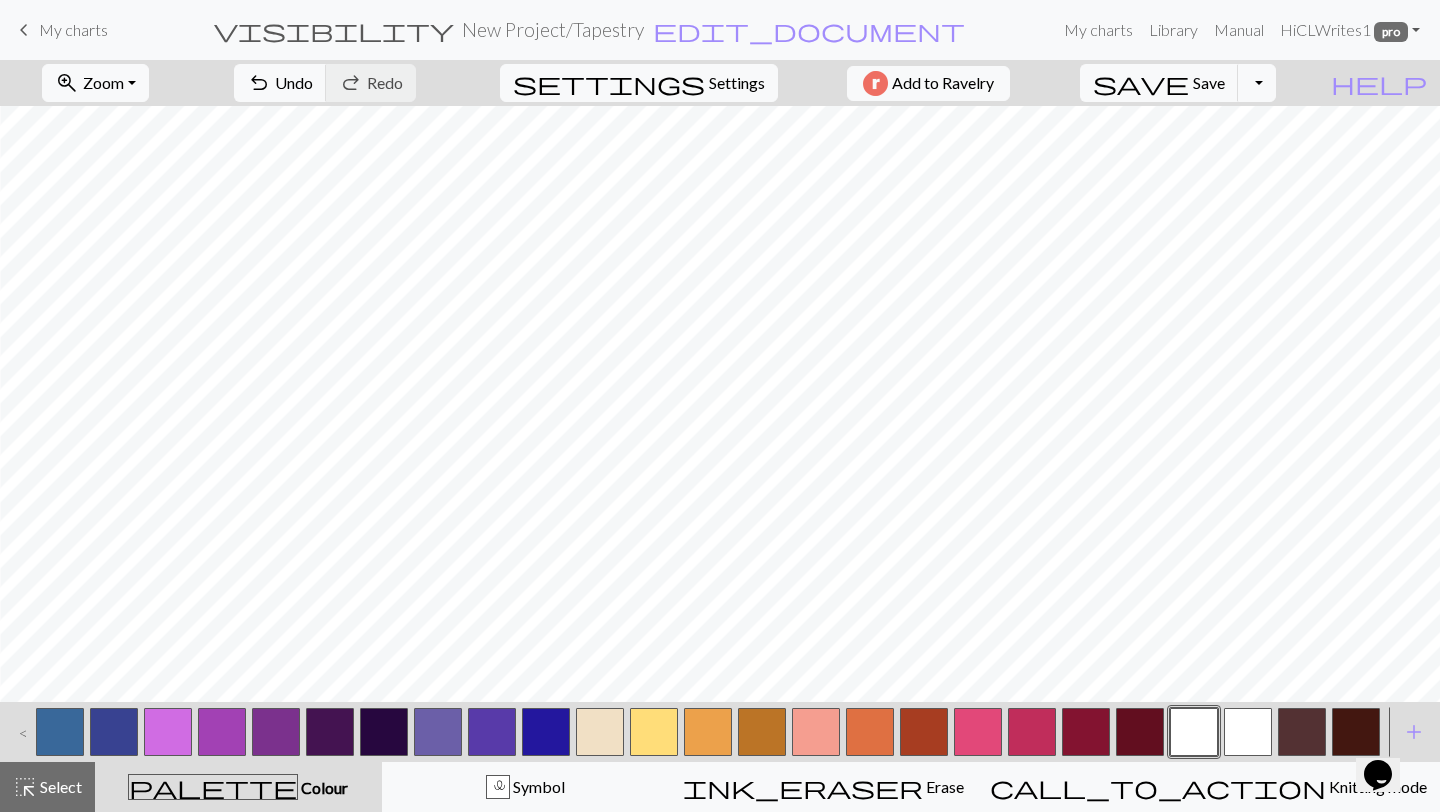 click at bounding box center [1140, 732] 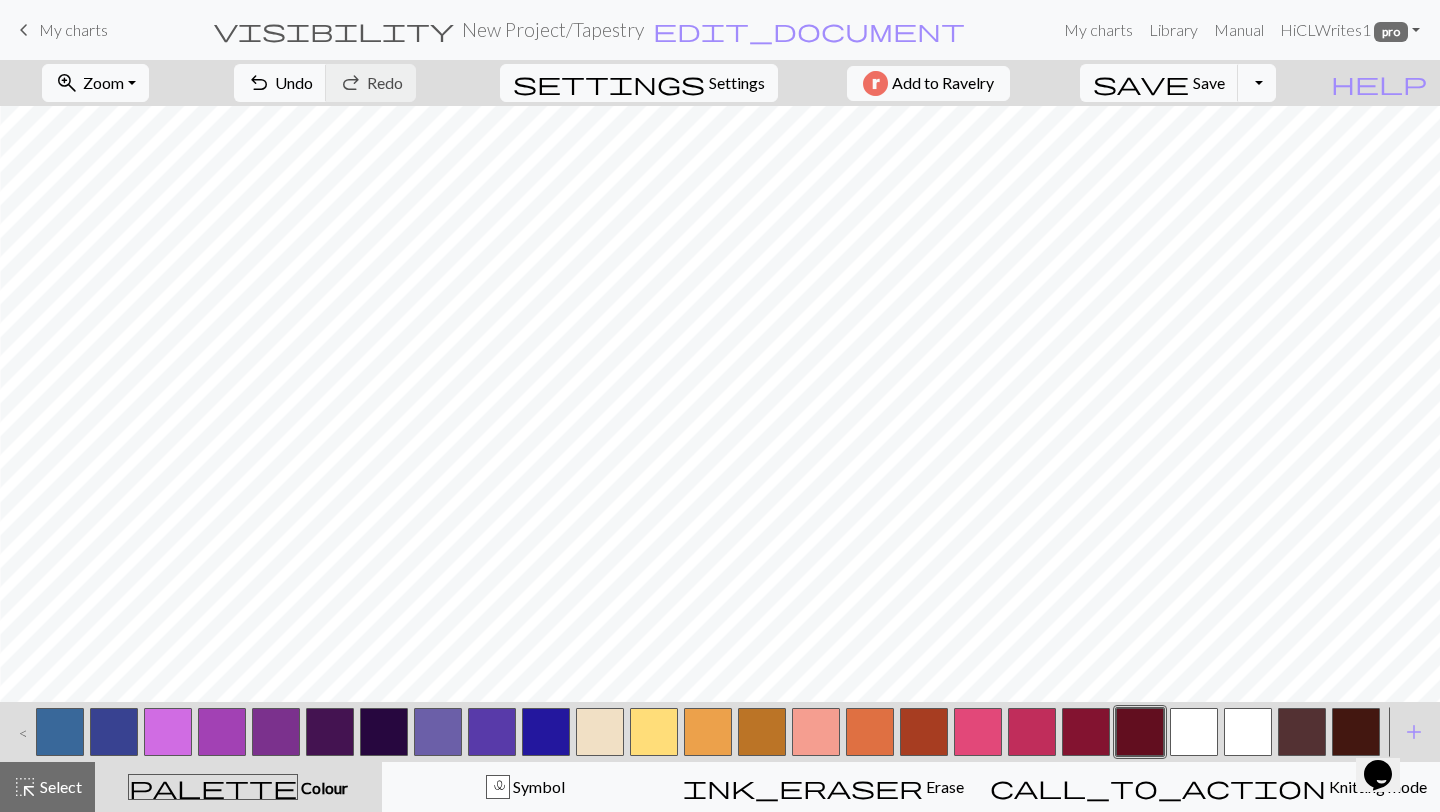 click at bounding box center (1140, 732) 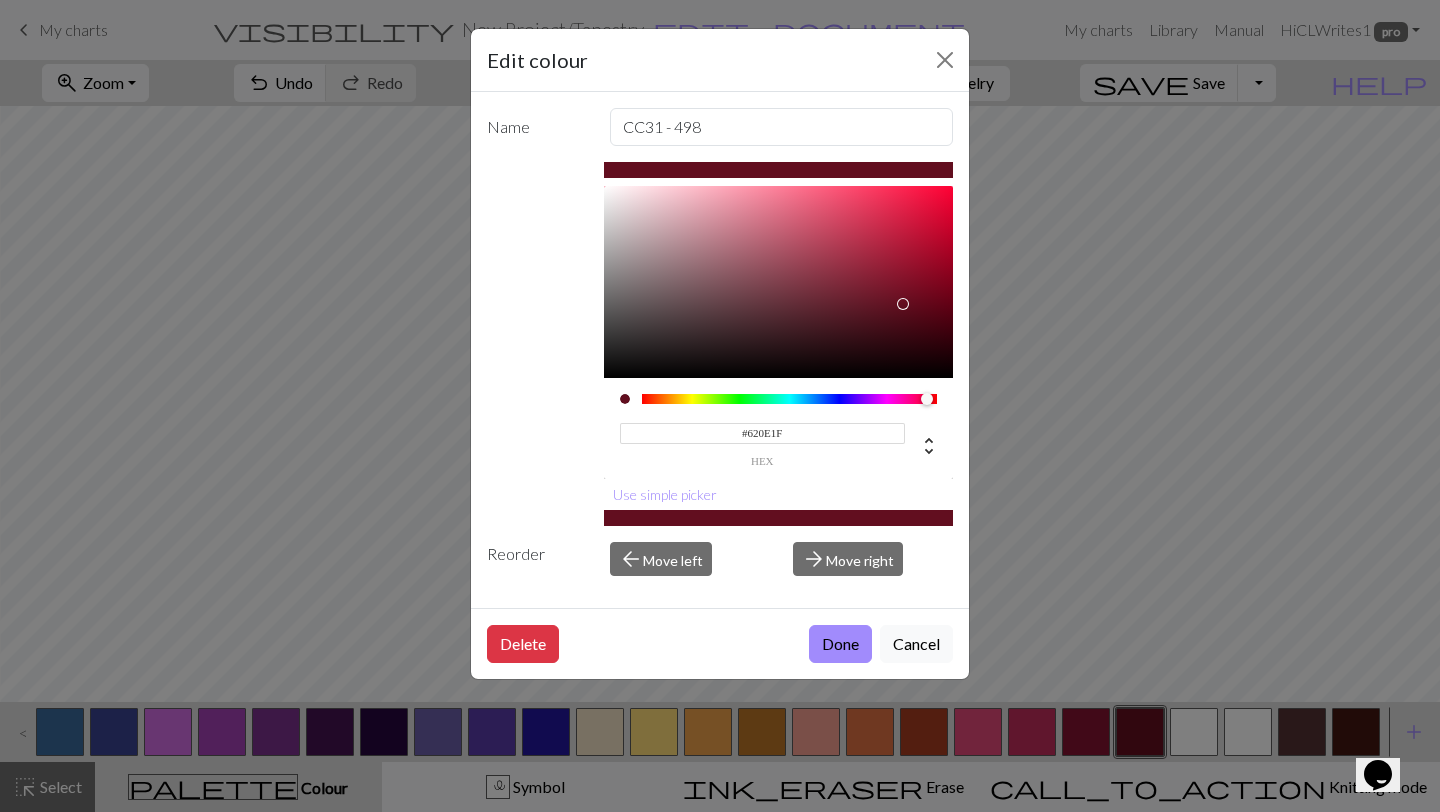 drag, startPoint x: 794, startPoint y: 429, endPoint x: 686, endPoint y: 432, distance: 108.04166 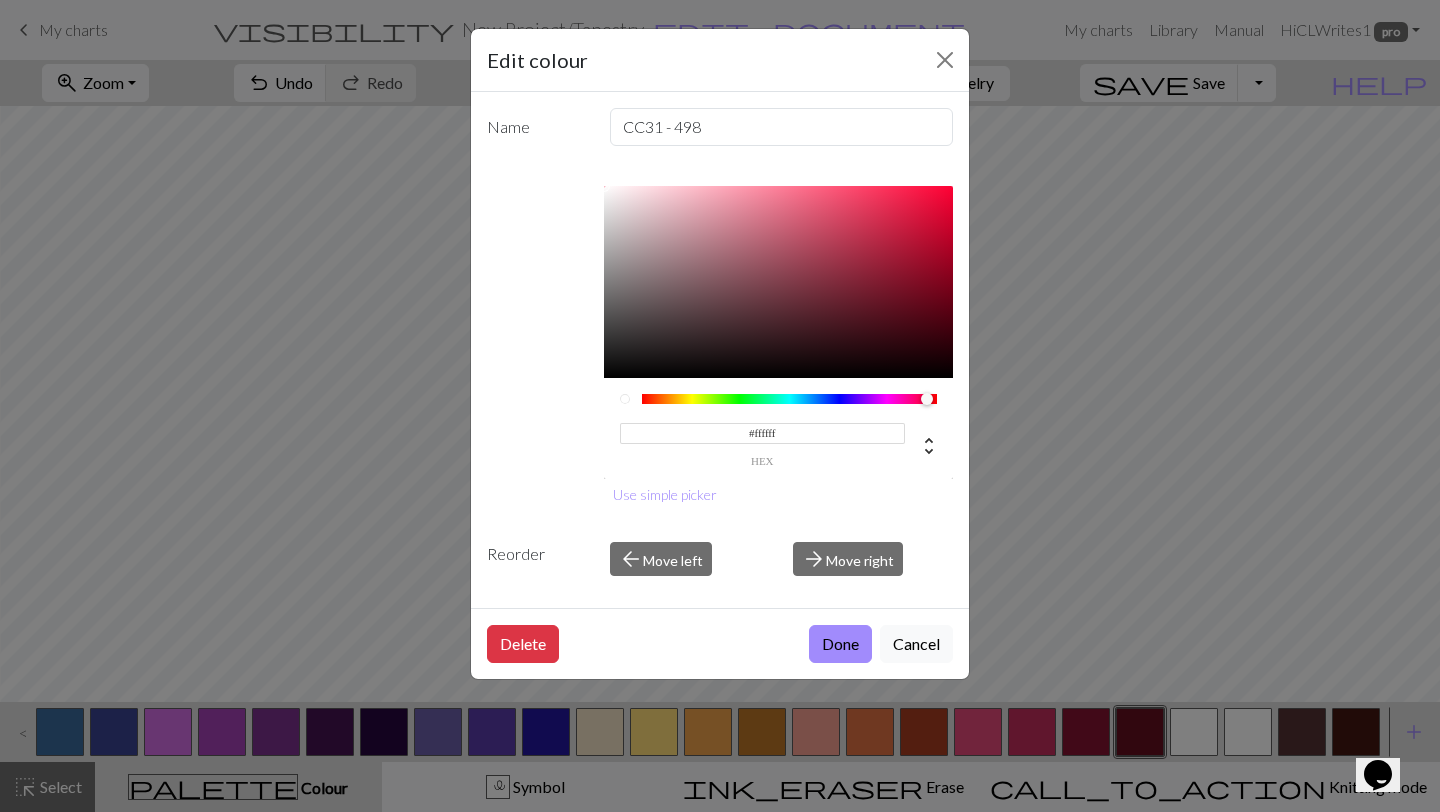 click on "Done" at bounding box center [840, 644] 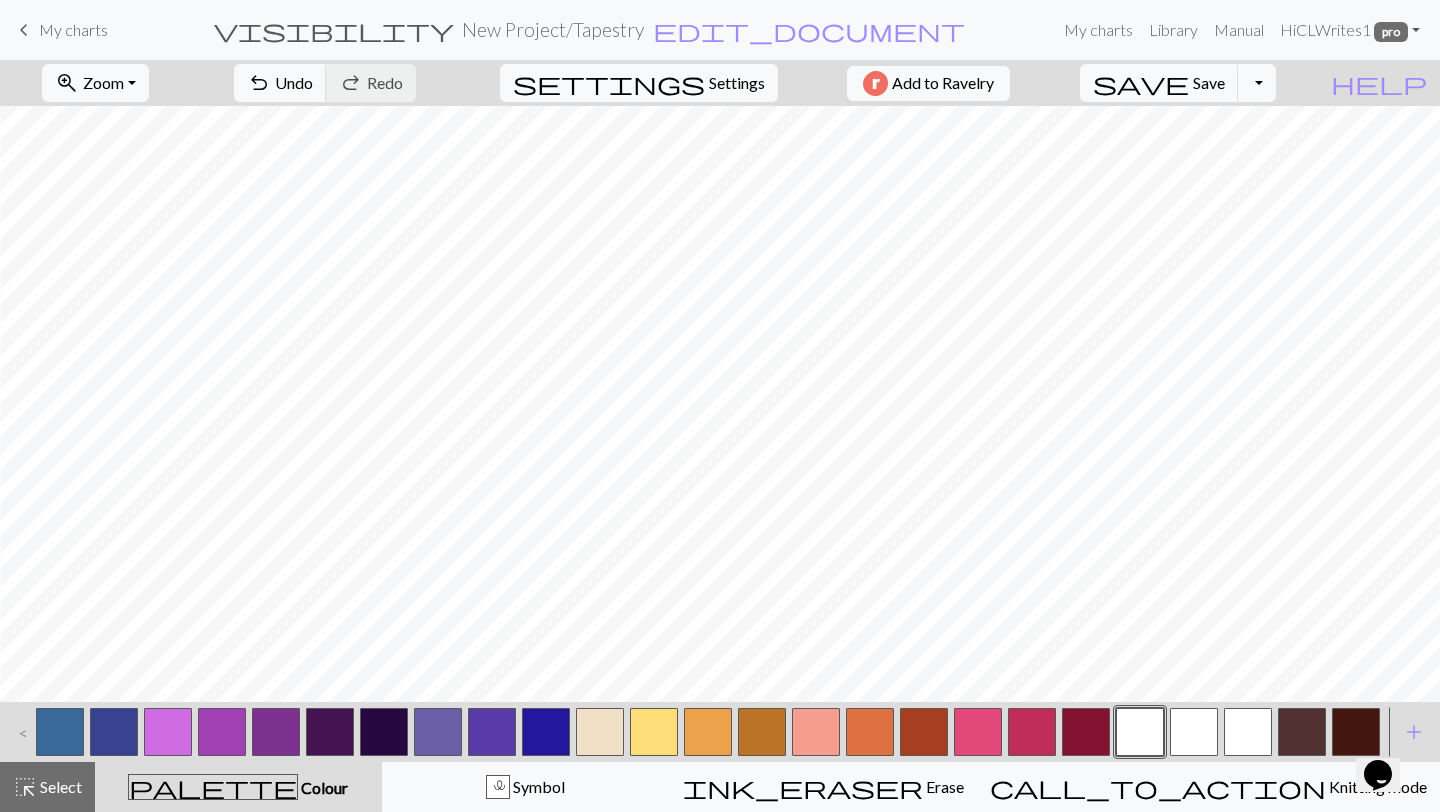 click at bounding box center (1086, 732) 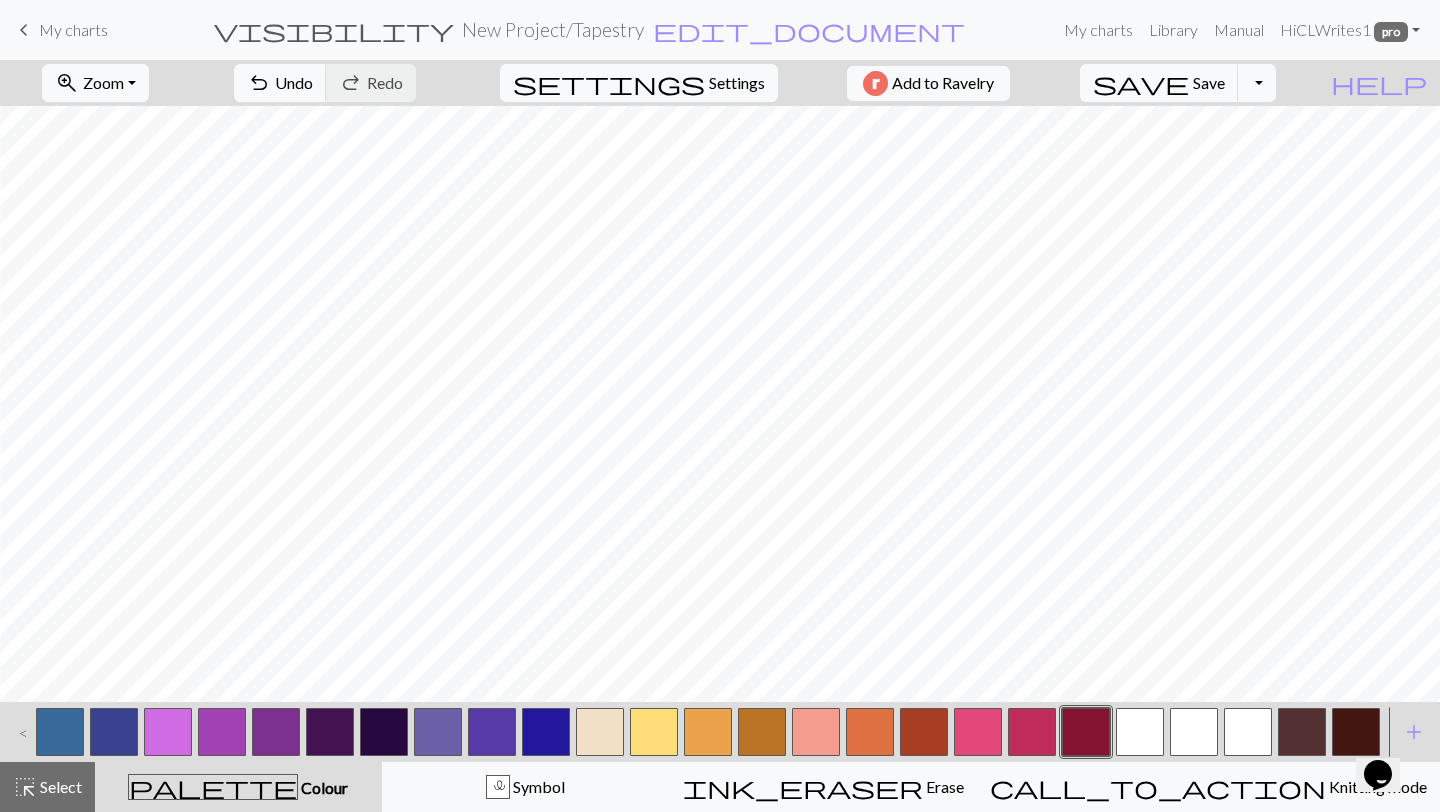 click at bounding box center (1086, 732) 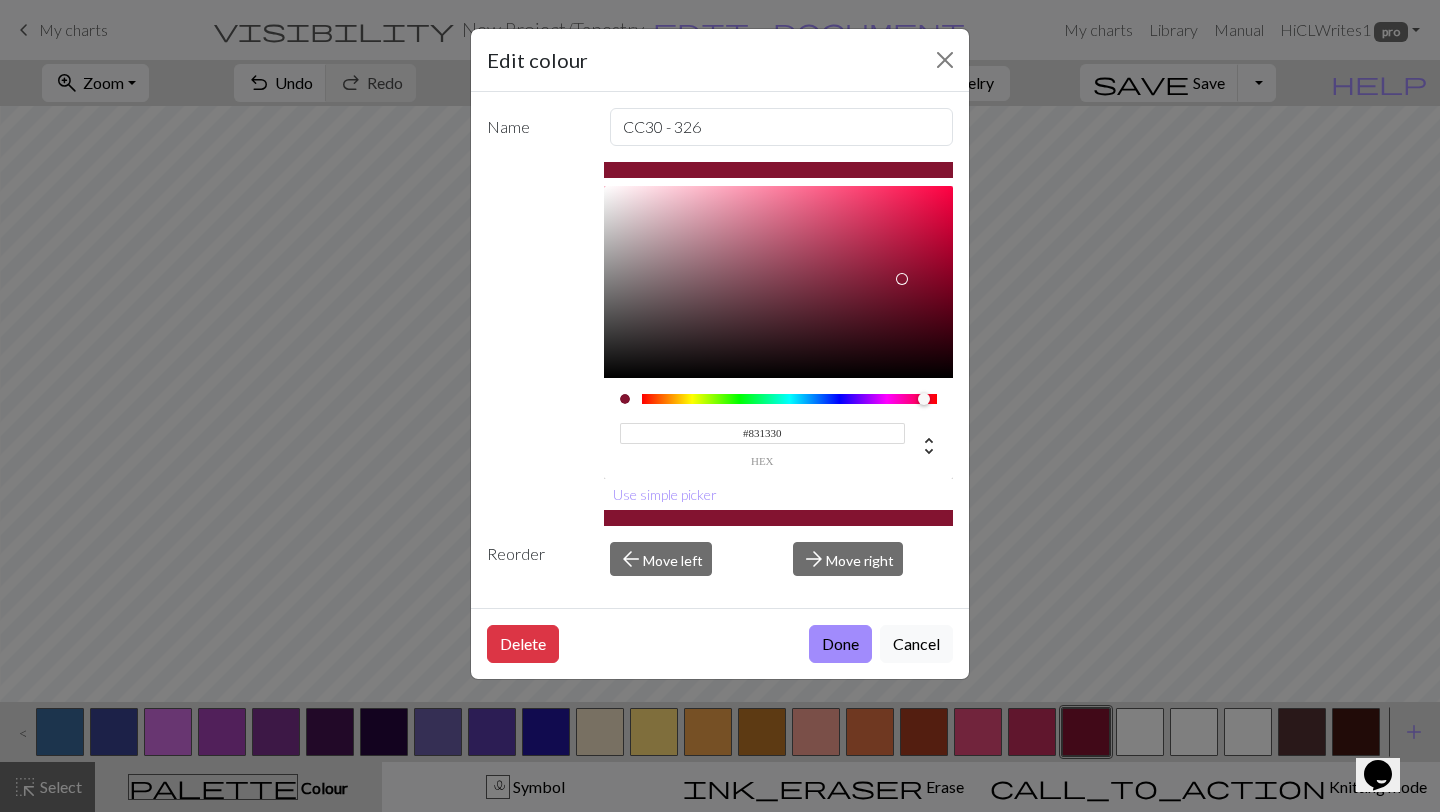drag, startPoint x: 779, startPoint y: 438, endPoint x: 692, endPoint y: 438, distance: 87 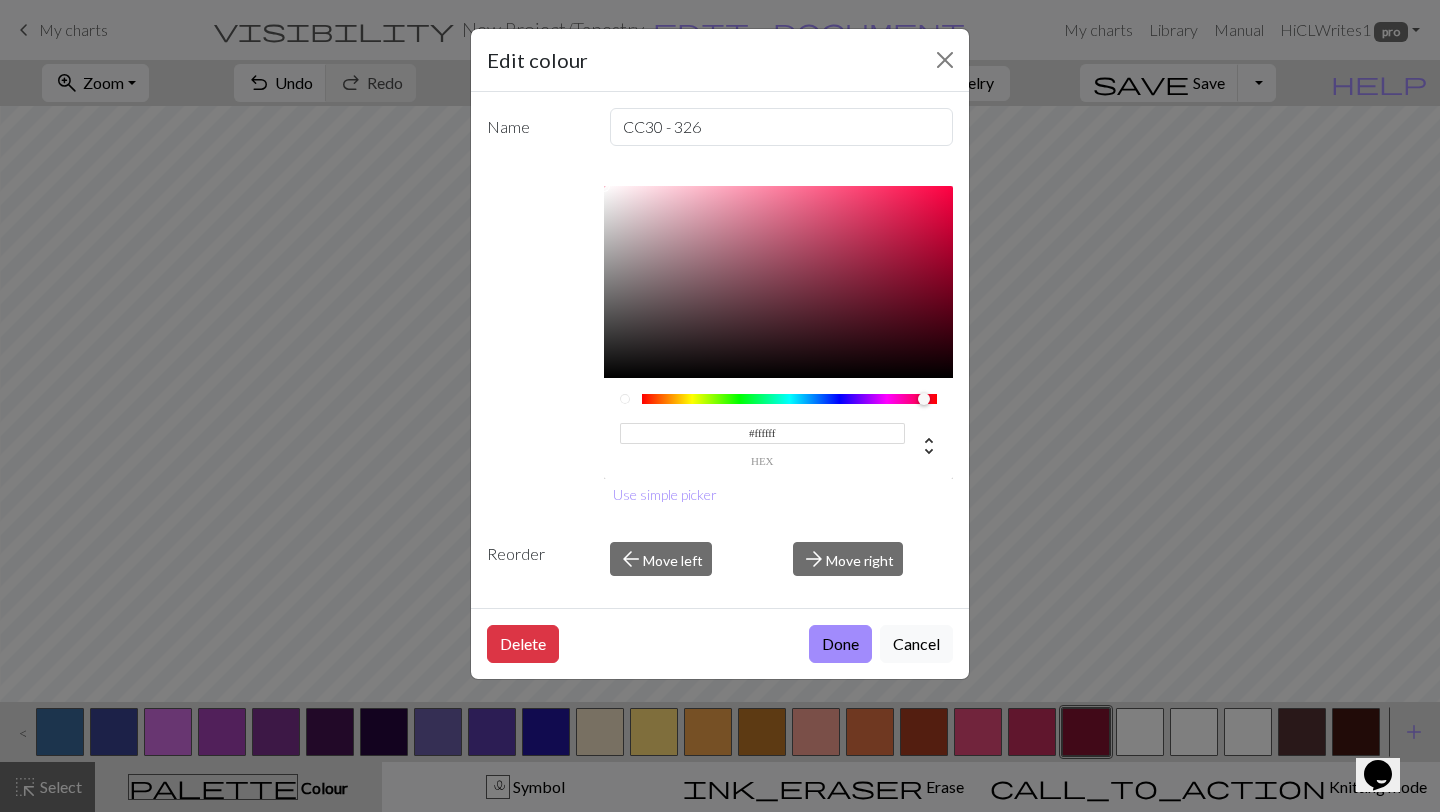click on "Done" at bounding box center (840, 644) 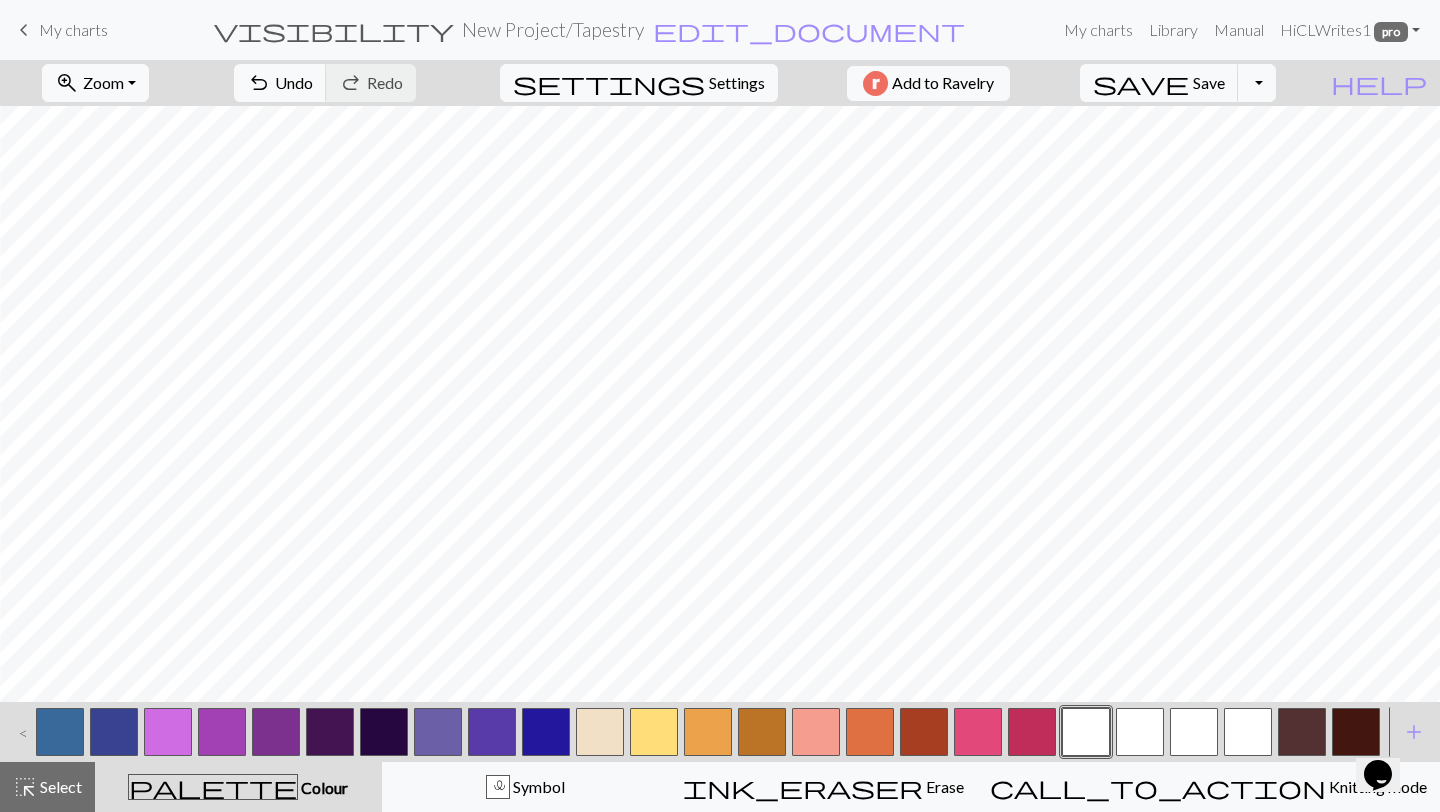 click at bounding box center (1032, 732) 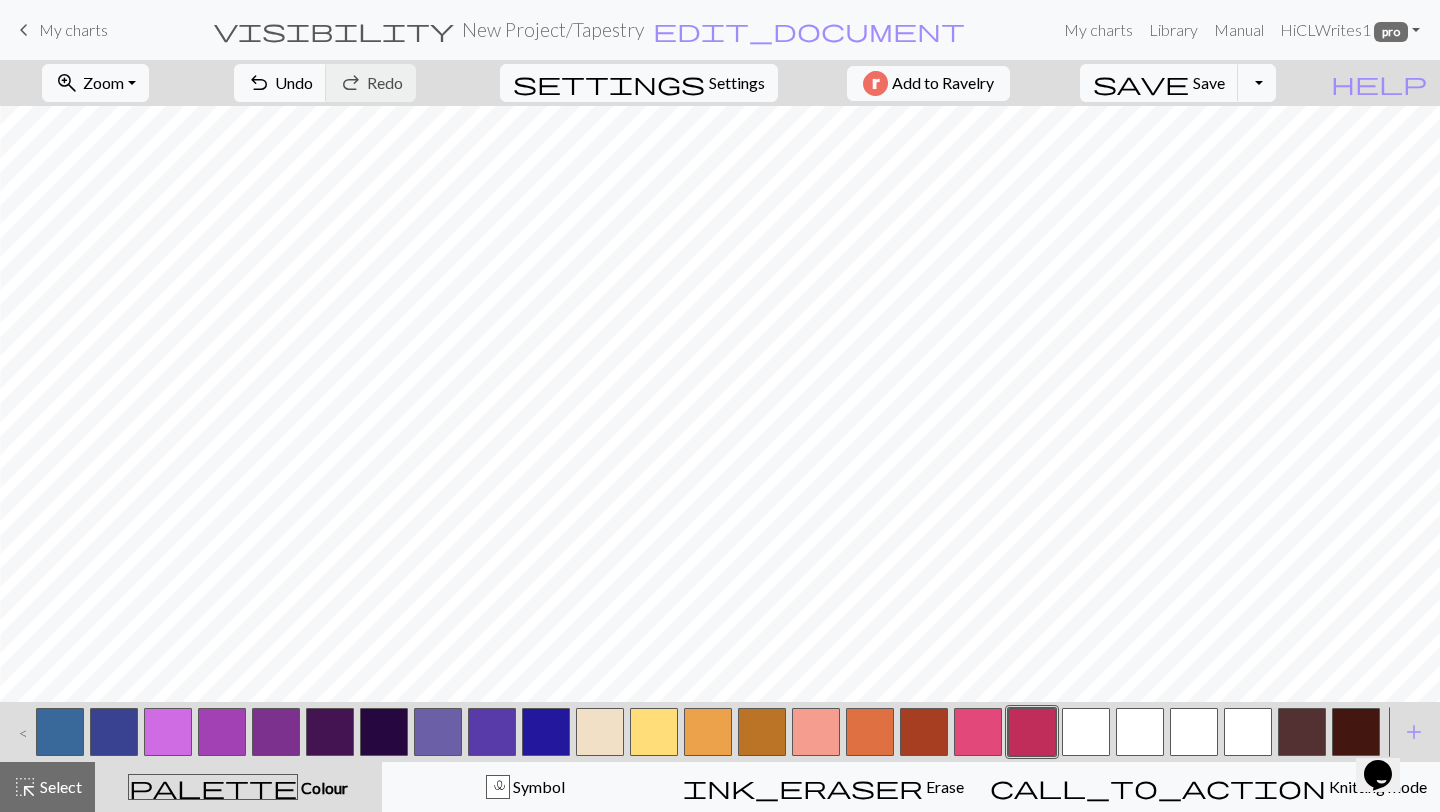click at bounding box center [1032, 732] 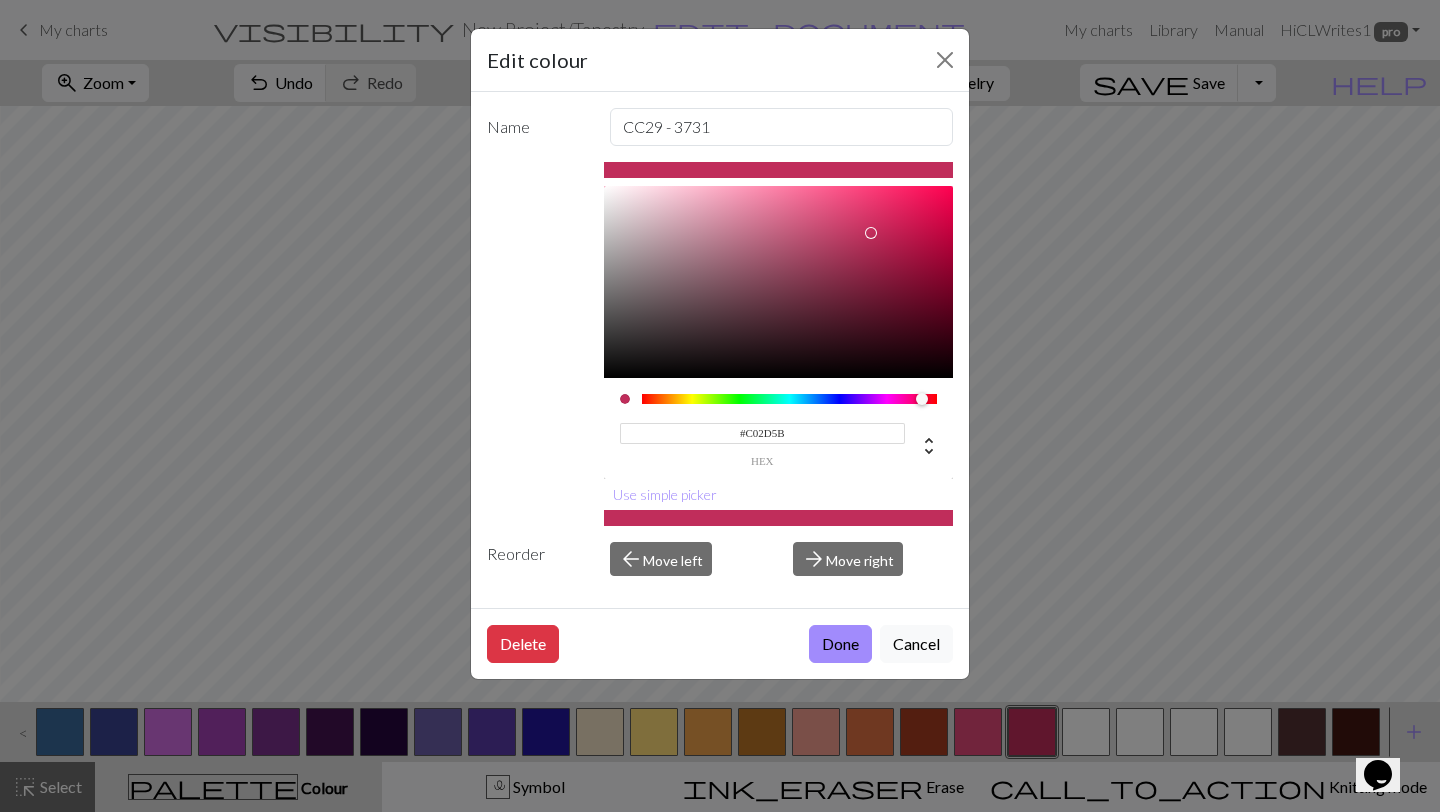 drag, startPoint x: 818, startPoint y: 426, endPoint x: 903, endPoint y: 429, distance: 85.052925 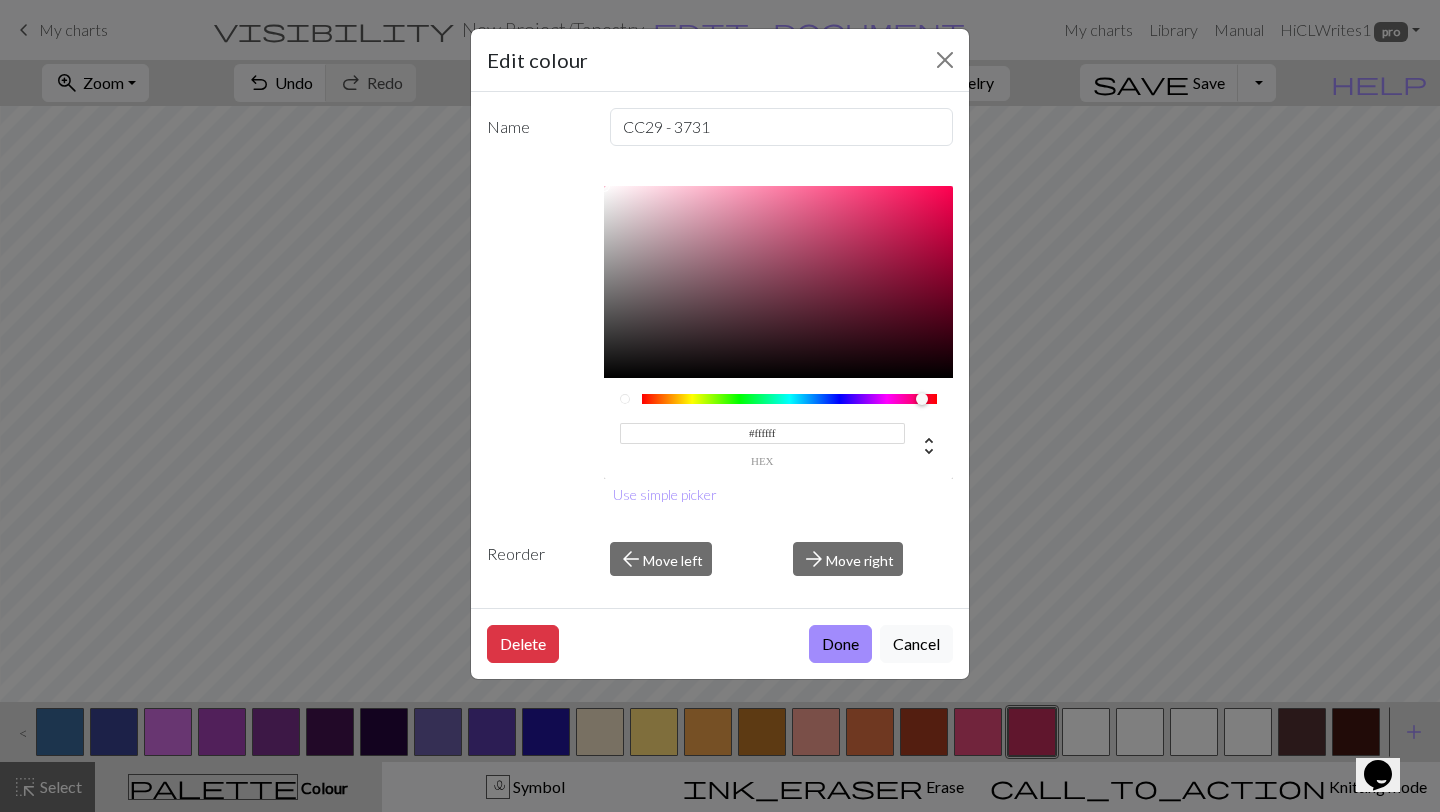 click on "Done" at bounding box center (840, 644) 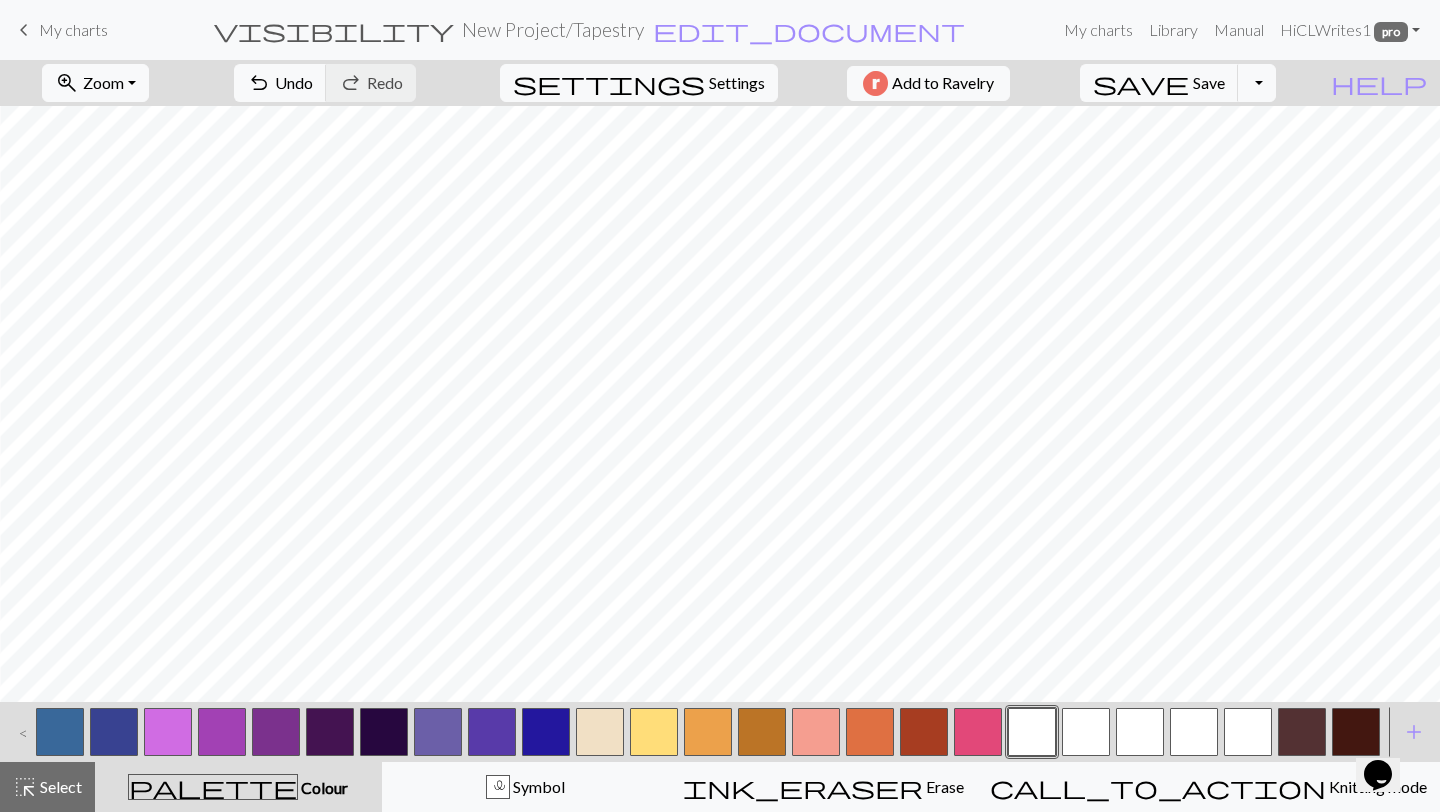 click at bounding box center [978, 732] 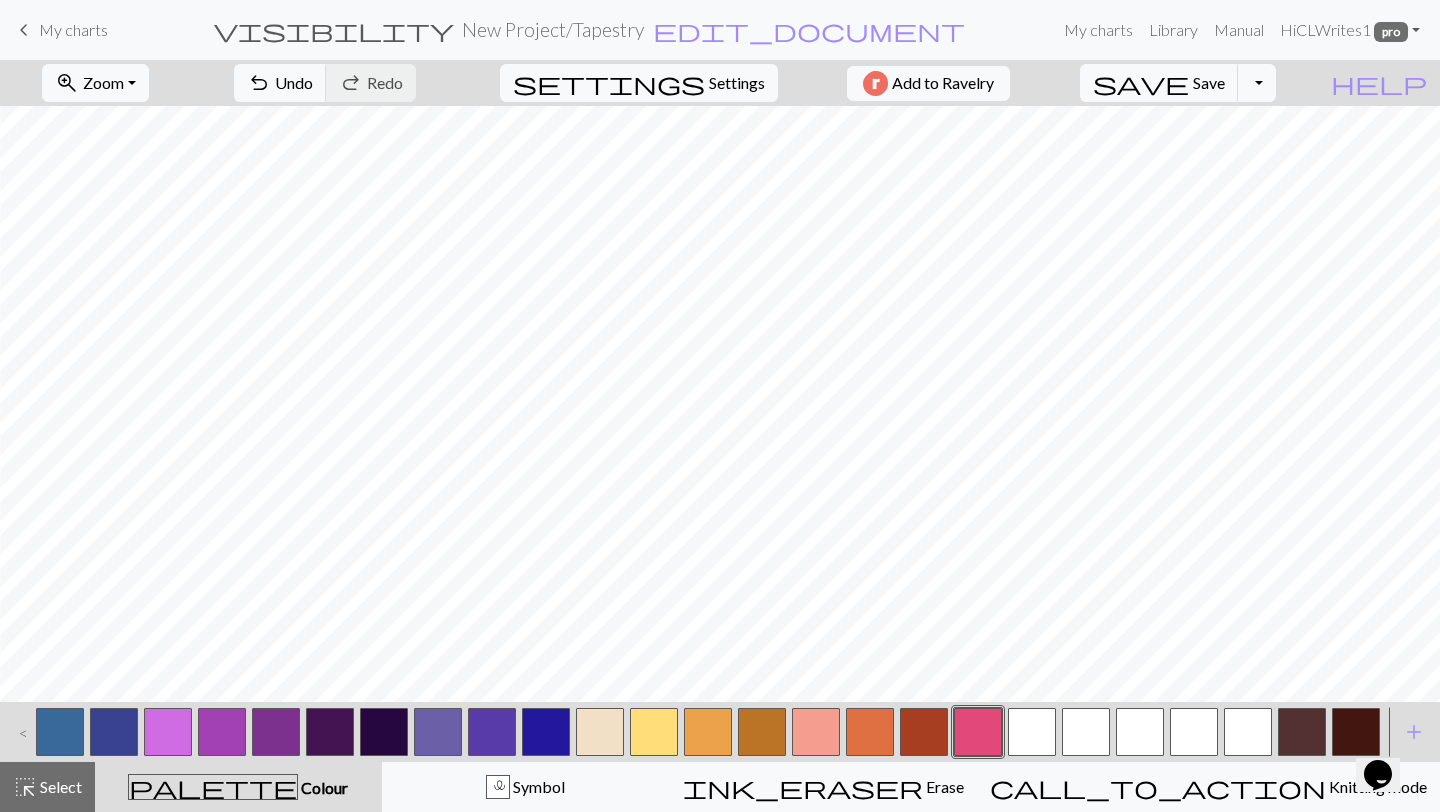 click at bounding box center [978, 732] 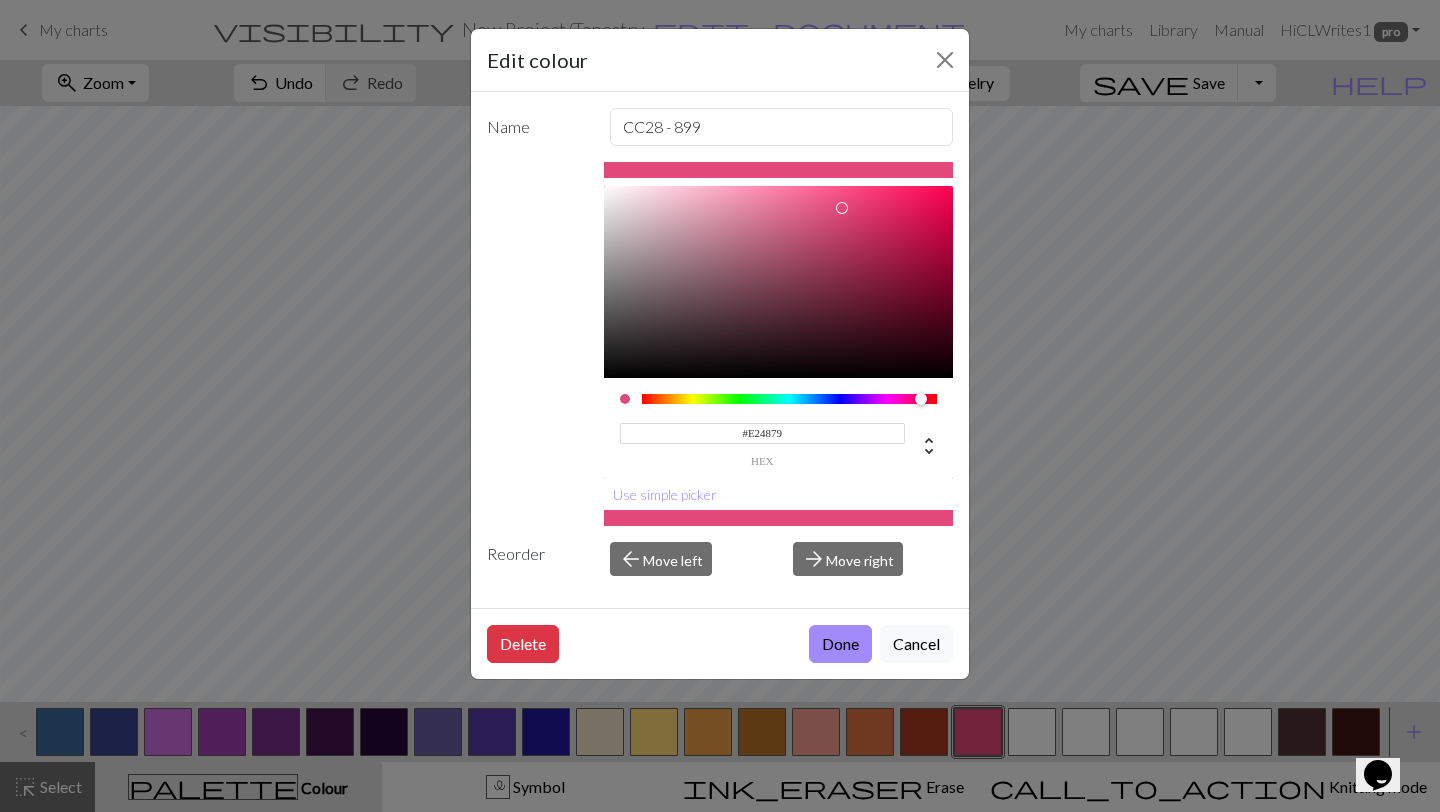 drag, startPoint x: 799, startPoint y: 437, endPoint x: 643, endPoint y: 439, distance: 156.01282 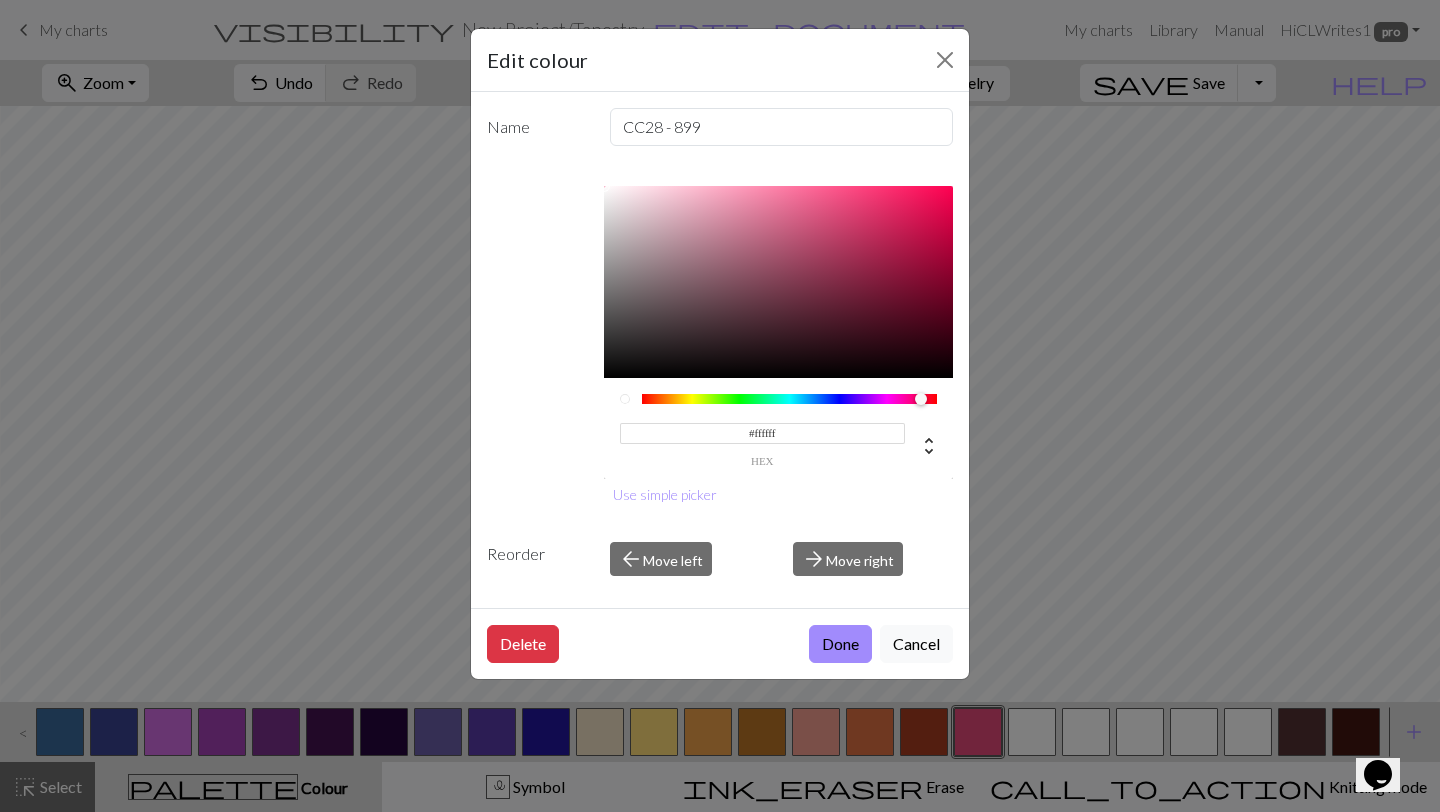 click on "Done" at bounding box center [840, 644] 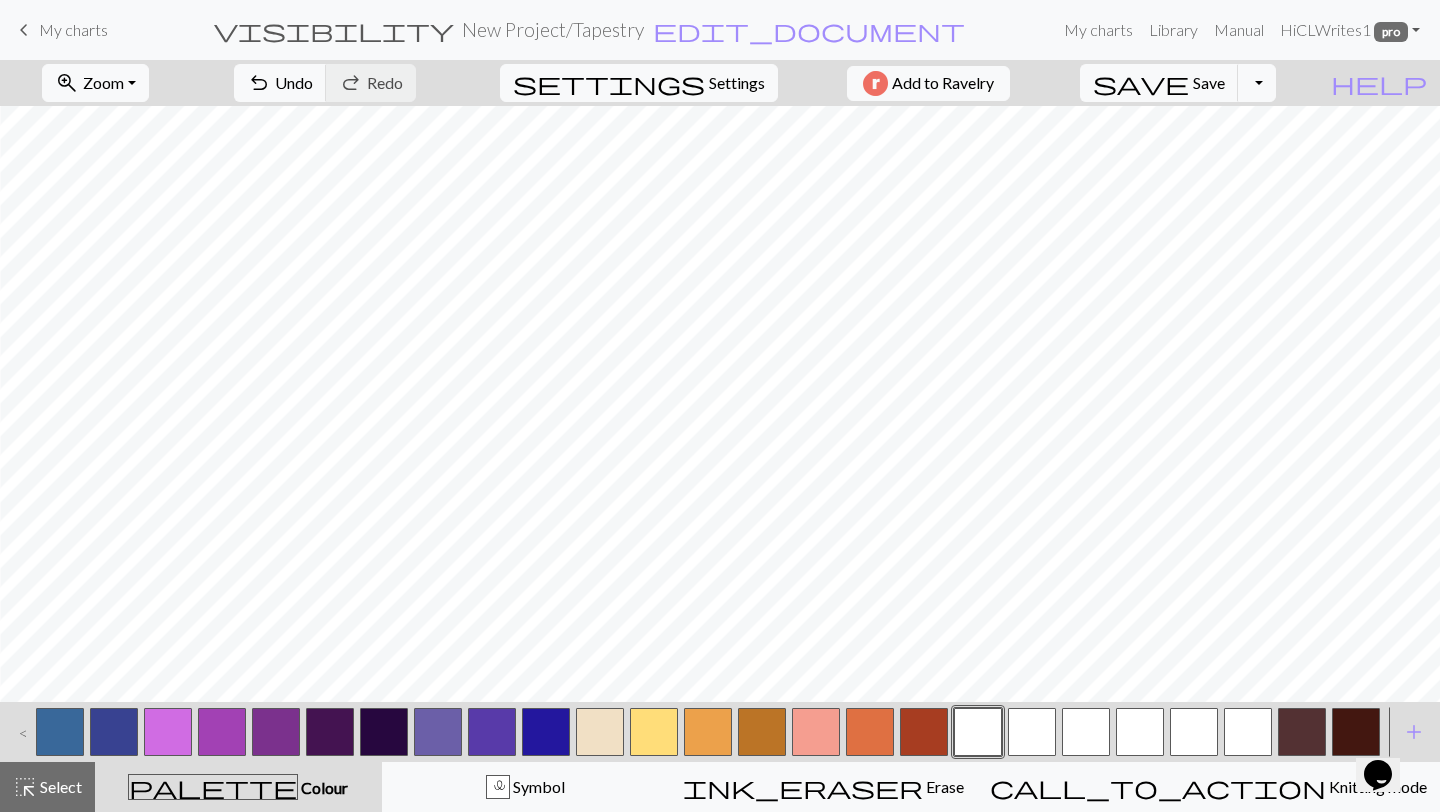click at bounding box center [600, 732] 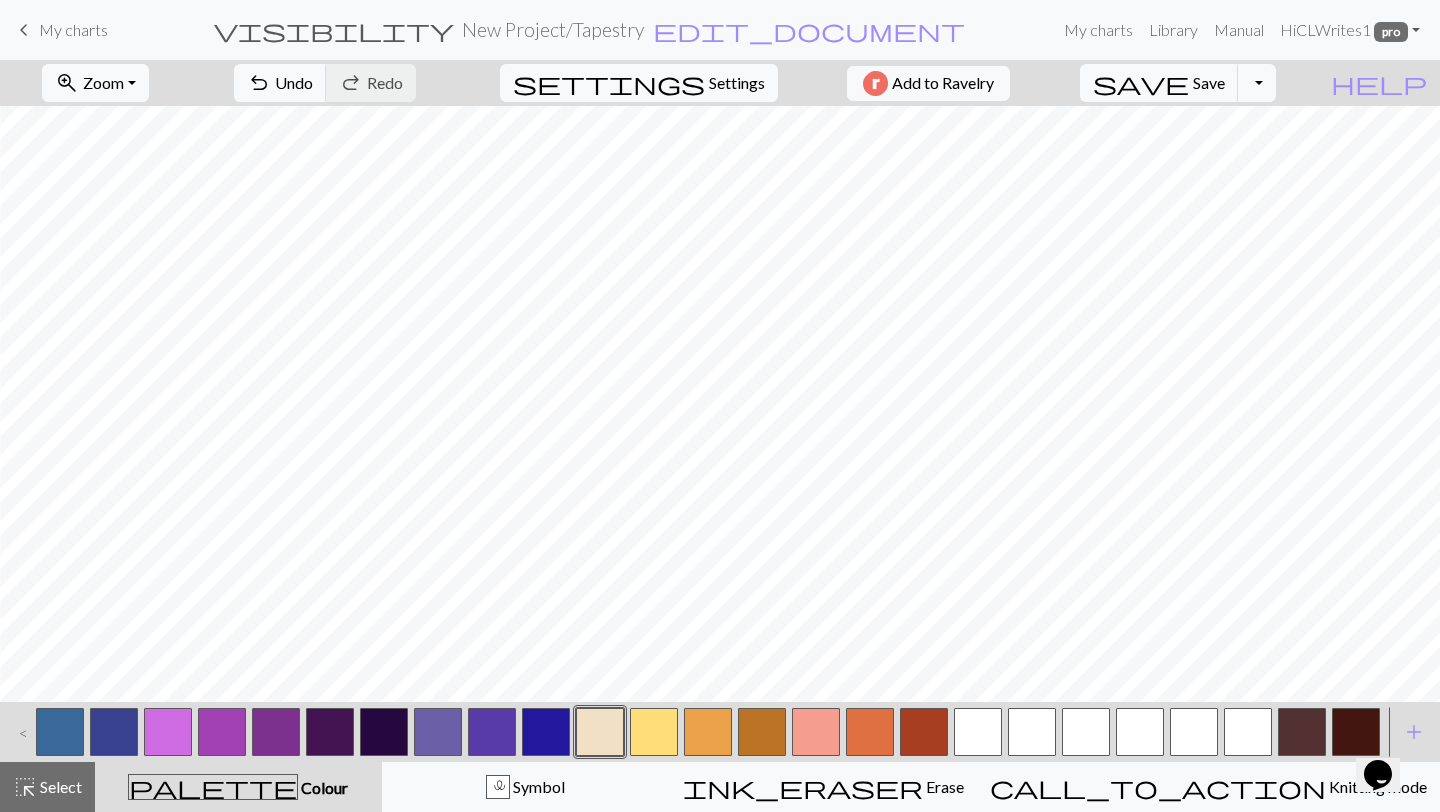 click at bounding box center (600, 732) 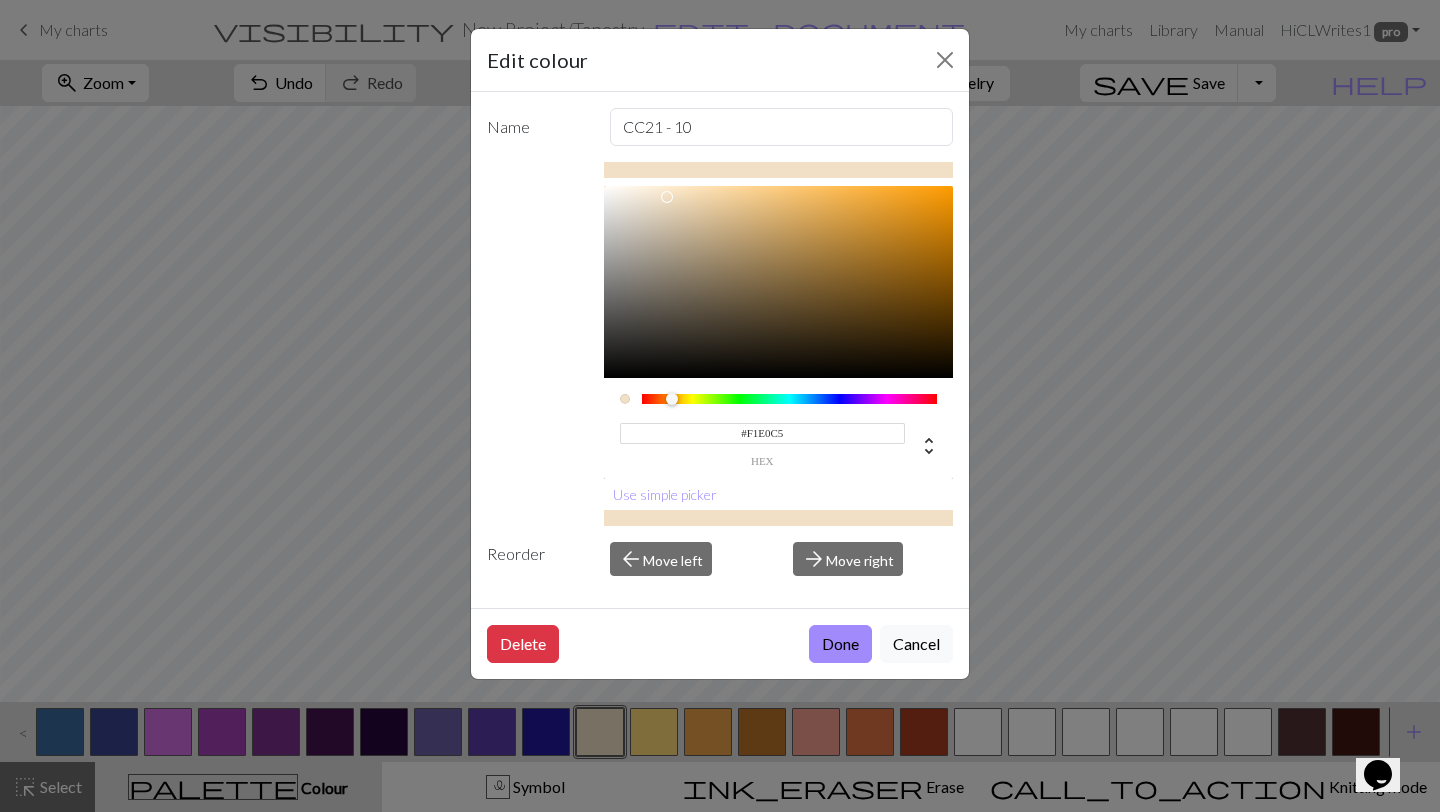 drag, startPoint x: 795, startPoint y: 439, endPoint x: 674, endPoint y: 440, distance: 121.004135 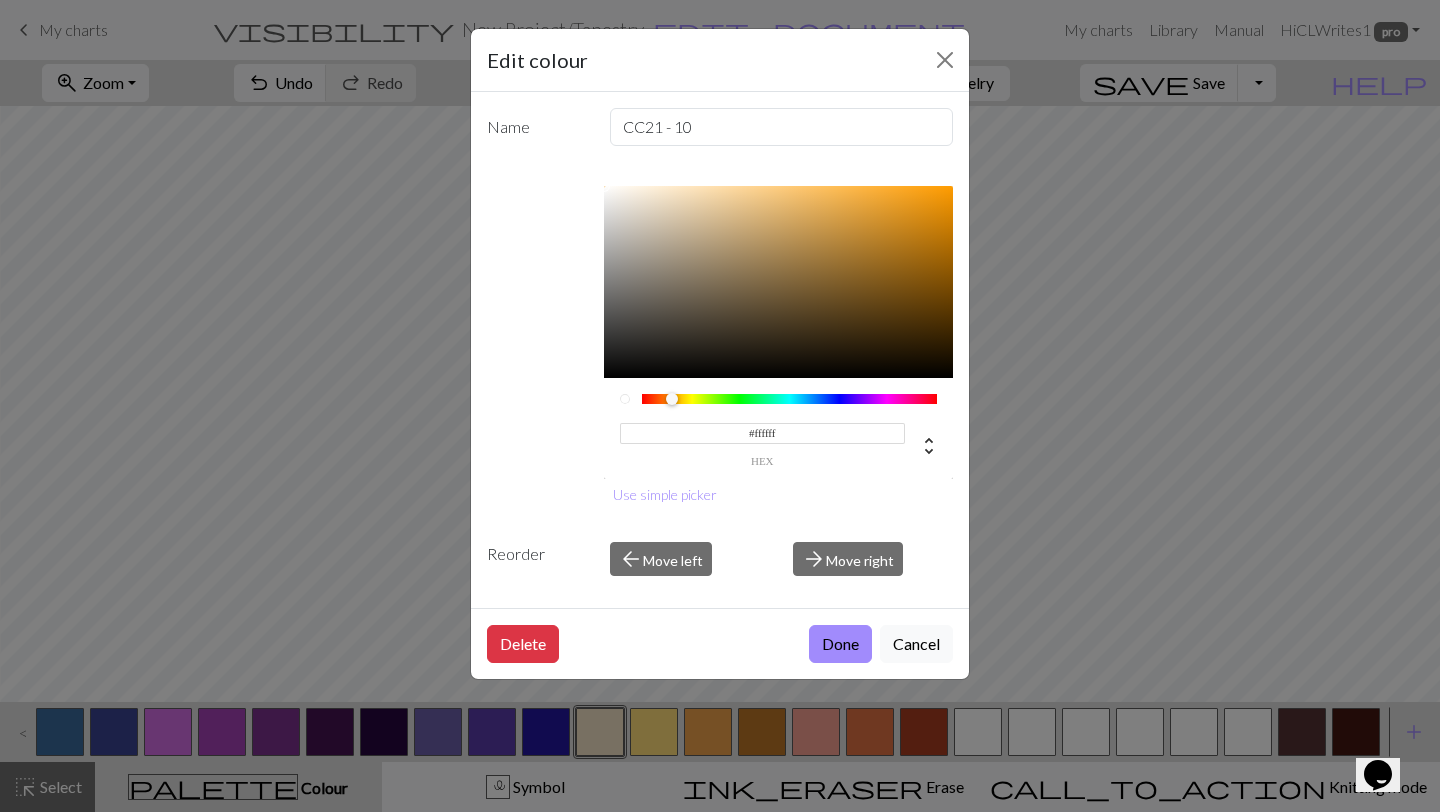 click on "Done" at bounding box center [840, 644] 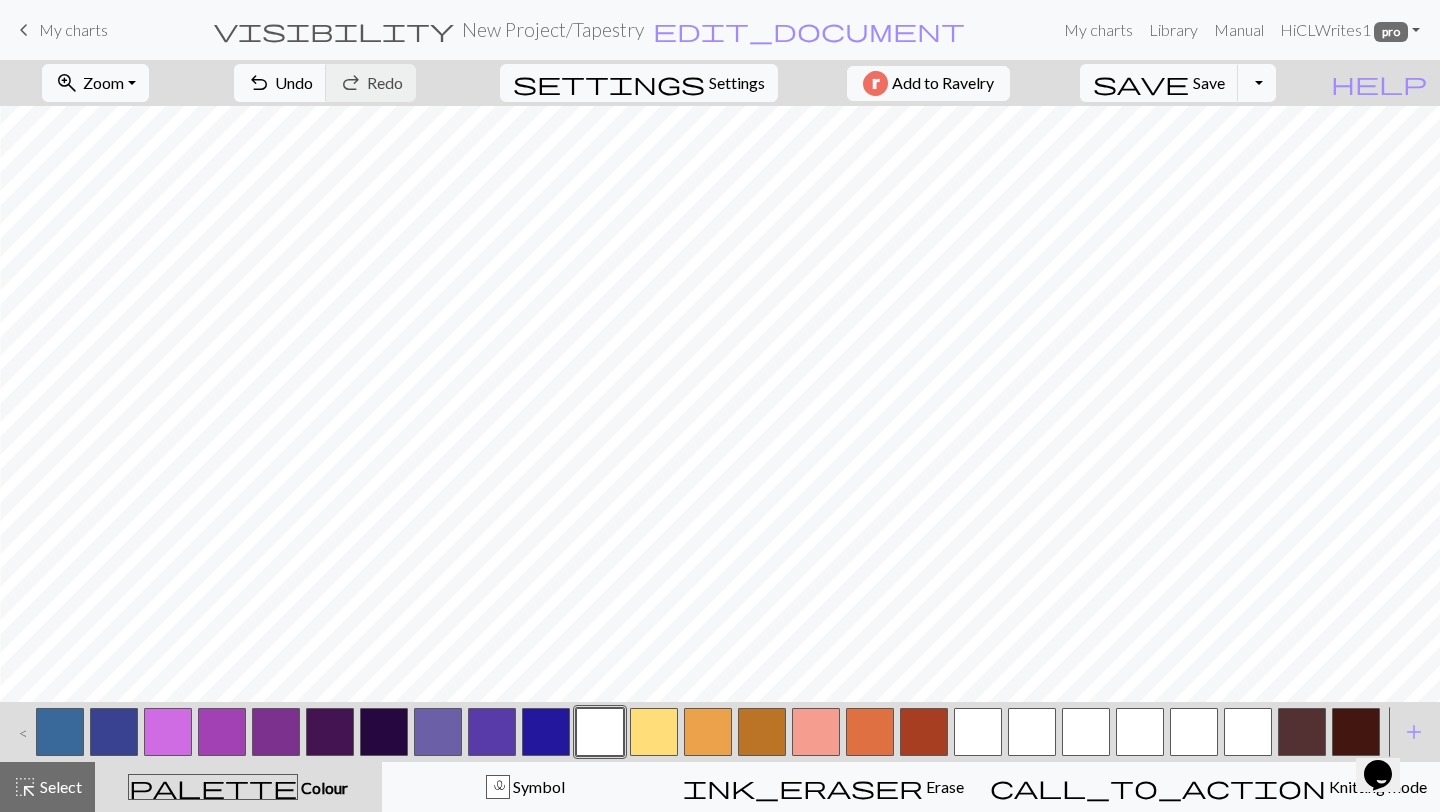 click at bounding box center [654, 732] 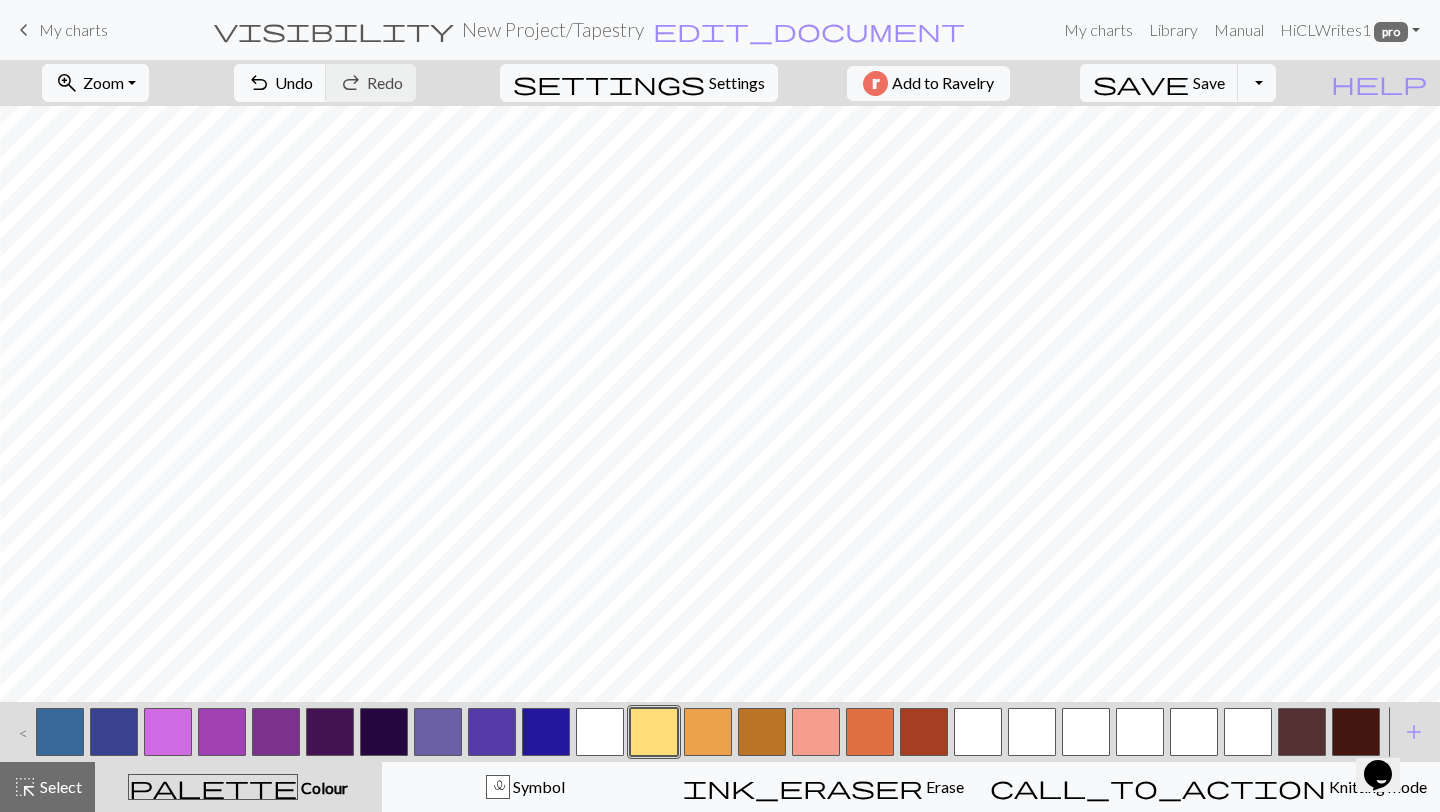 click at bounding box center [654, 732] 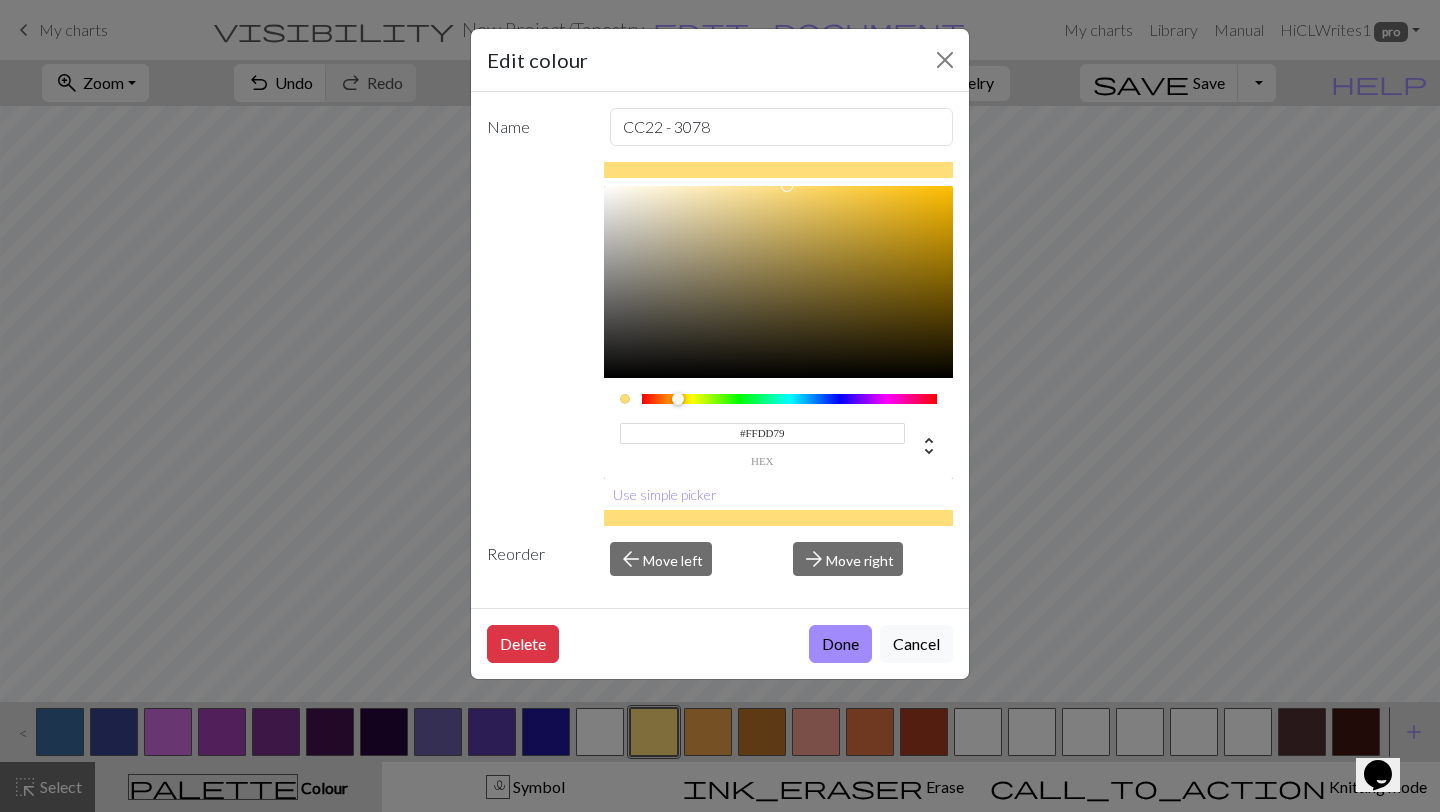 drag, startPoint x: 804, startPoint y: 430, endPoint x: 640, endPoint y: 436, distance: 164.10973 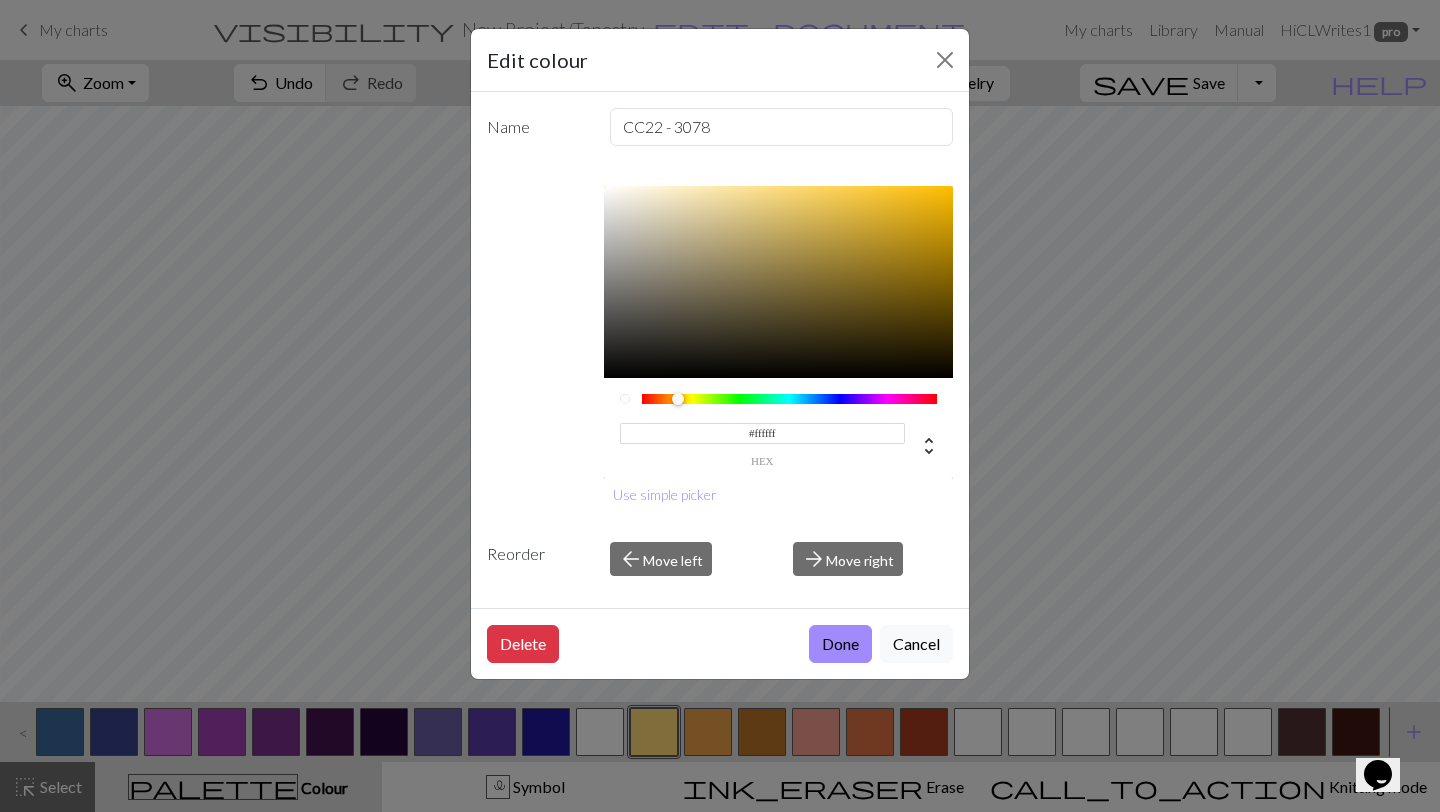 click on "Done" at bounding box center [840, 644] 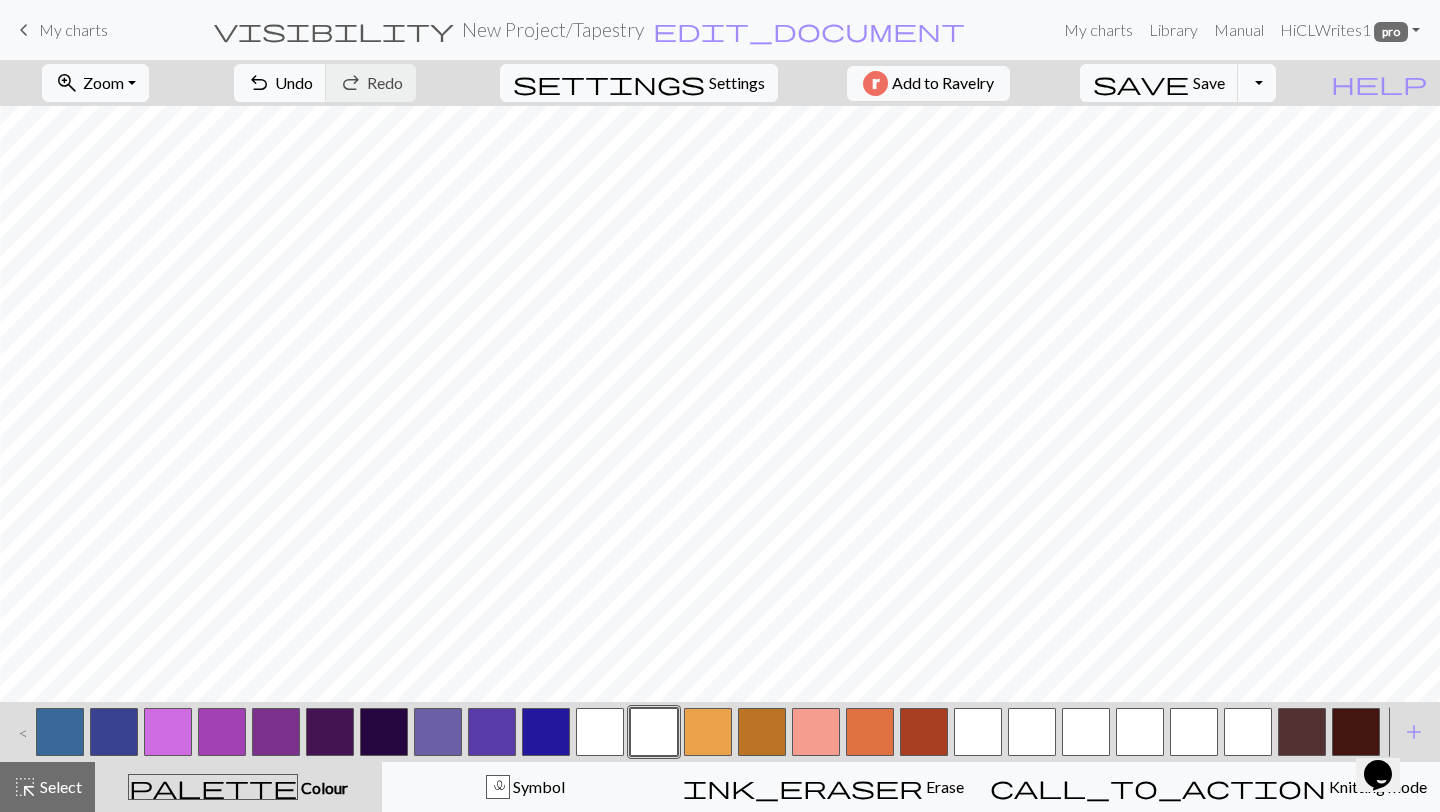 click at bounding box center (708, 732) 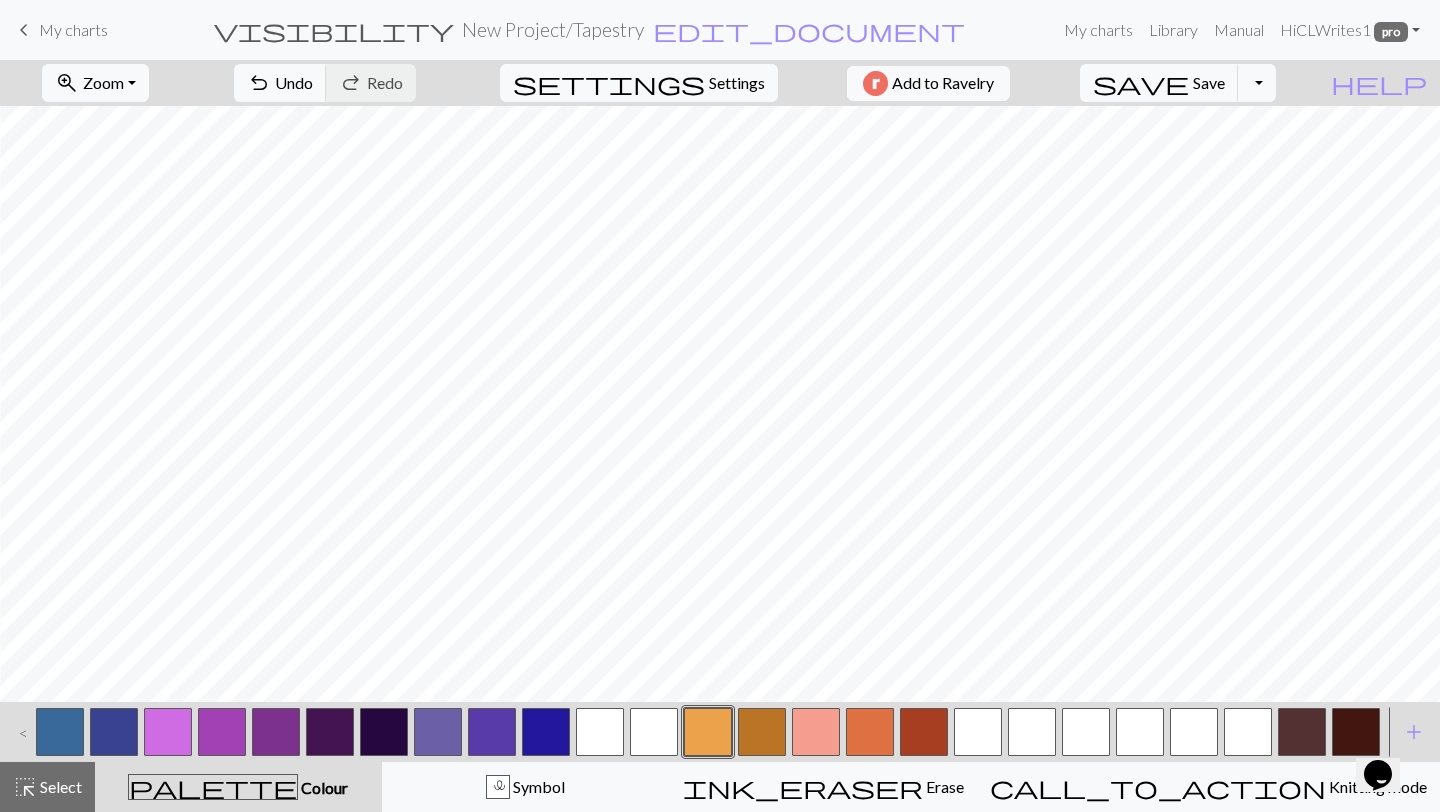 click at bounding box center [708, 732] 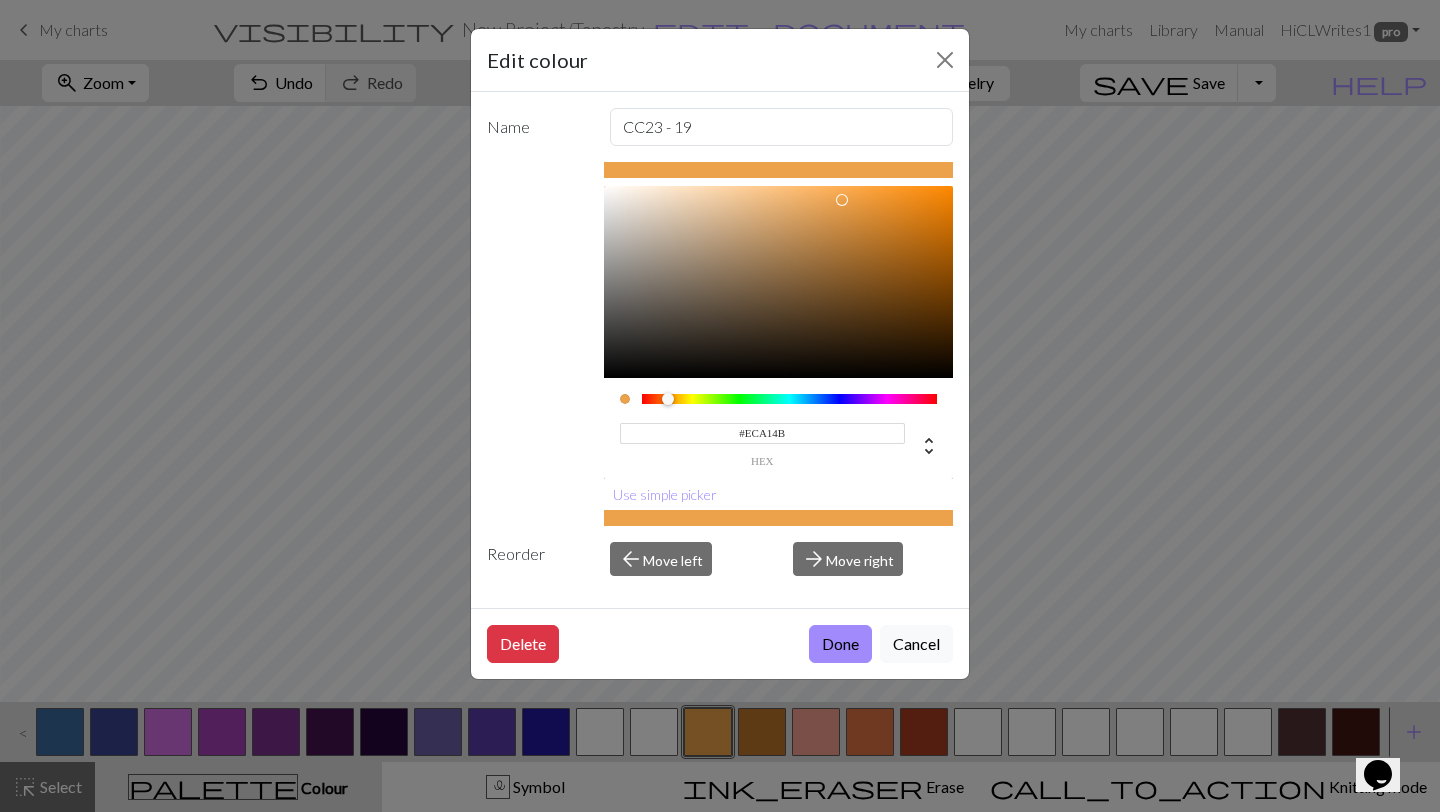 drag, startPoint x: 747, startPoint y: 434, endPoint x: 902, endPoint y: 432, distance: 155.01291 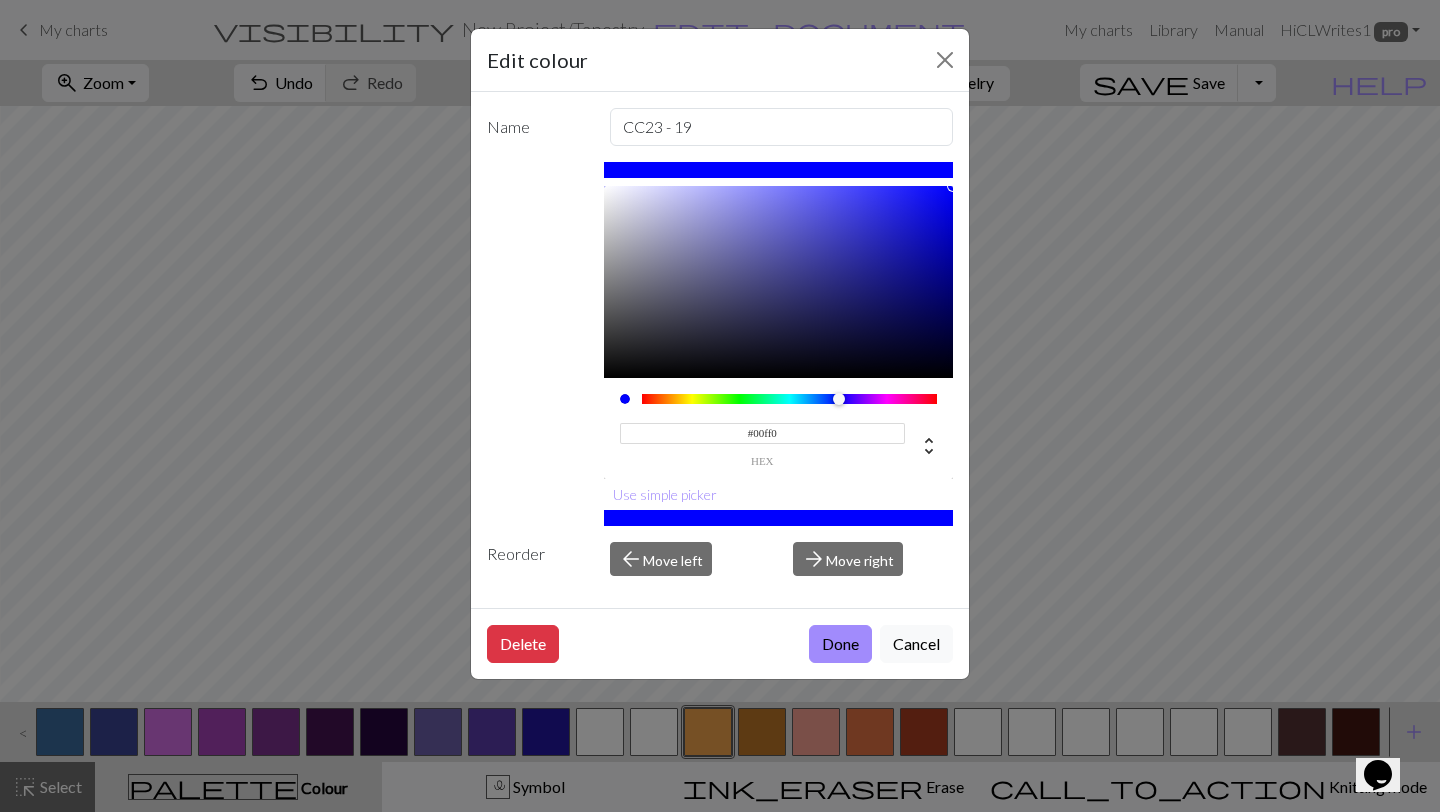type on "#00ff00" 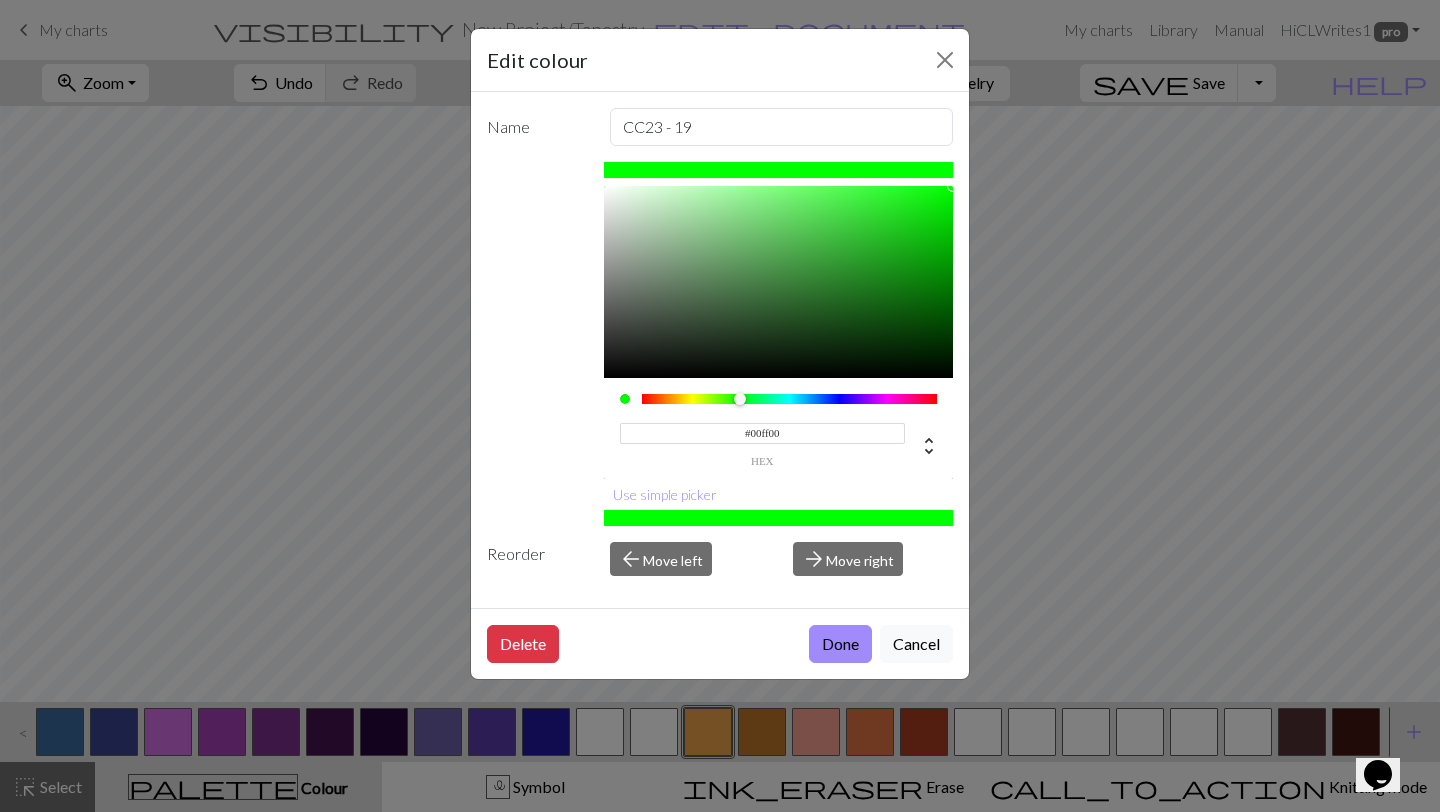 click on "Done" at bounding box center (840, 644) 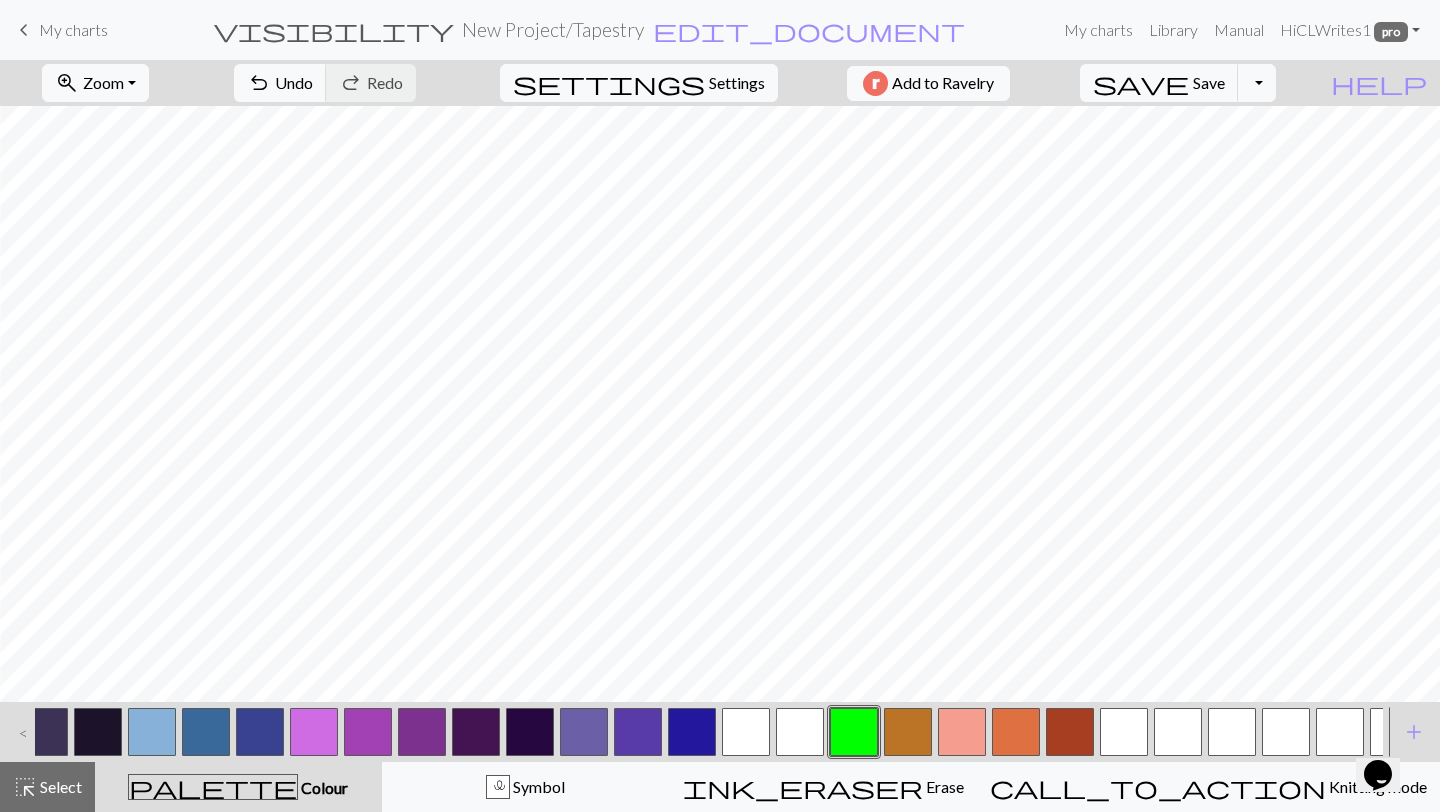 scroll, scrollTop: 0, scrollLeft: 0, axis: both 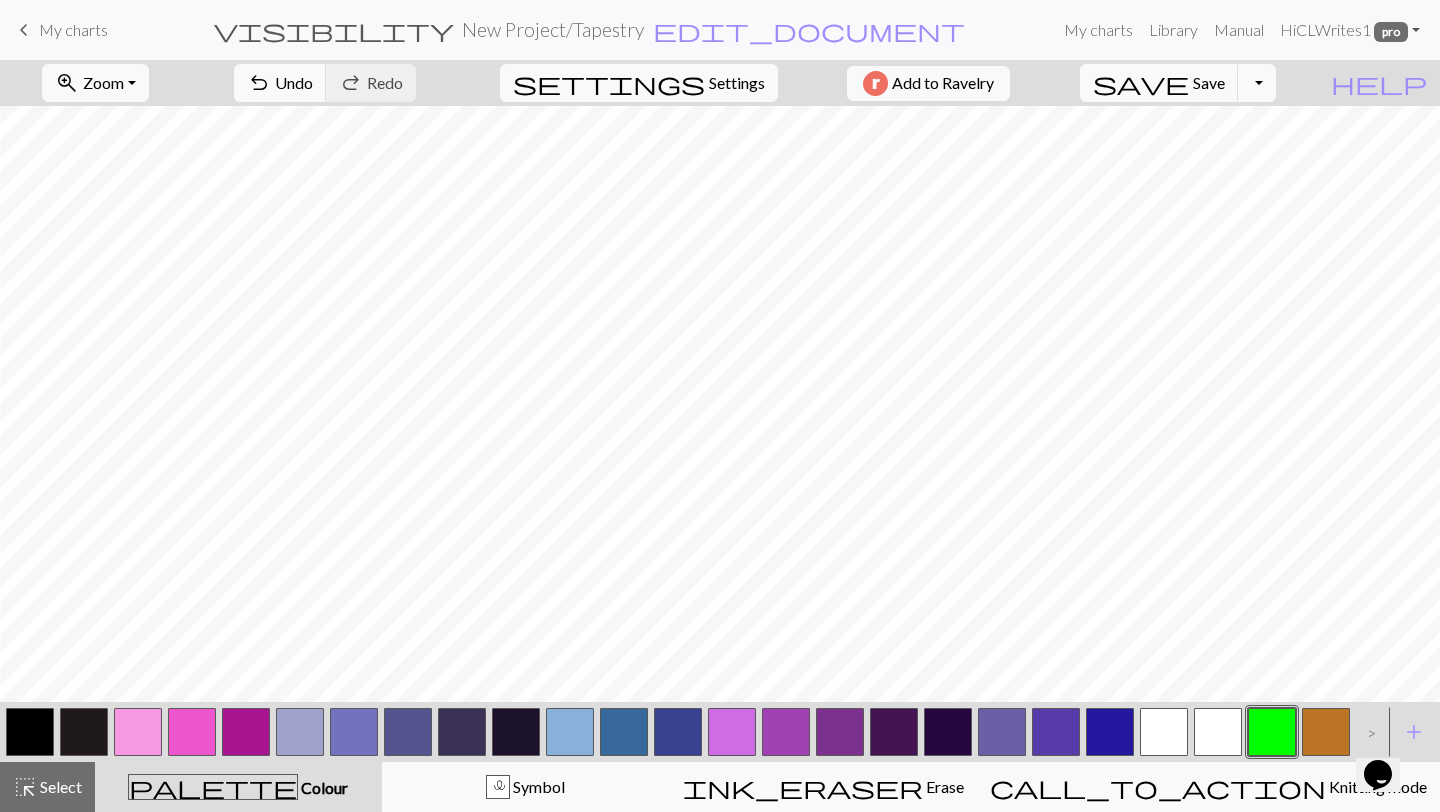 click at bounding box center (30, 732) 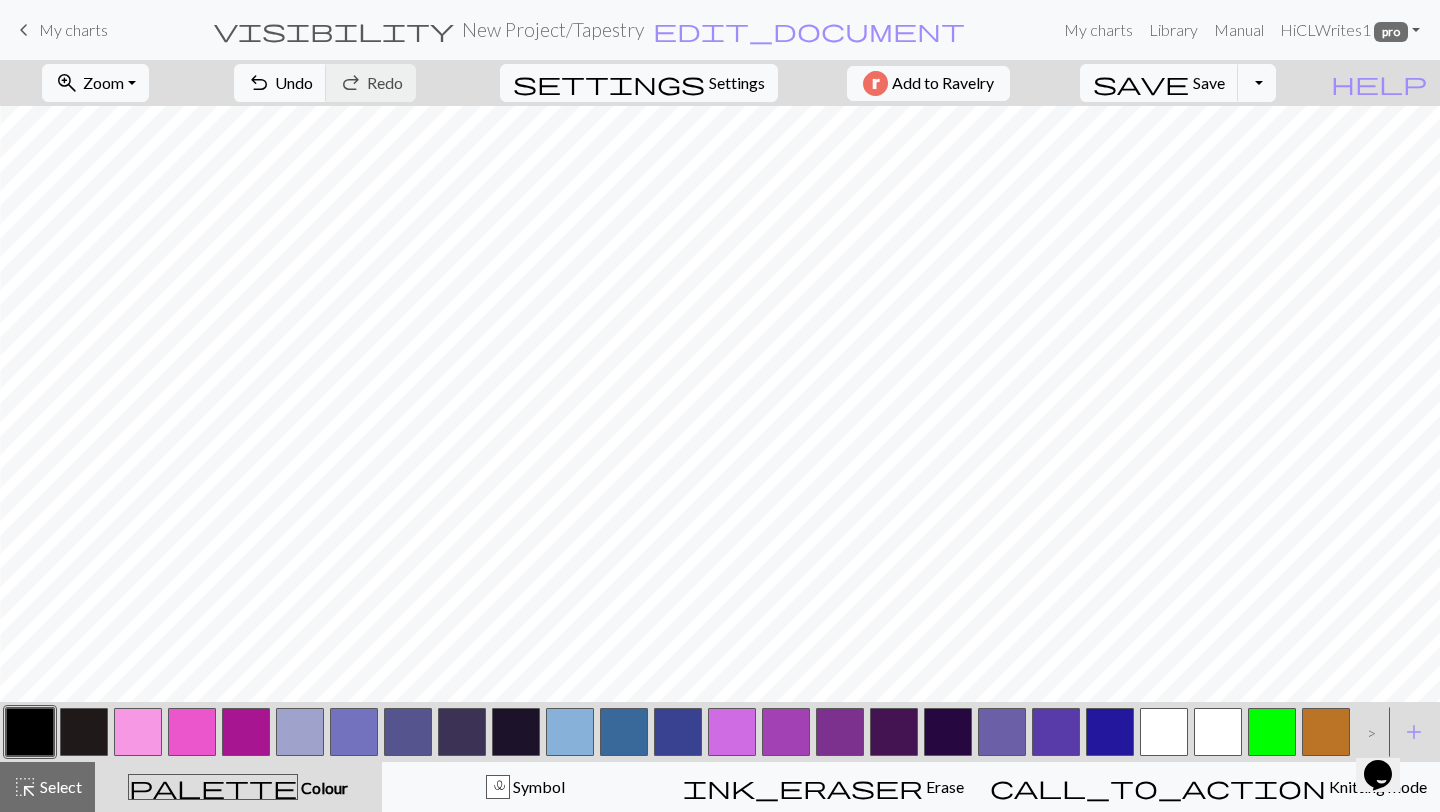 click at bounding box center (30, 732) 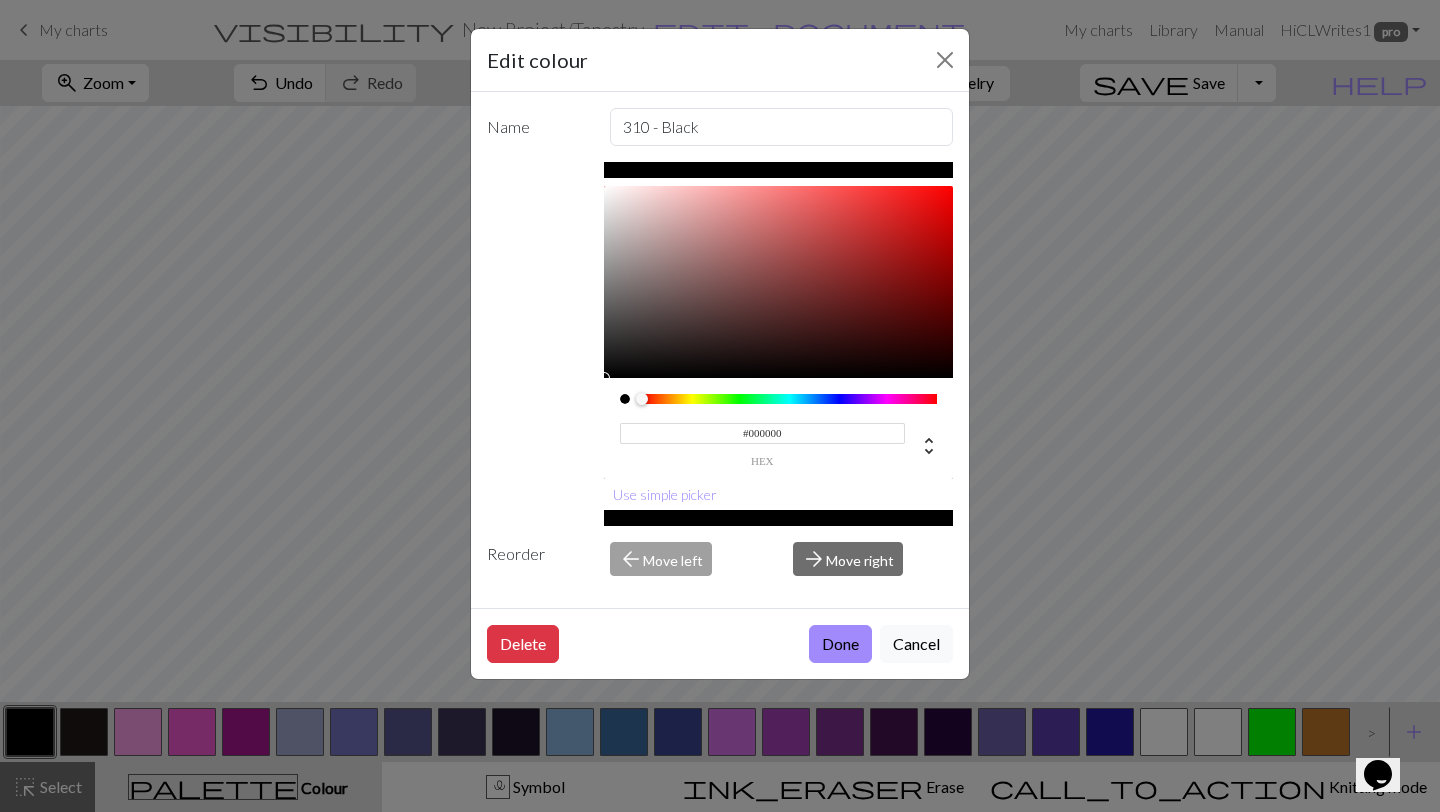 drag, startPoint x: 816, startPoint y: 435, endPoint x: 670, endPoint y: 435, distance: 146 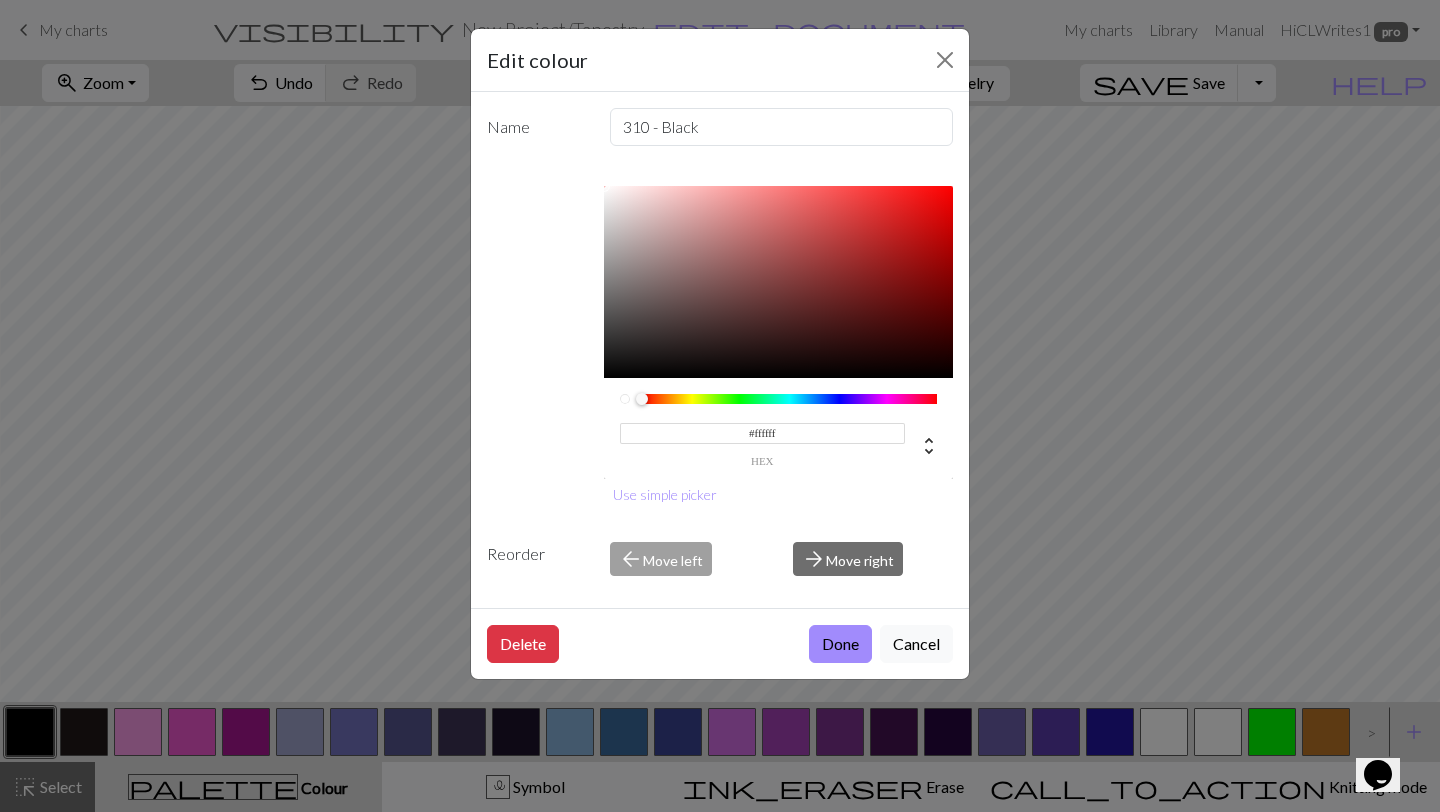 click on "Done" at bounding box center (840, 644) 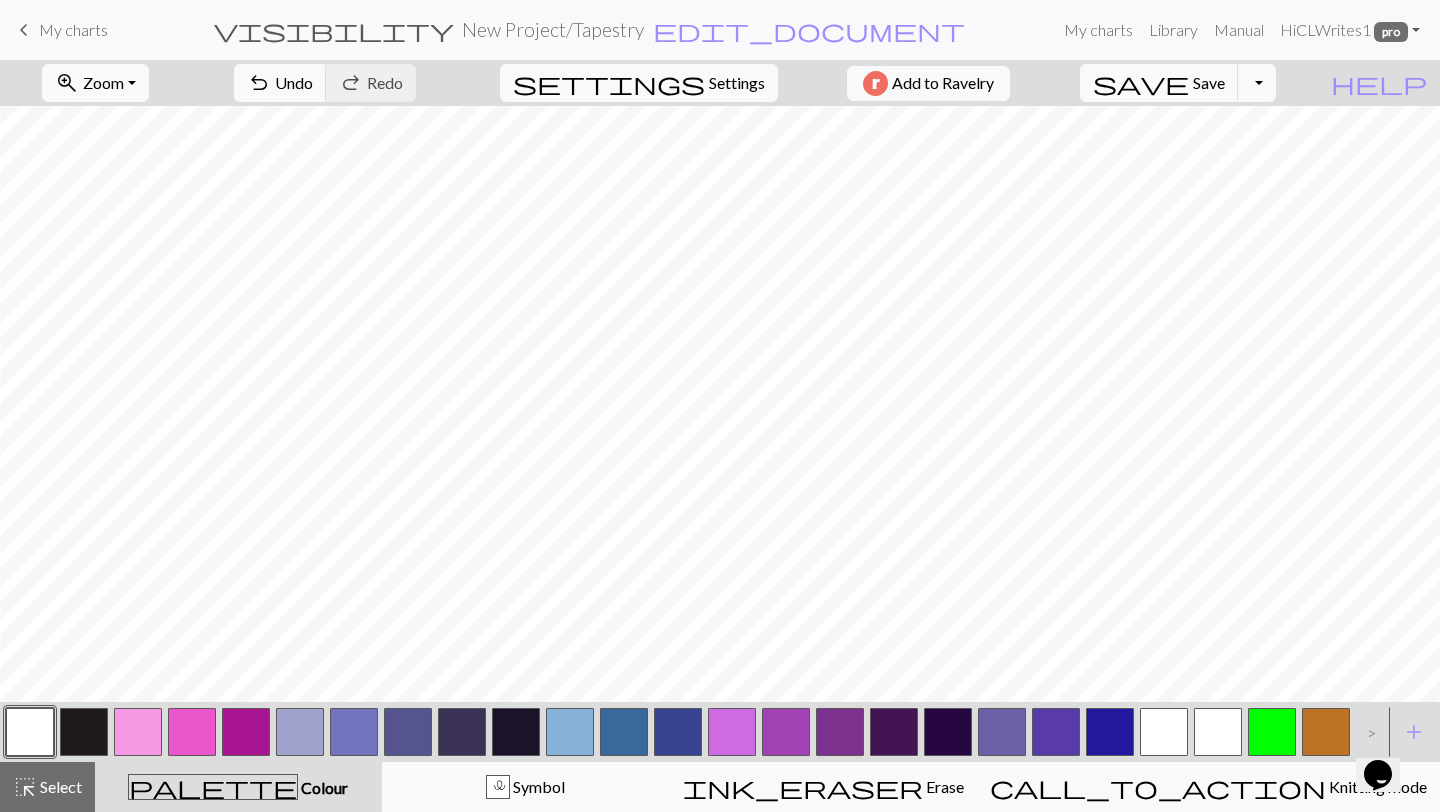 click at bounding box center [84, 732] 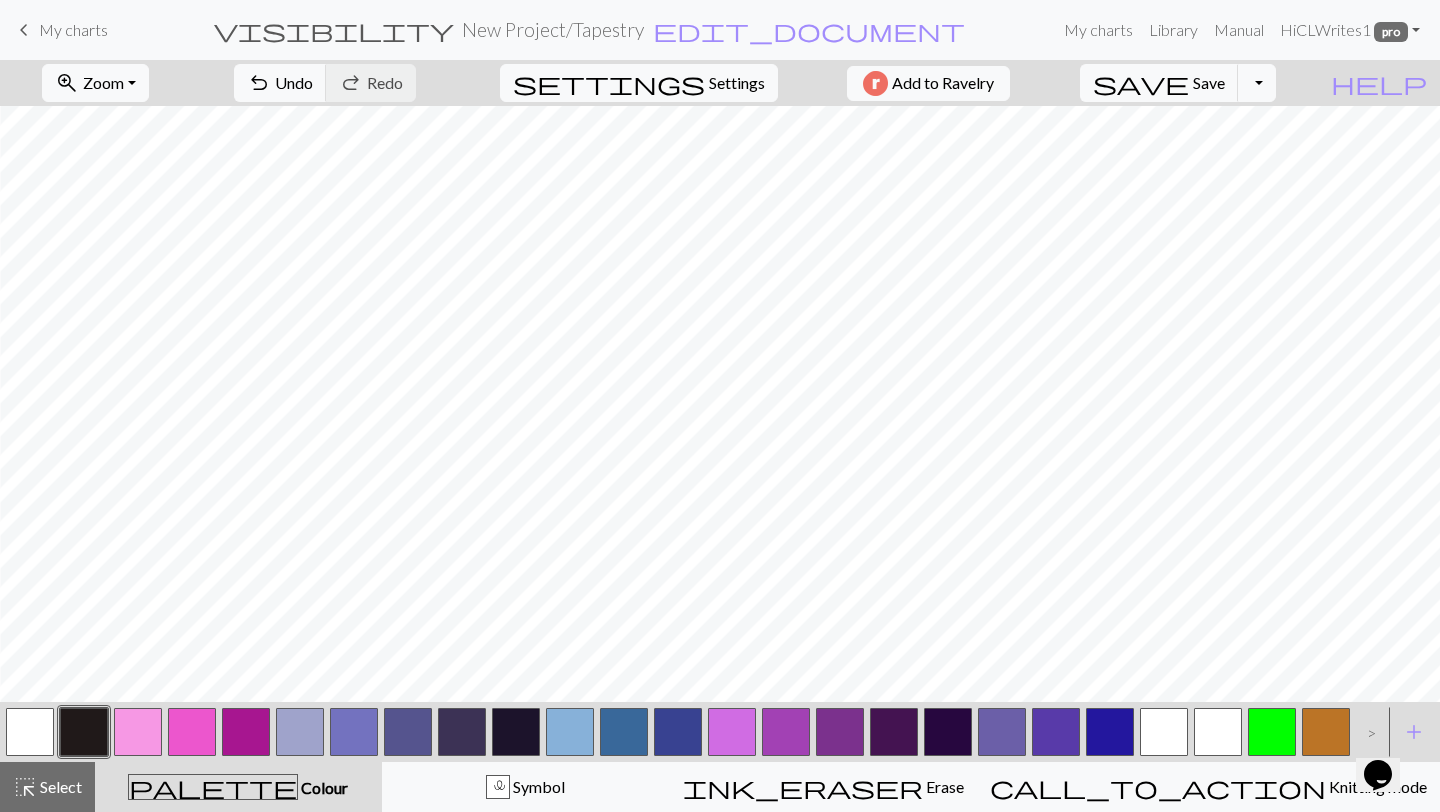 click at bounding box center (84, 732) 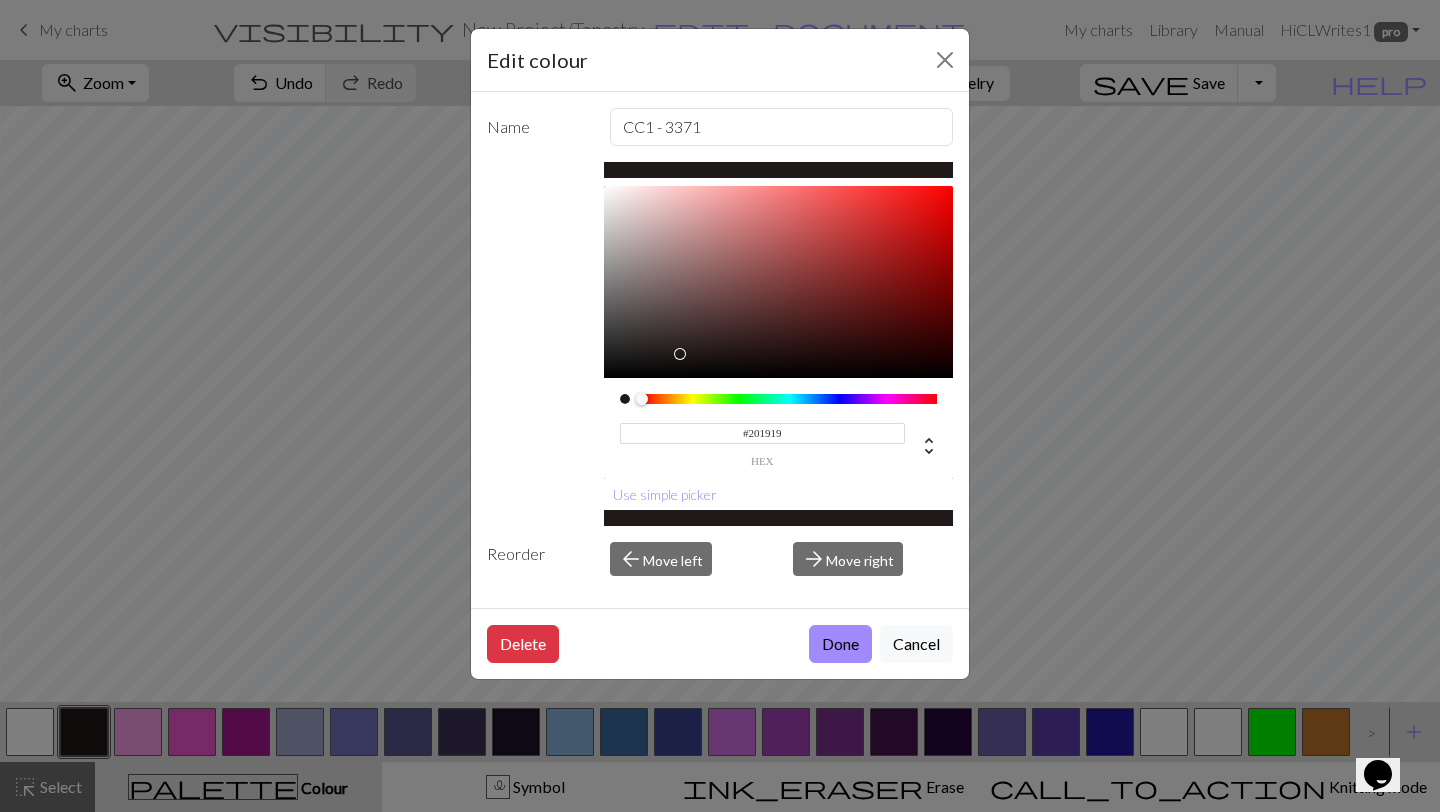 drag, startPoint x: 814, startPoint y: 427, endPoint x: 907, endPoint y: 438, distance: 93.64828 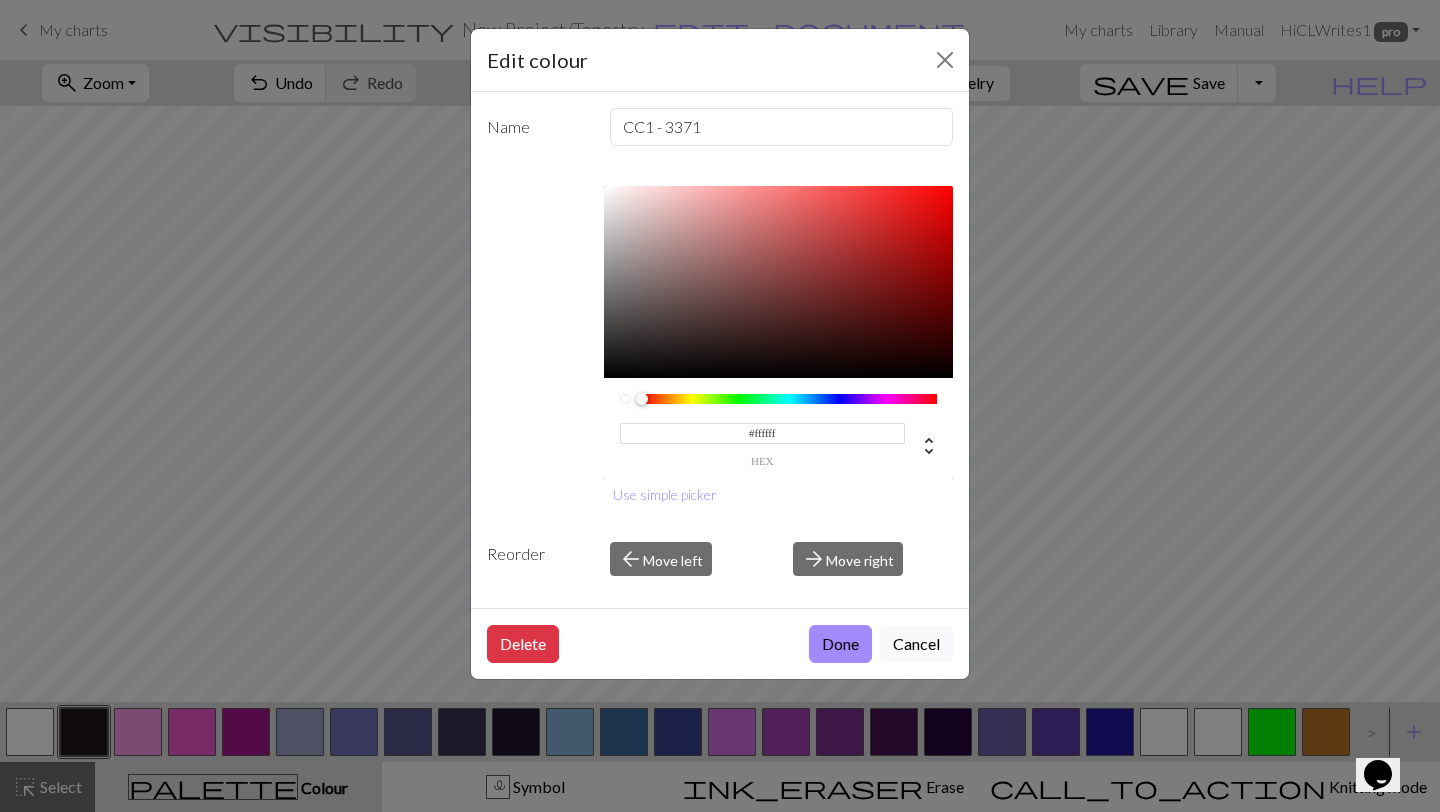 click on "Done" at bounding box center (840, 644) 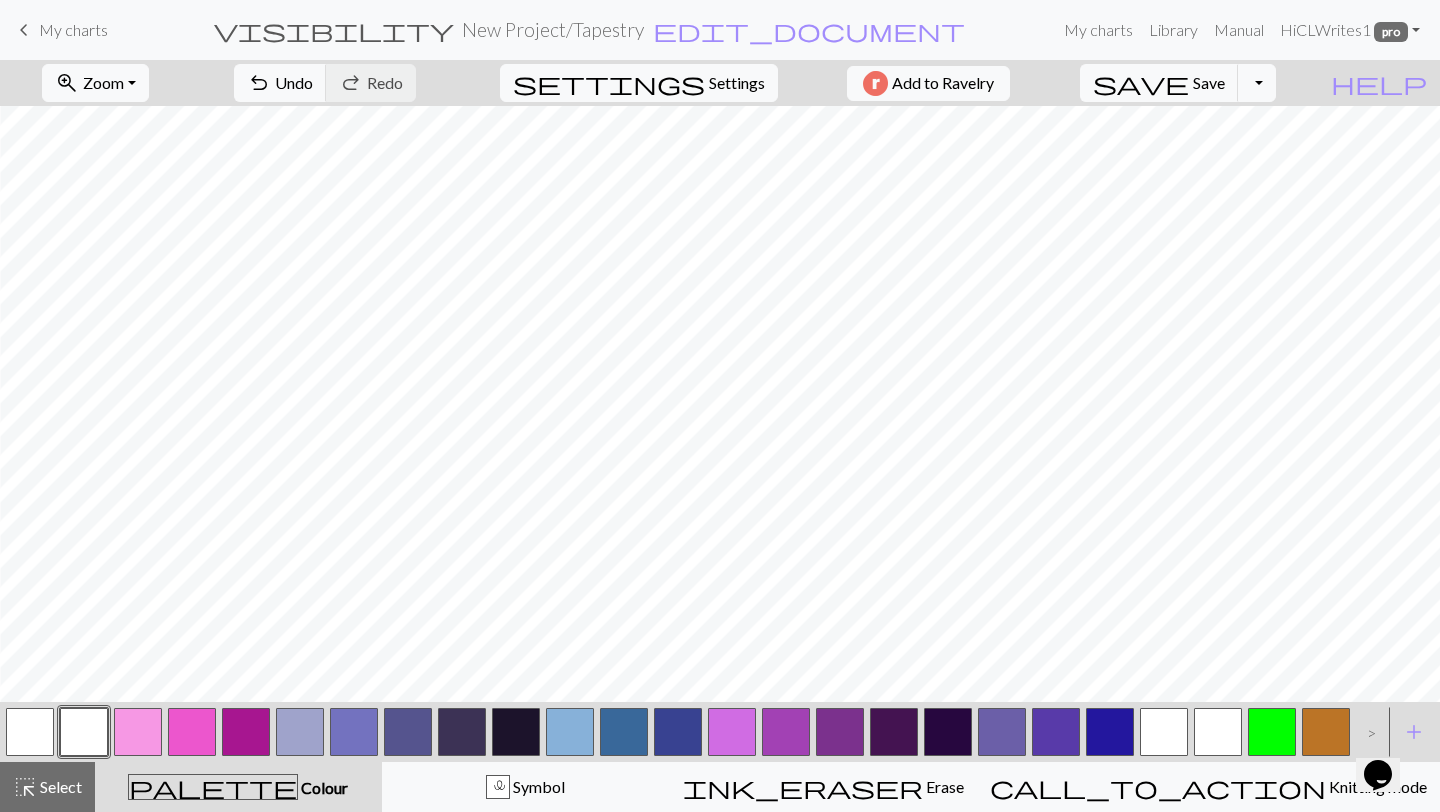 click at bounding box center [138, 732] 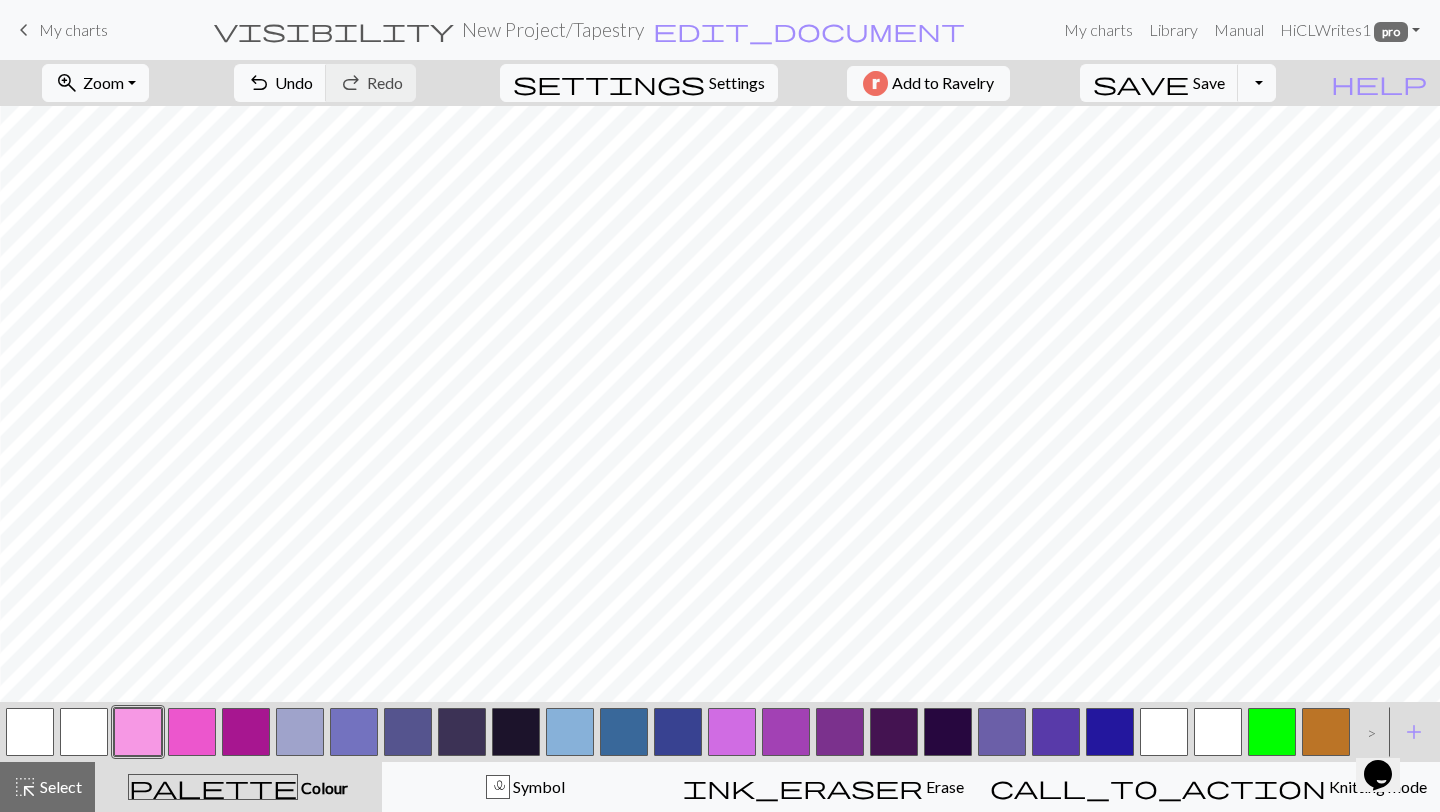 click at bounding box center [138, 732] 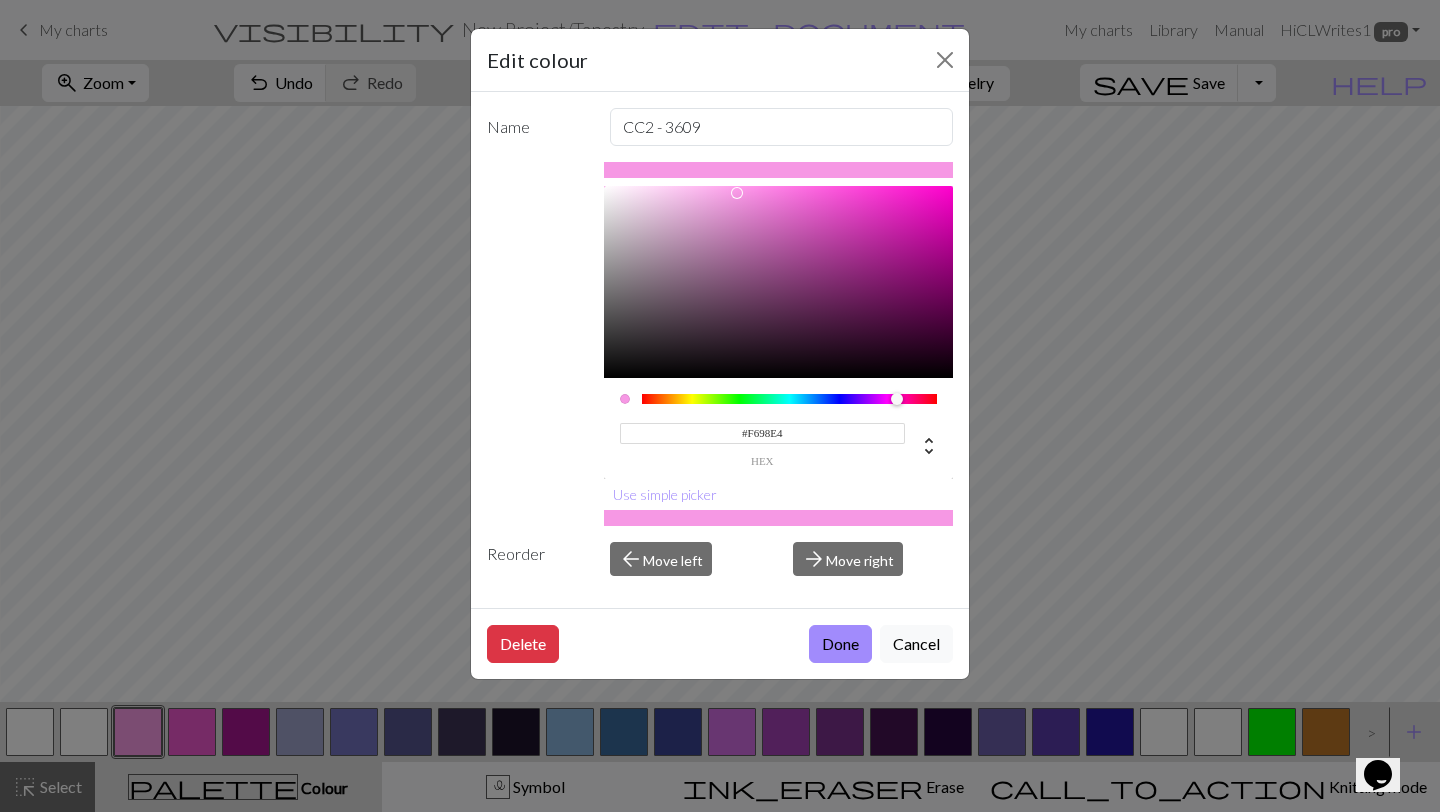 drag, startPoint x: 799, startPoint y: 432, endPoint x: 666, endPoint y: 431, distance: 133.00375 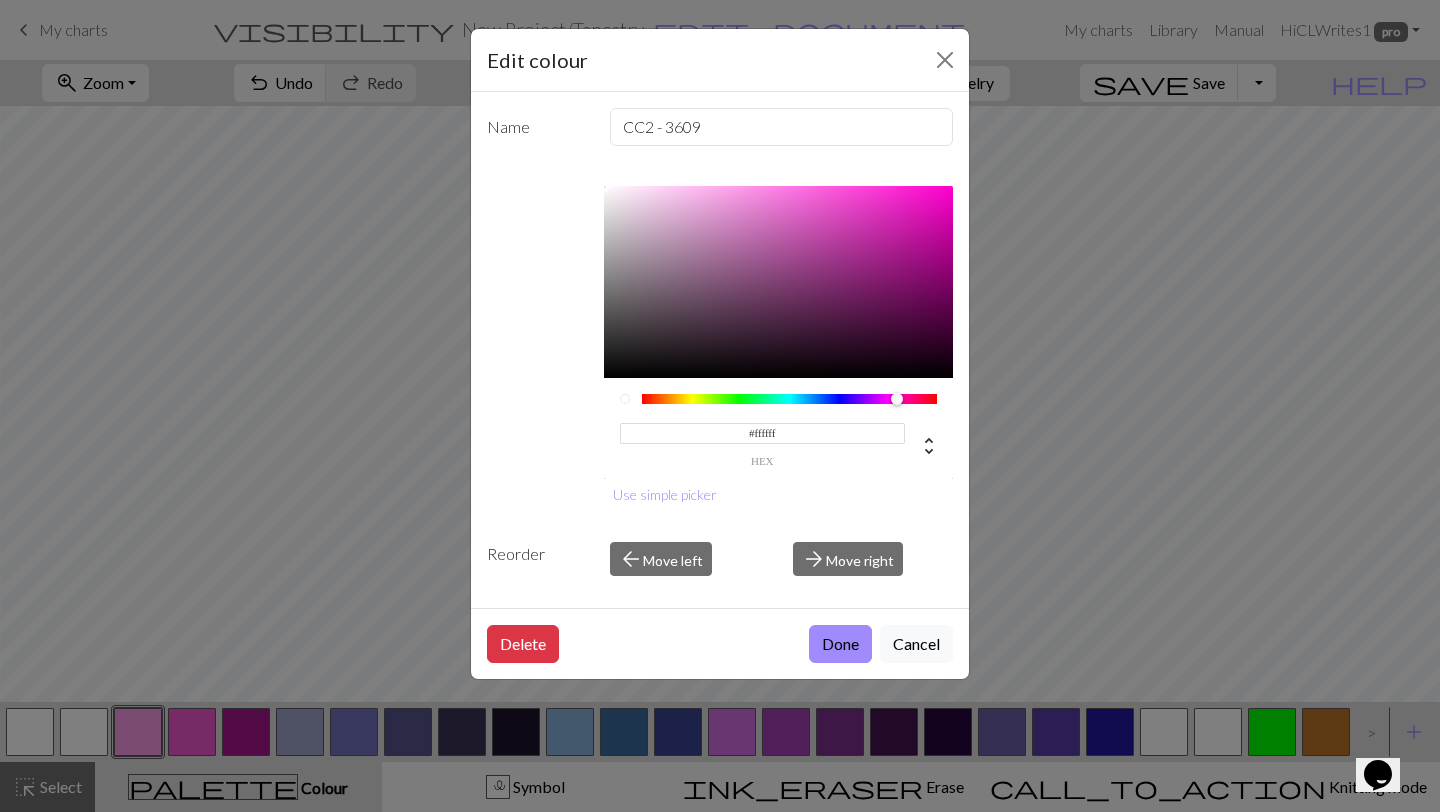click on "Done" at bounding box center [840, 644] 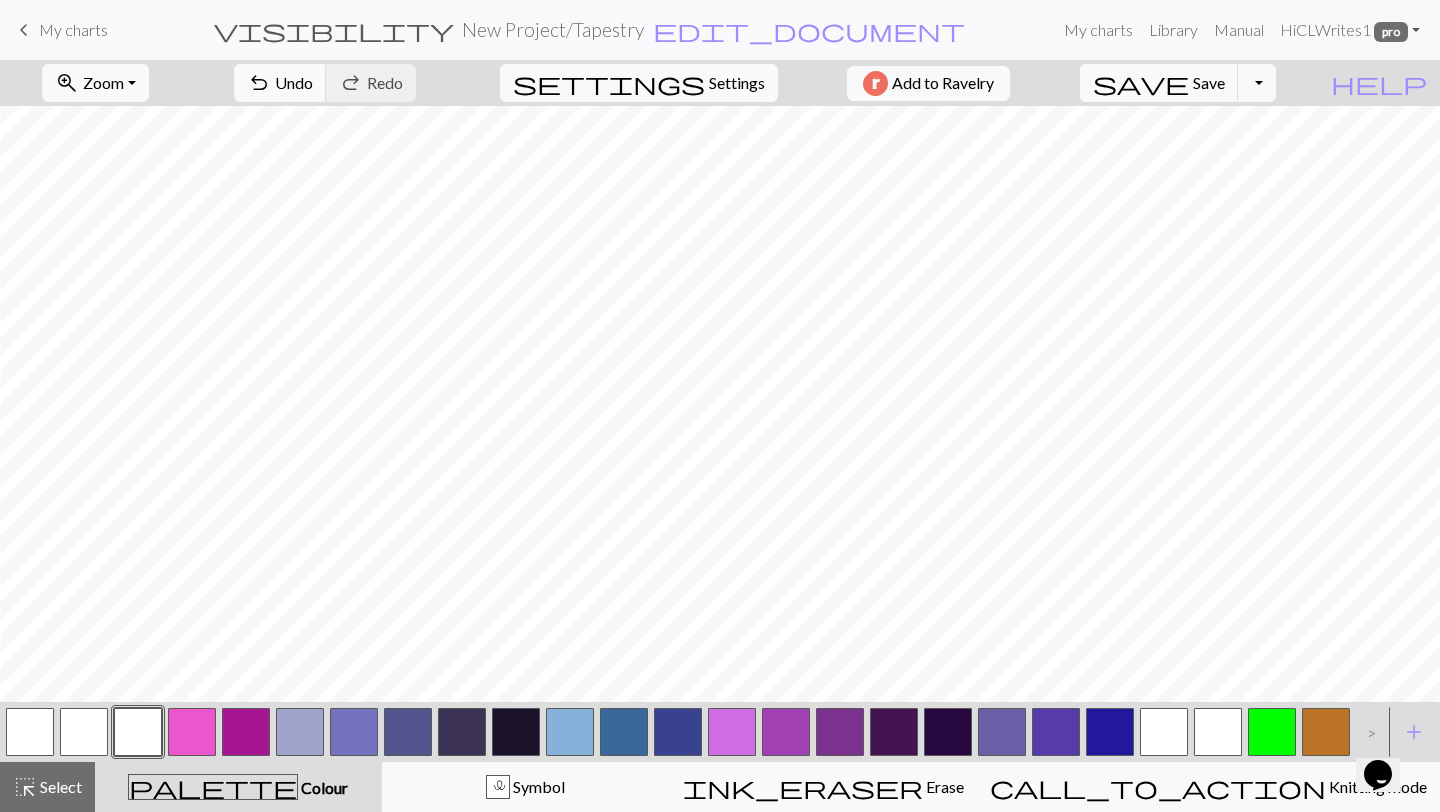click at bounding box center (192, 732) 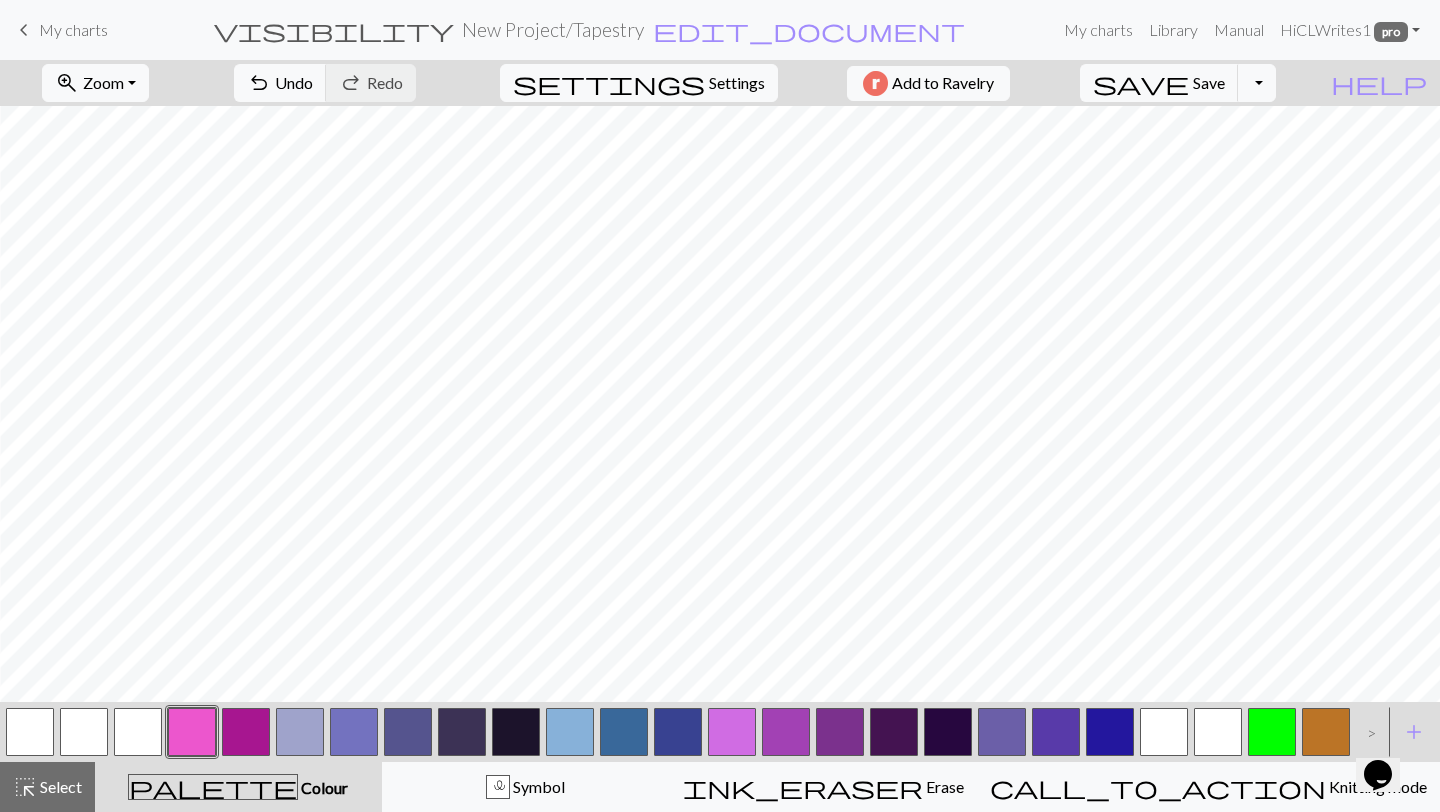click at bounding box center [192, 732] 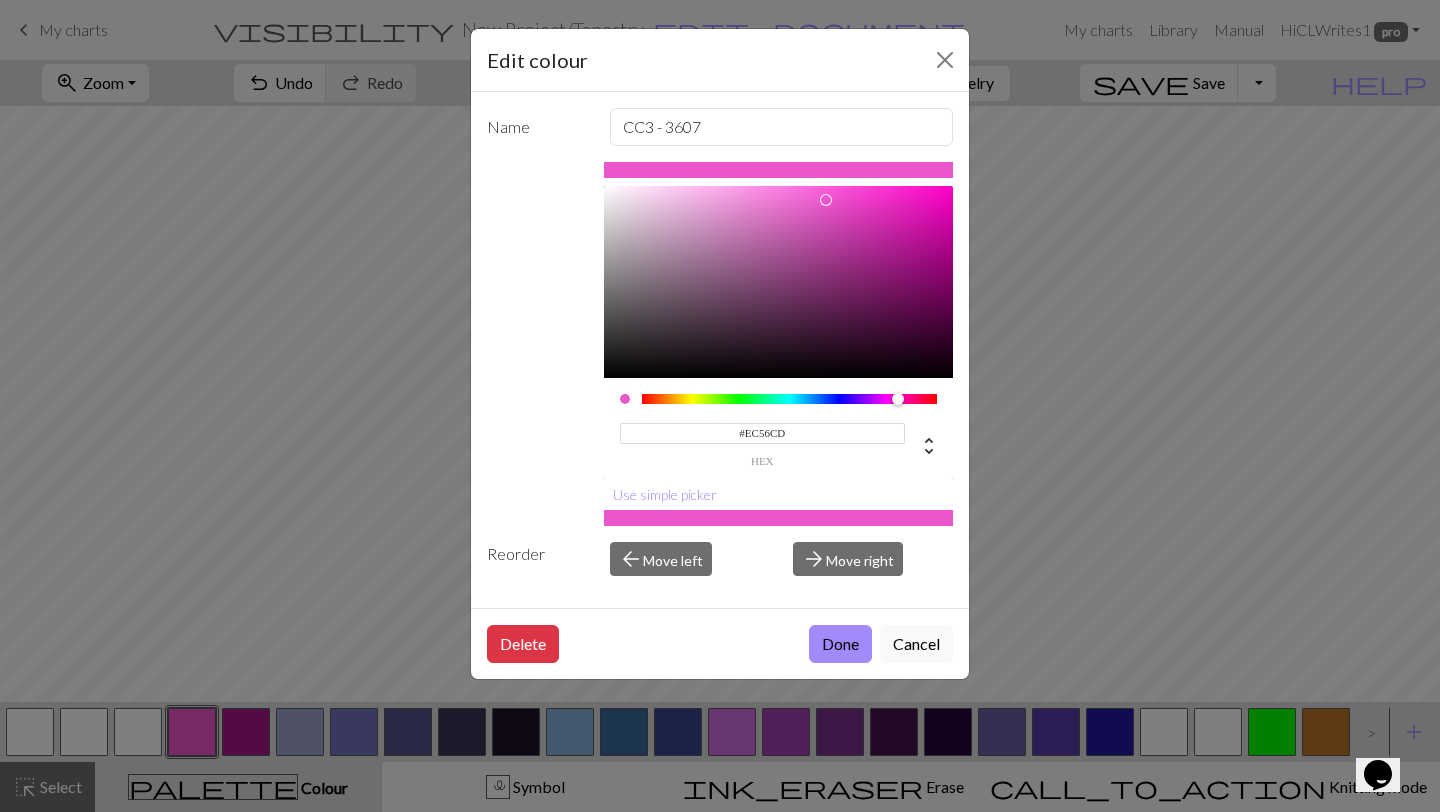 drag, startPoint x: 806, startPoint y: 437, endPoint x: 627, endPoint y: 437, distance: 179 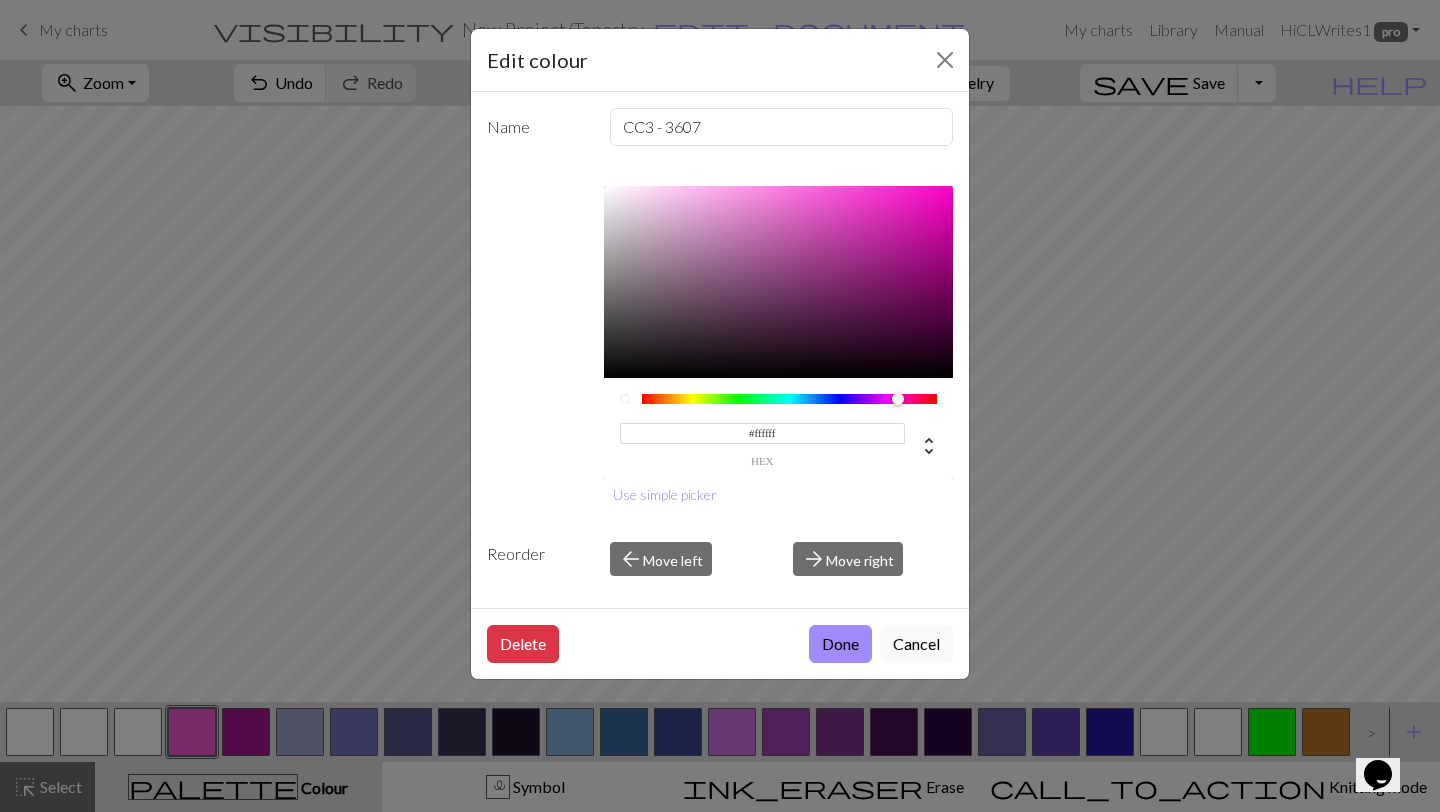 click on "Done" at bounding box center [840, 644] 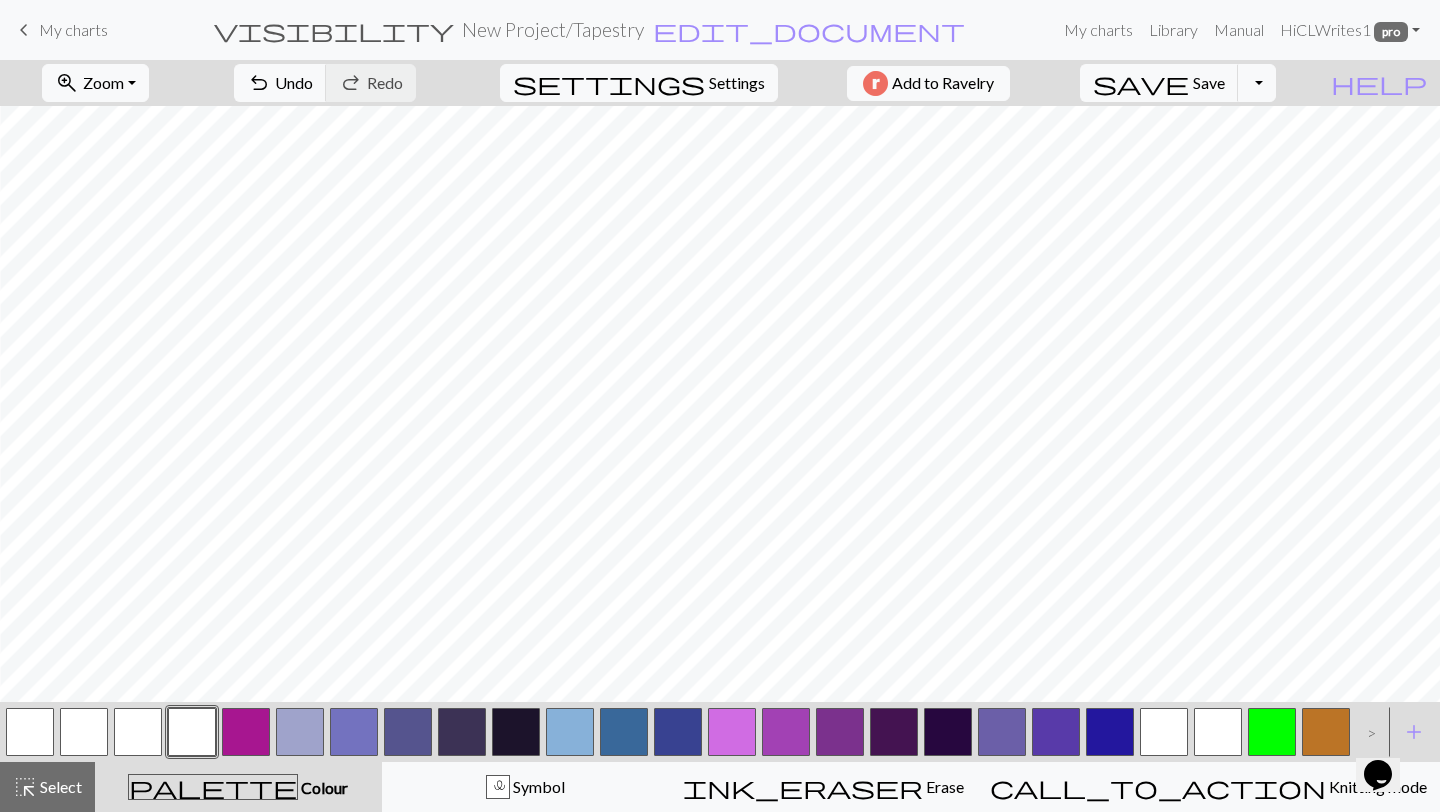 click at bounding box center [246, 732] 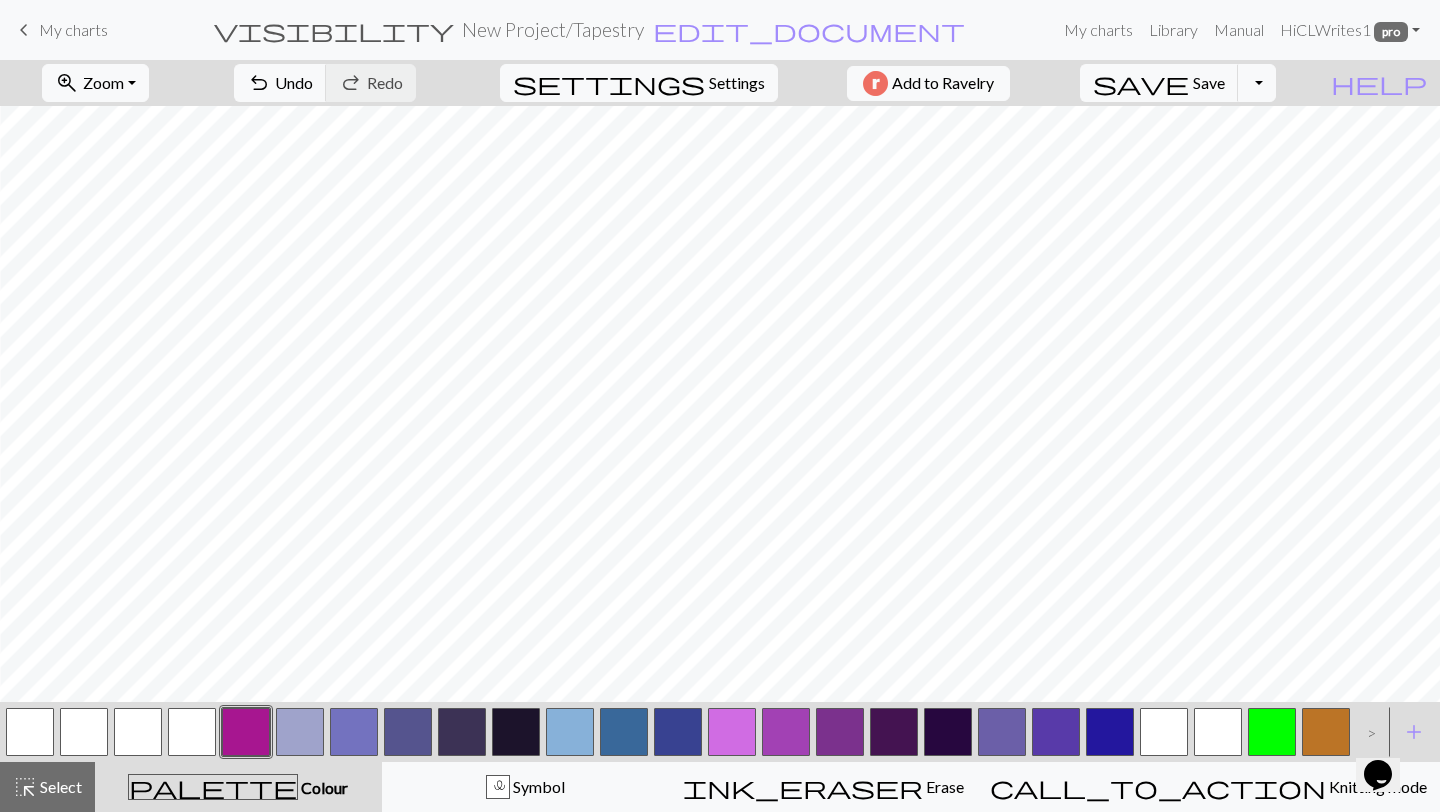 click at bounding box center (246, 732) 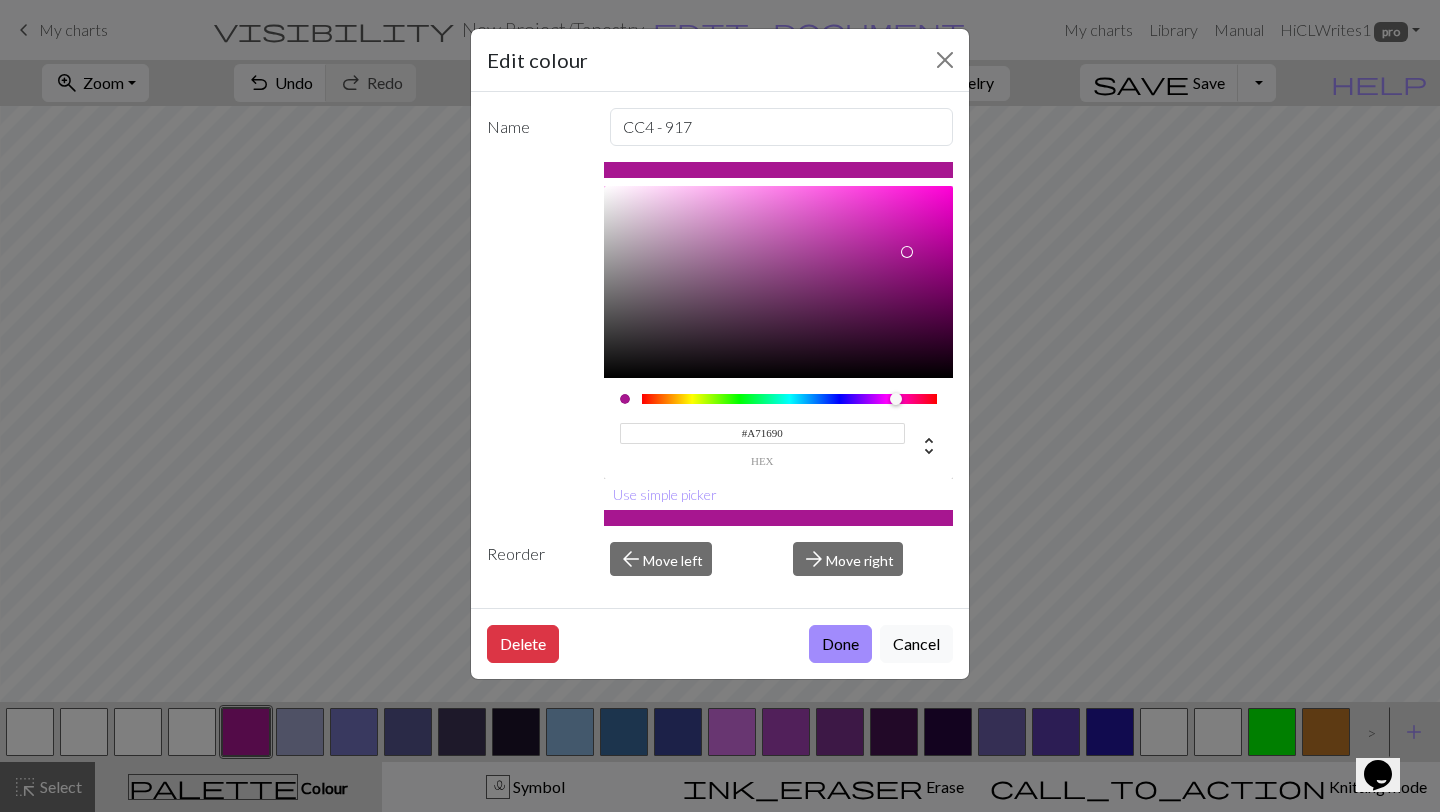 drag, startPoint x: 824, startPoint y: 434, endPoint x: 622, endPoint y: 434, distance: 202 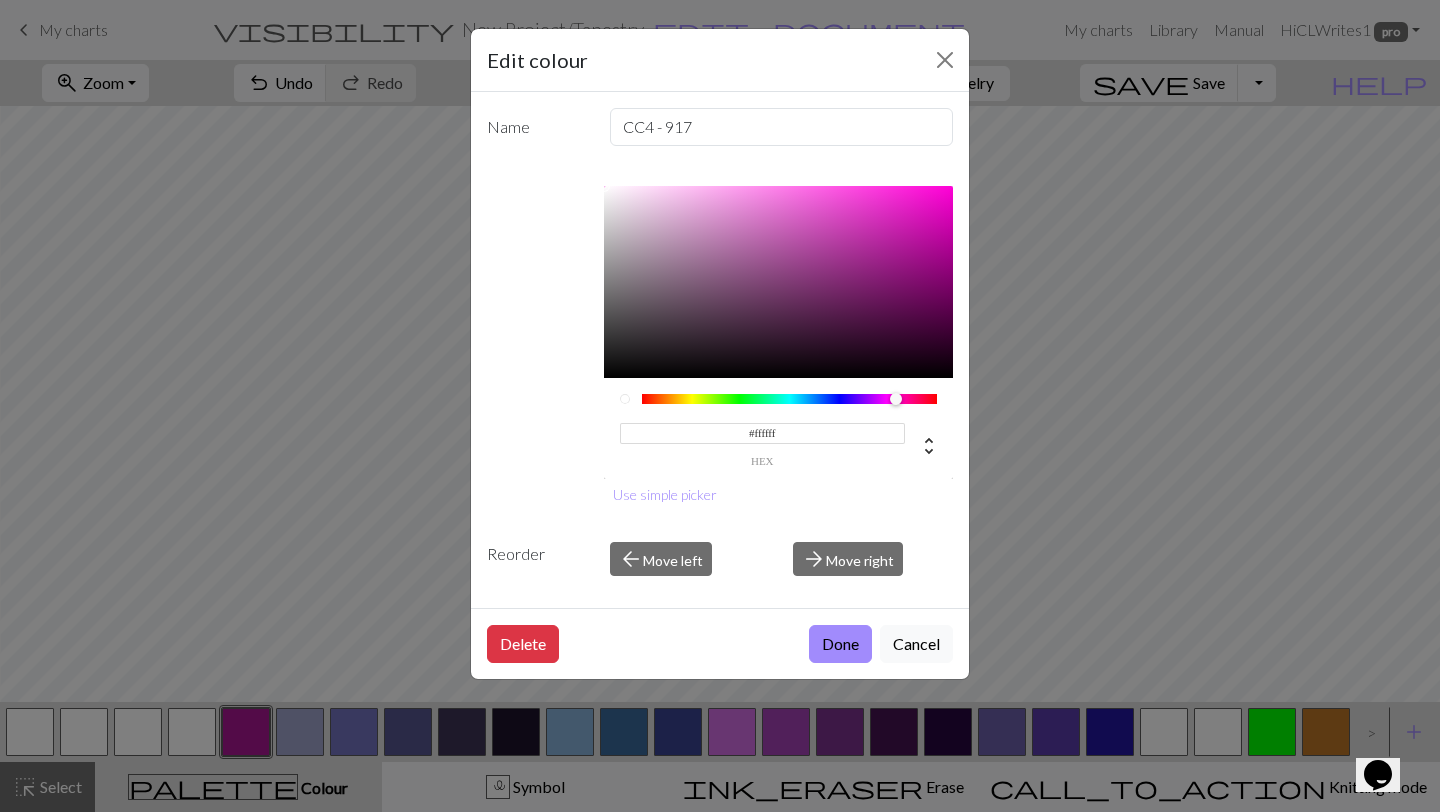 click on "Done" at bounding box center (840, 644) 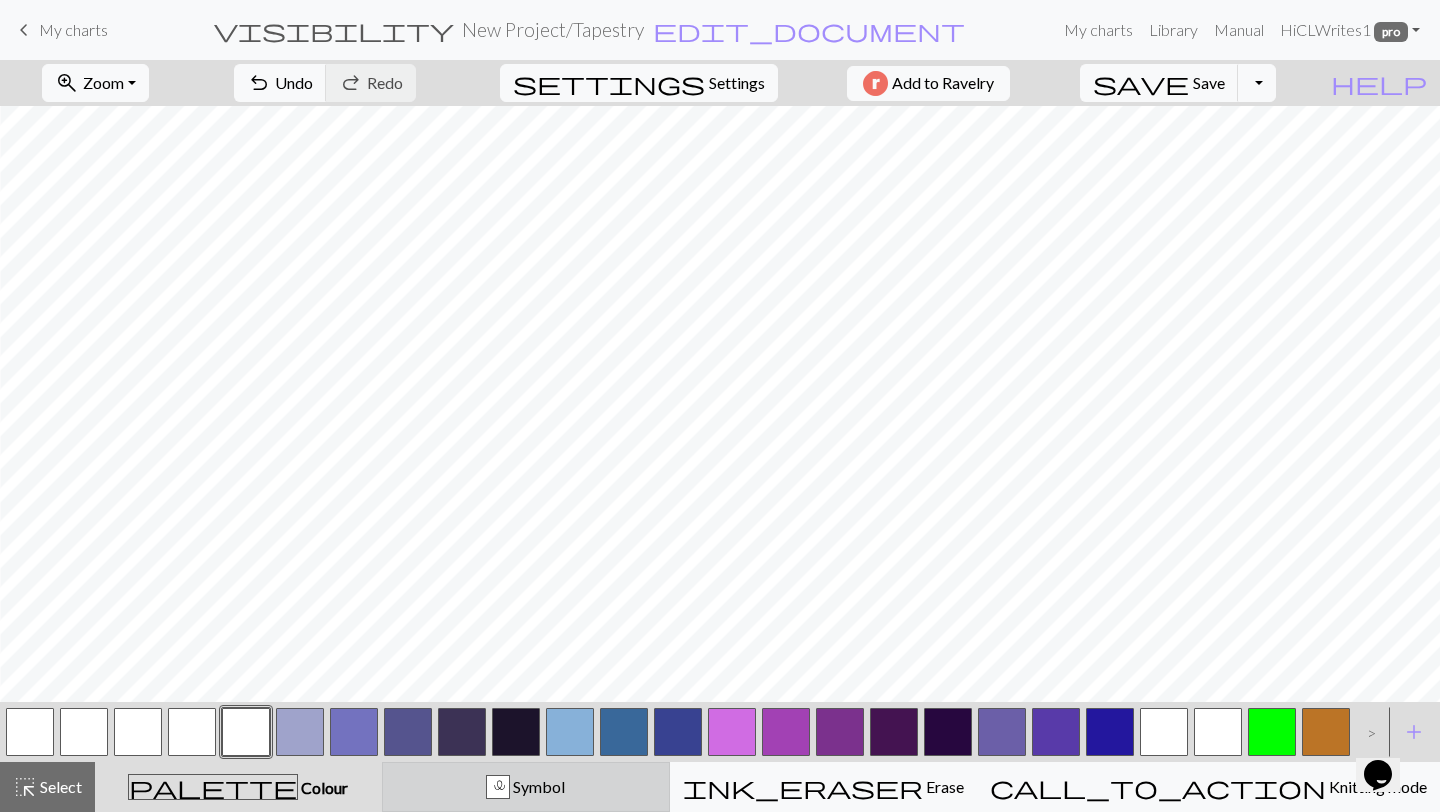 click on "l   Symbol" at bounding box center [526, 787] 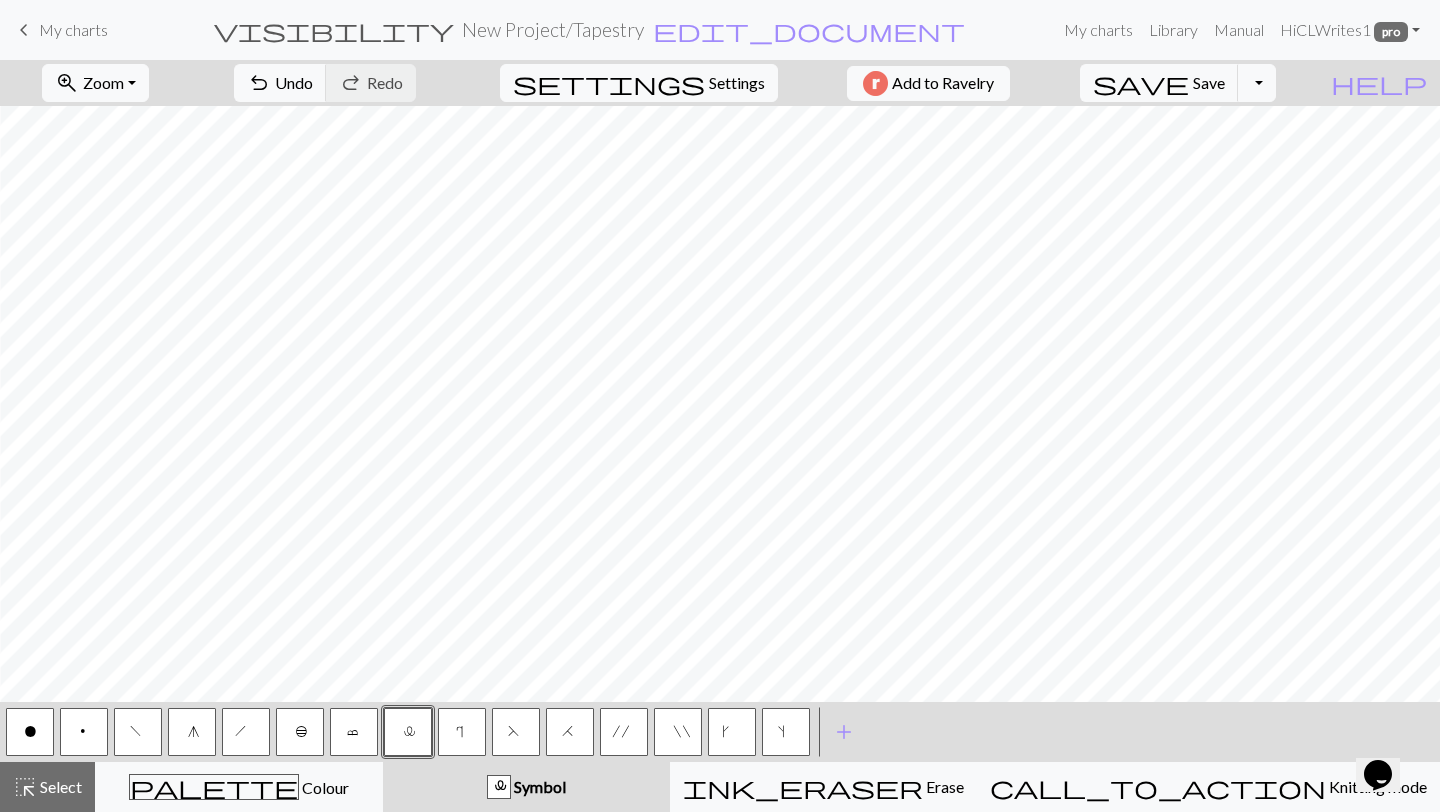click on "l" at bounding box center (408, 734) 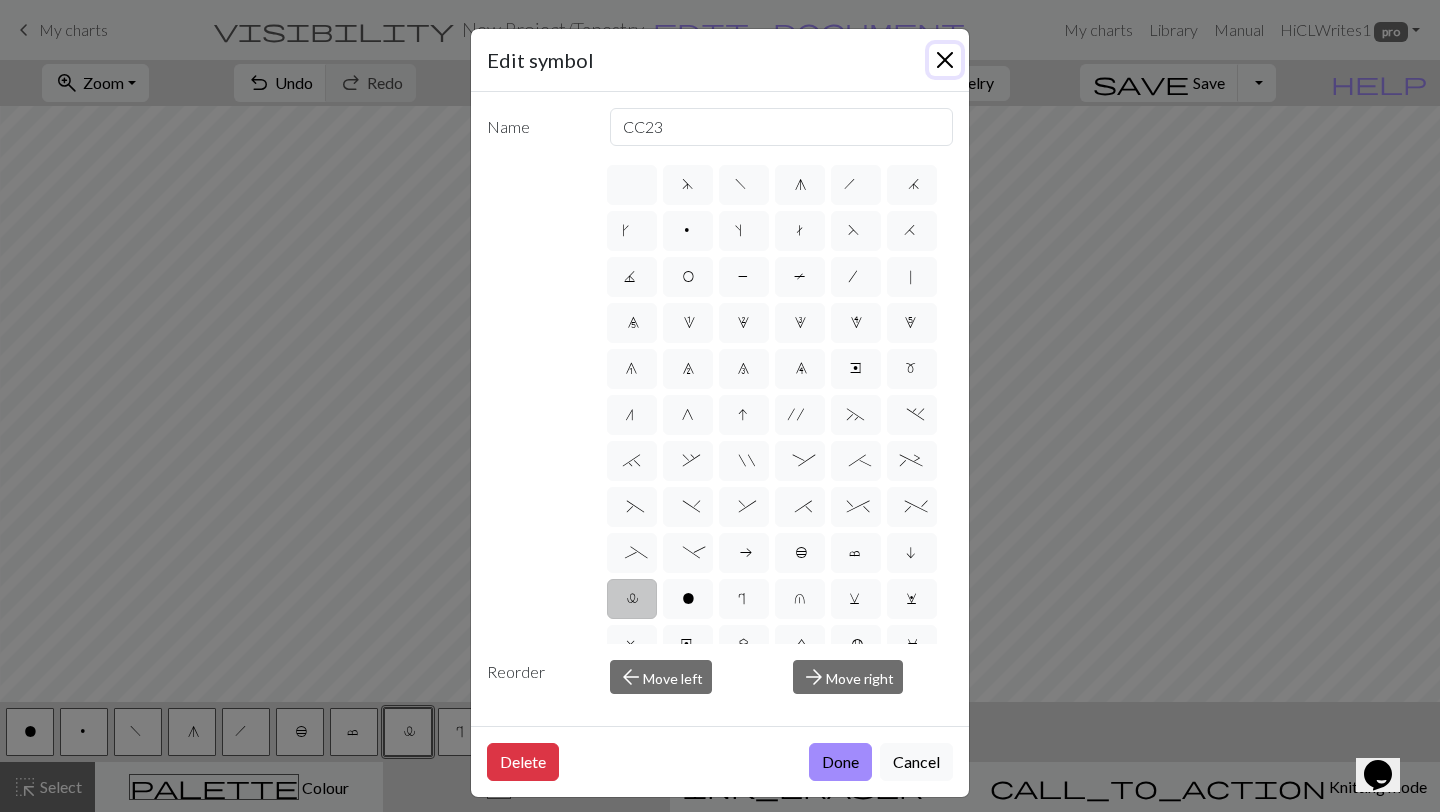 click at bounding box center [945, 60] 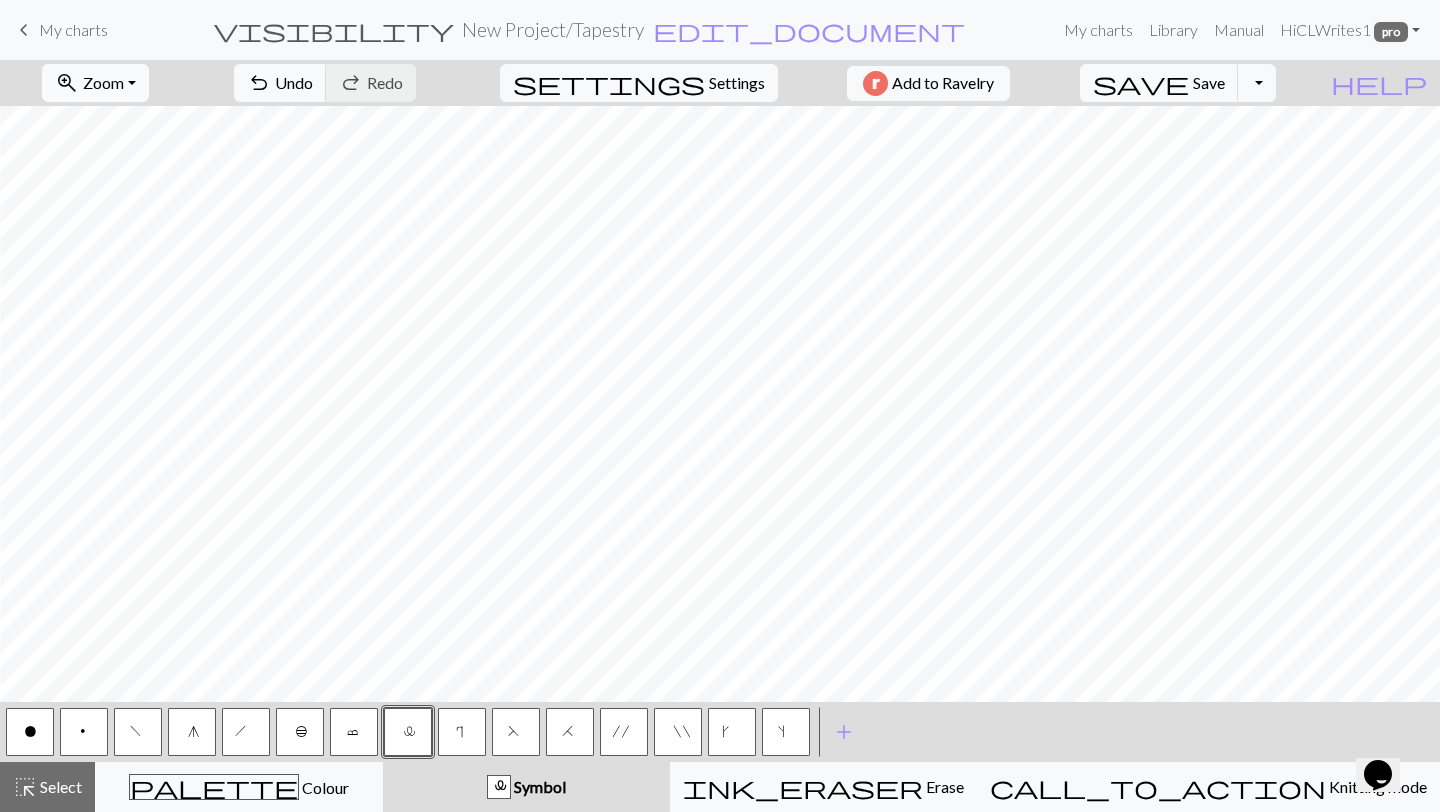 click on "zoom_in Zoom Zoom" at bounding box center [95, 83] 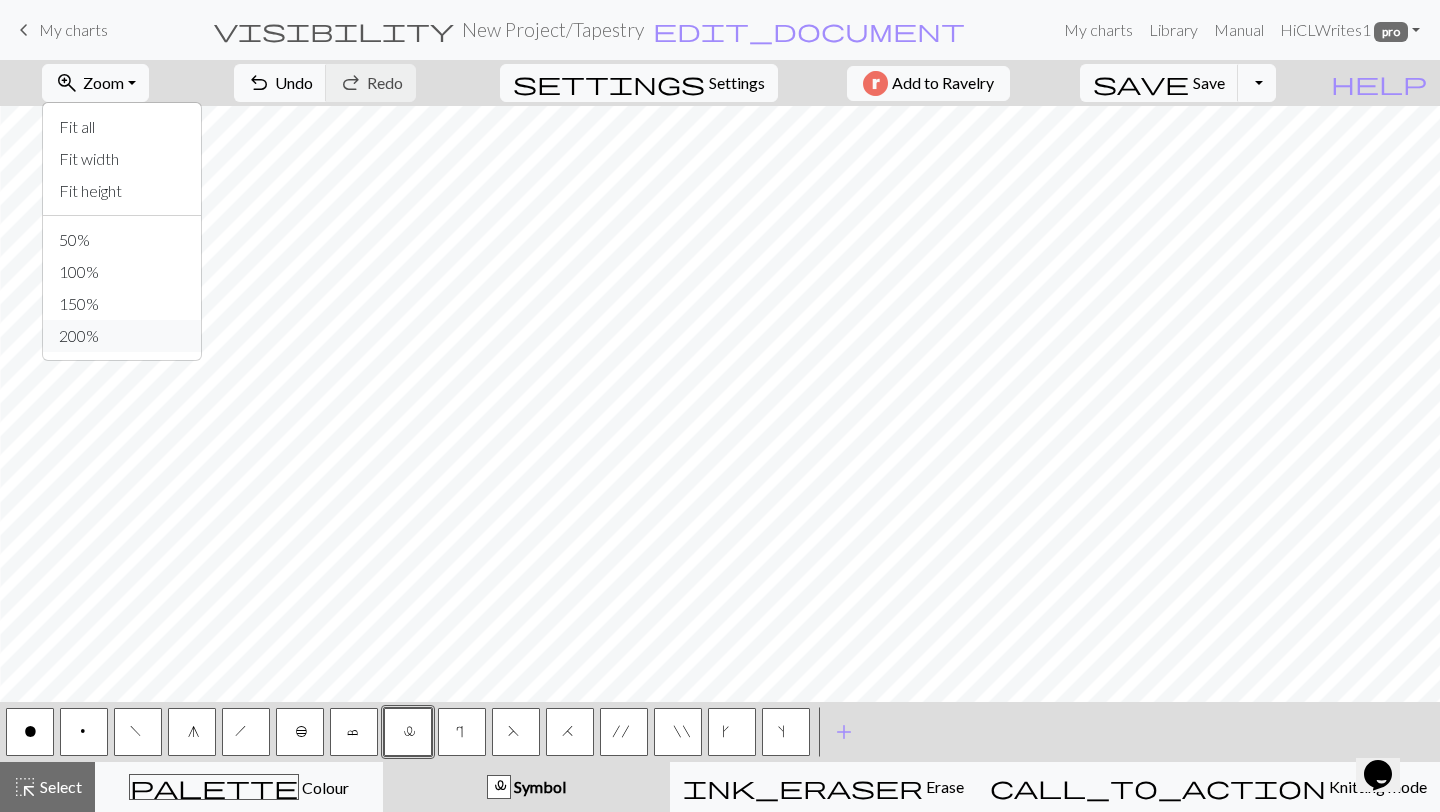 click on "200%" at bounding box center (122, 336) 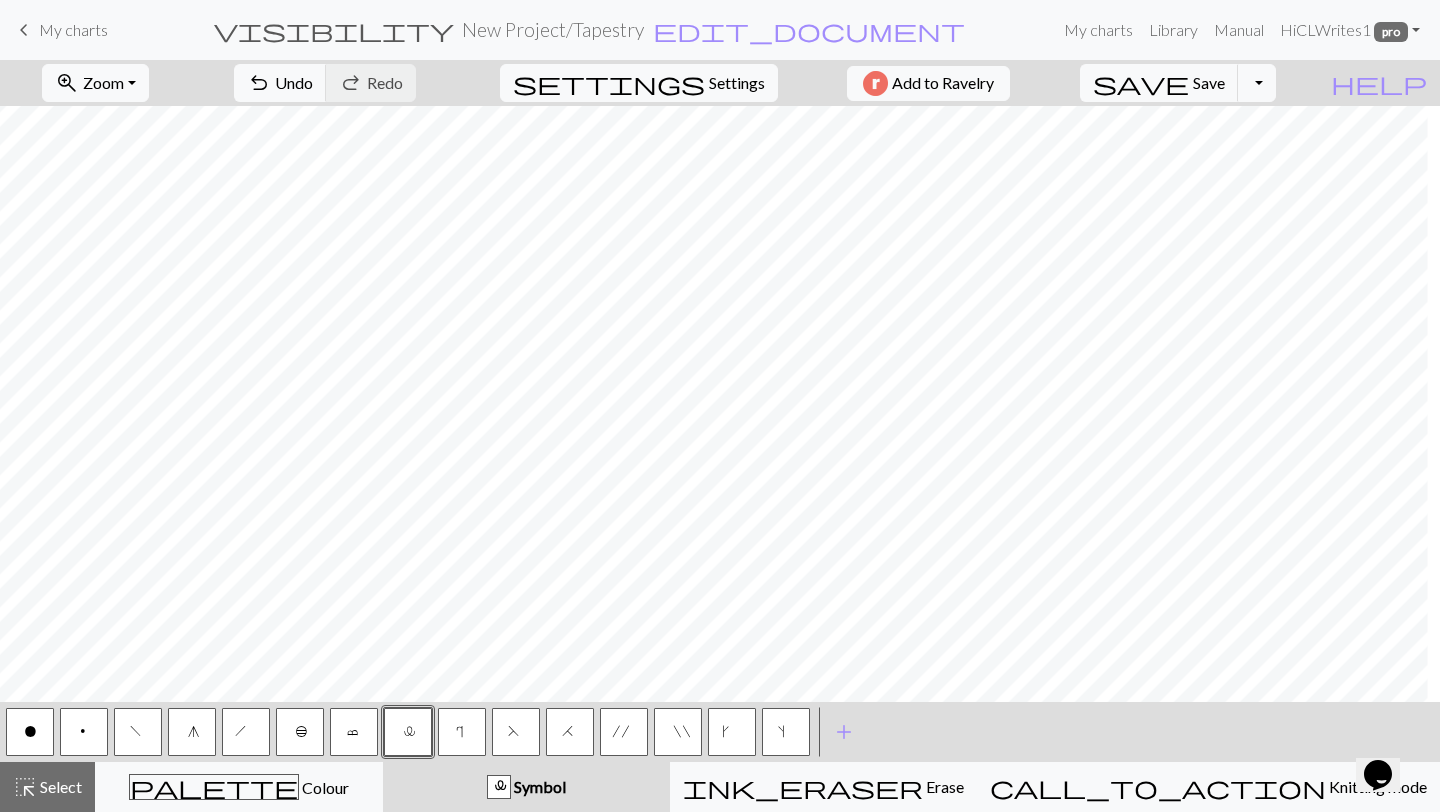 scroll, scrollTop: 8600, scrollLeft: 10238, axis: both 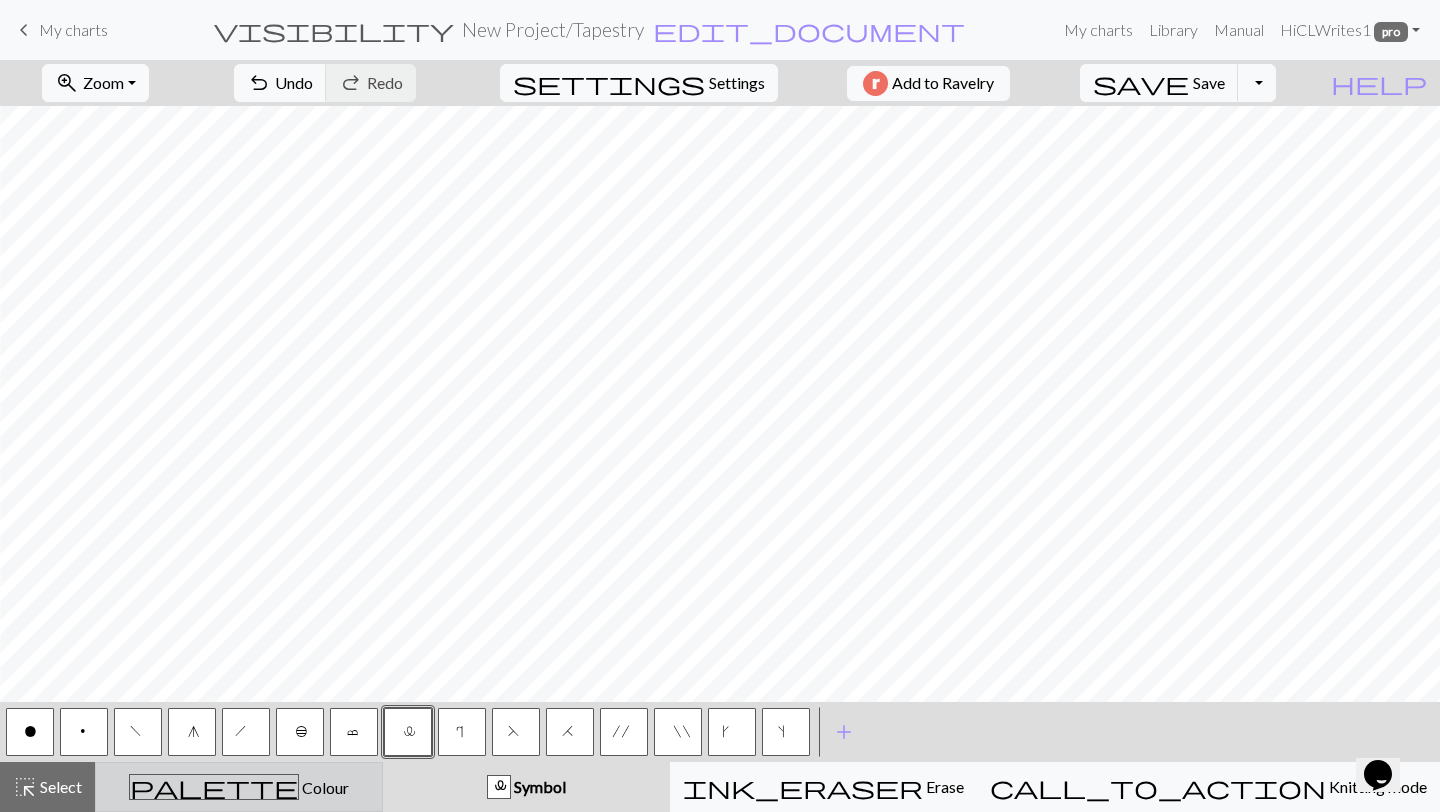 click on "palette   Colour   Colour" at bounding box center (239, 787) 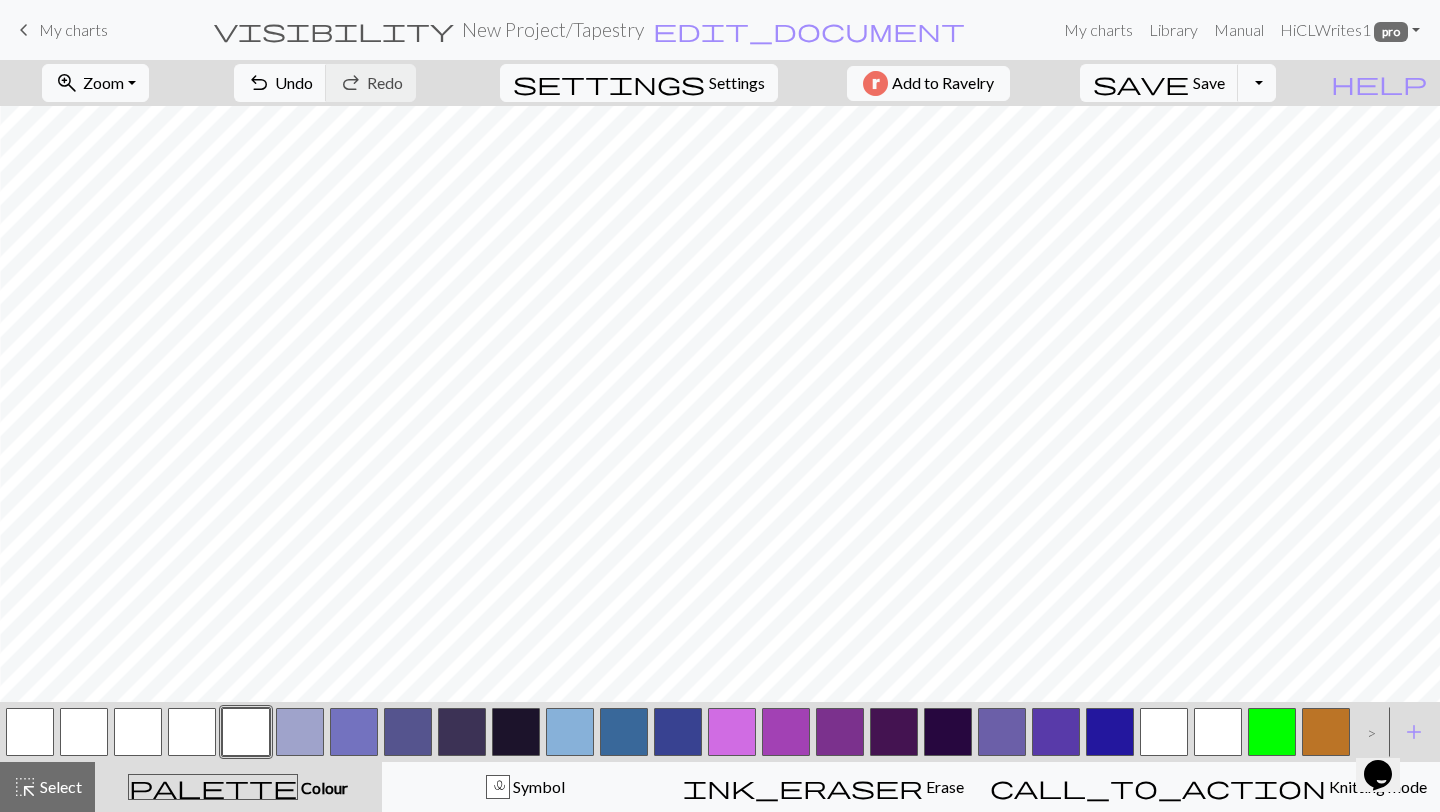 click at bounding box center (30, 732) 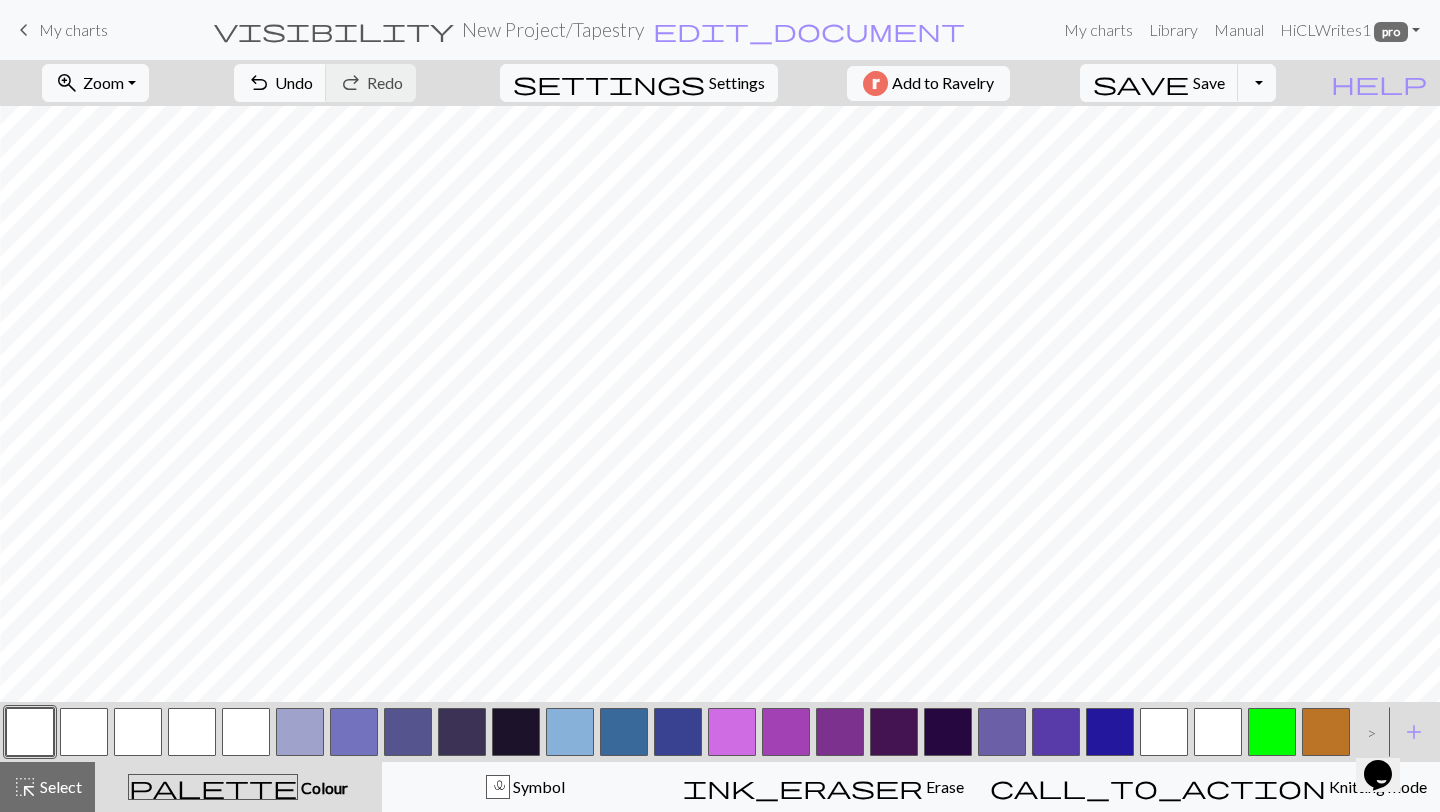 click at bounding box center (30, 732) 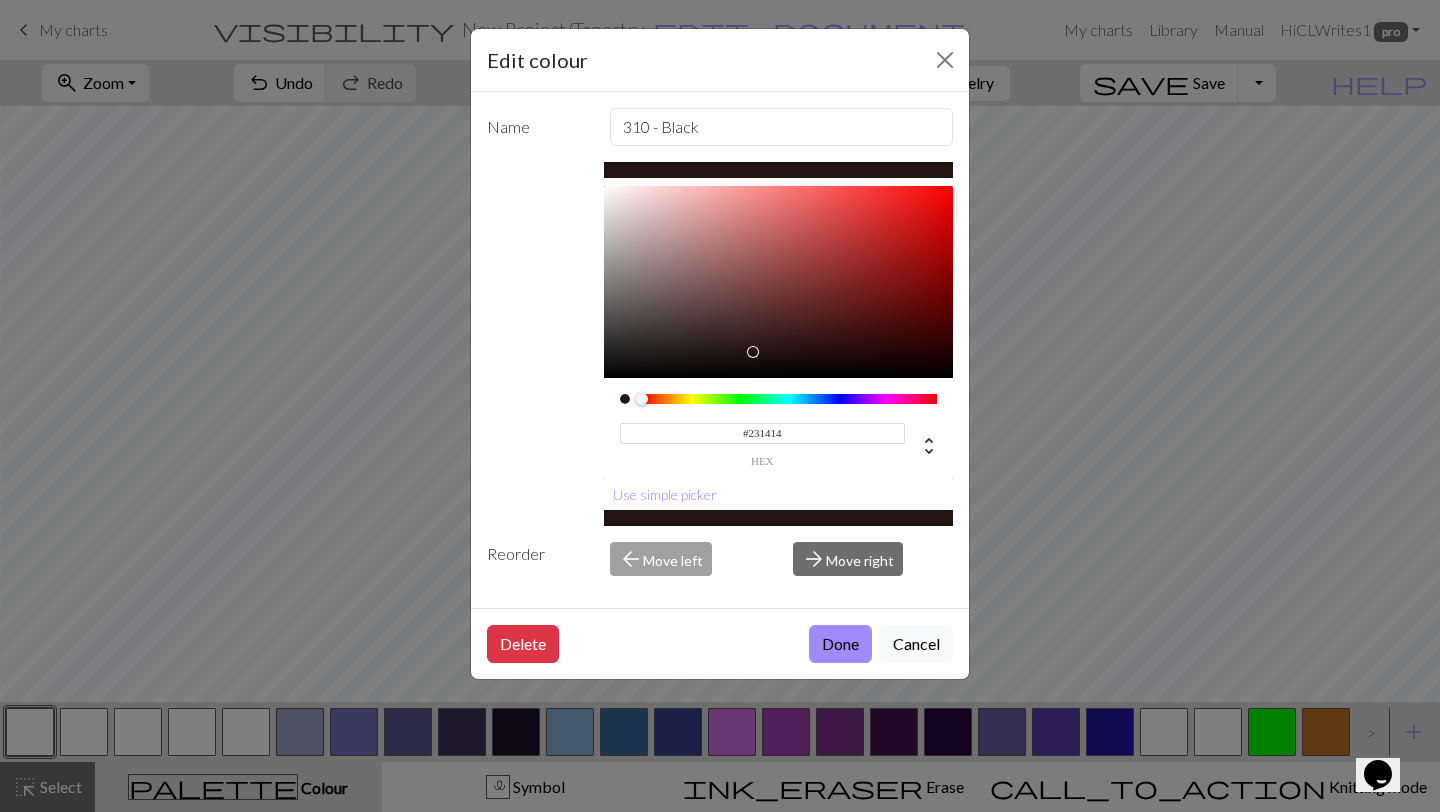 type on "#000000" 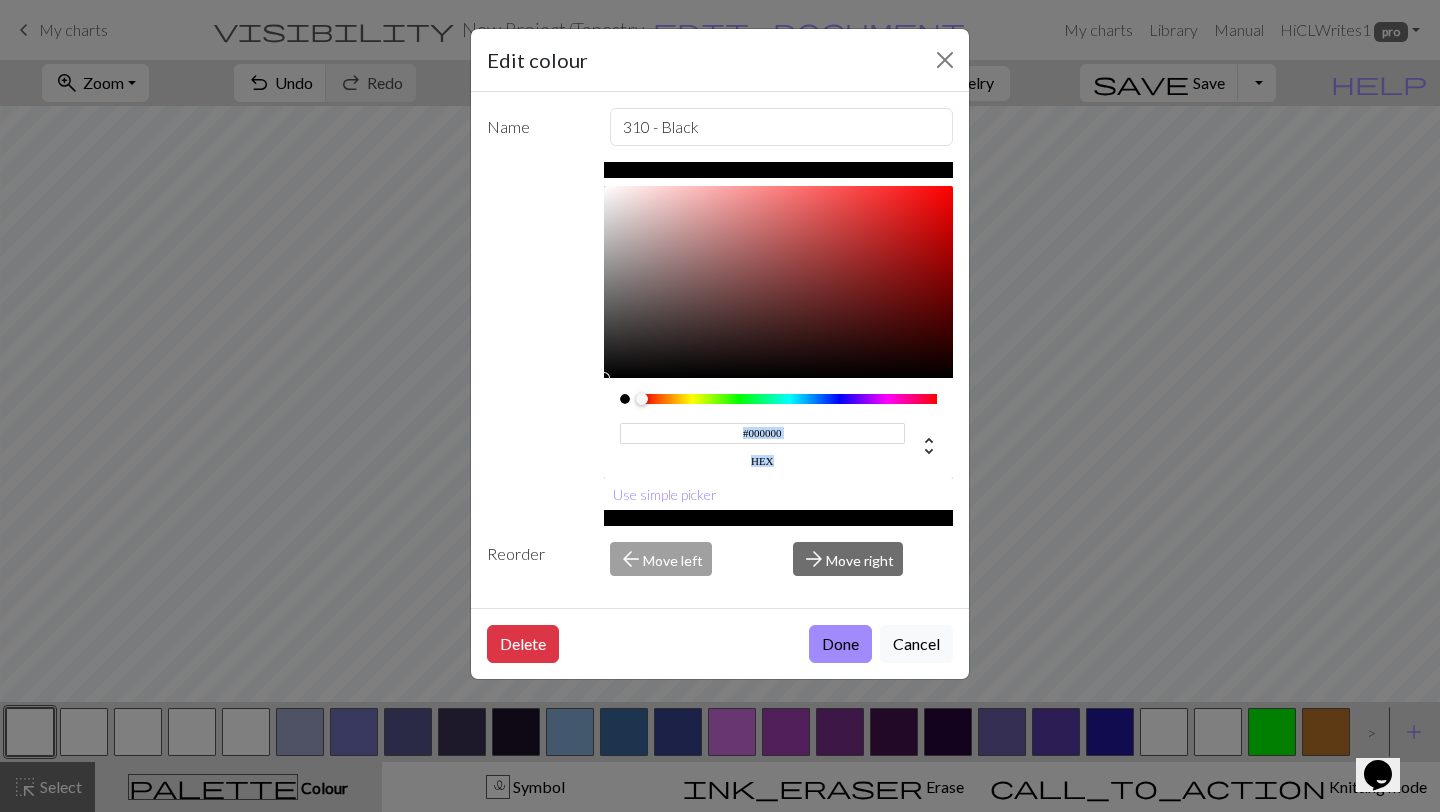 drag, startPoint x: 722, startPoint y: 300, endPoint x: 836, endPoint y: 474, distance: 208.01923 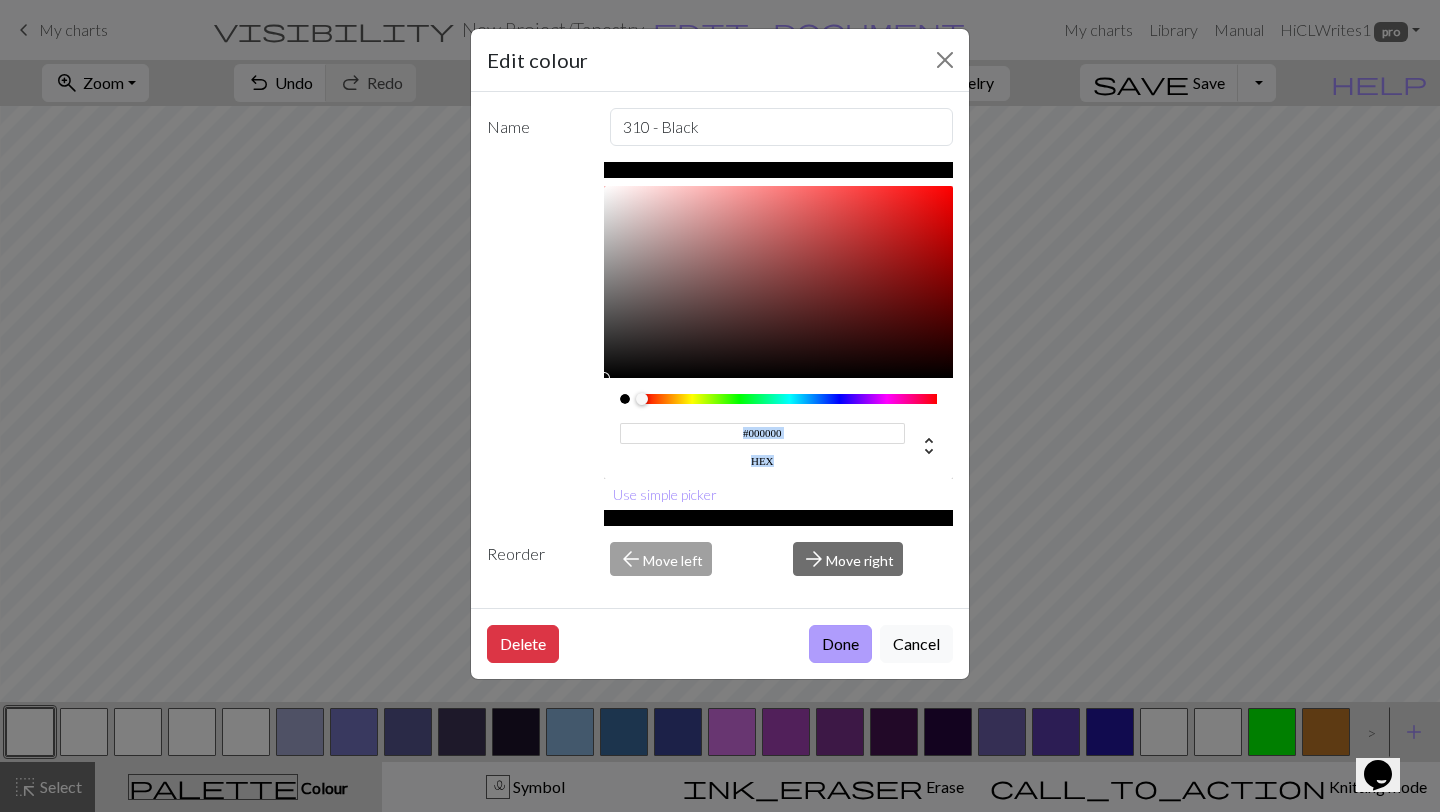 click on "Done" at bounding box center [840, 644] 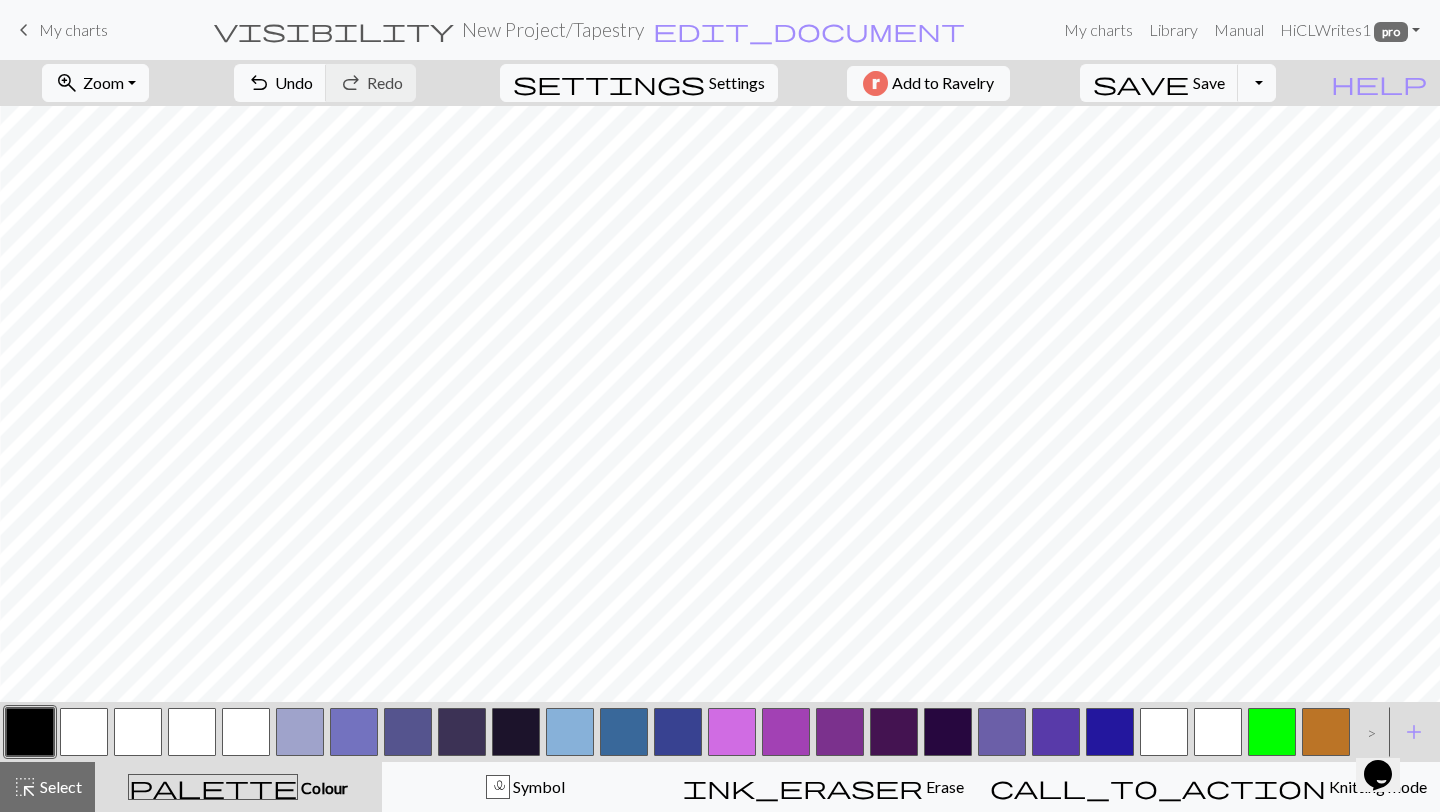 click at bounding box center [30, 732] 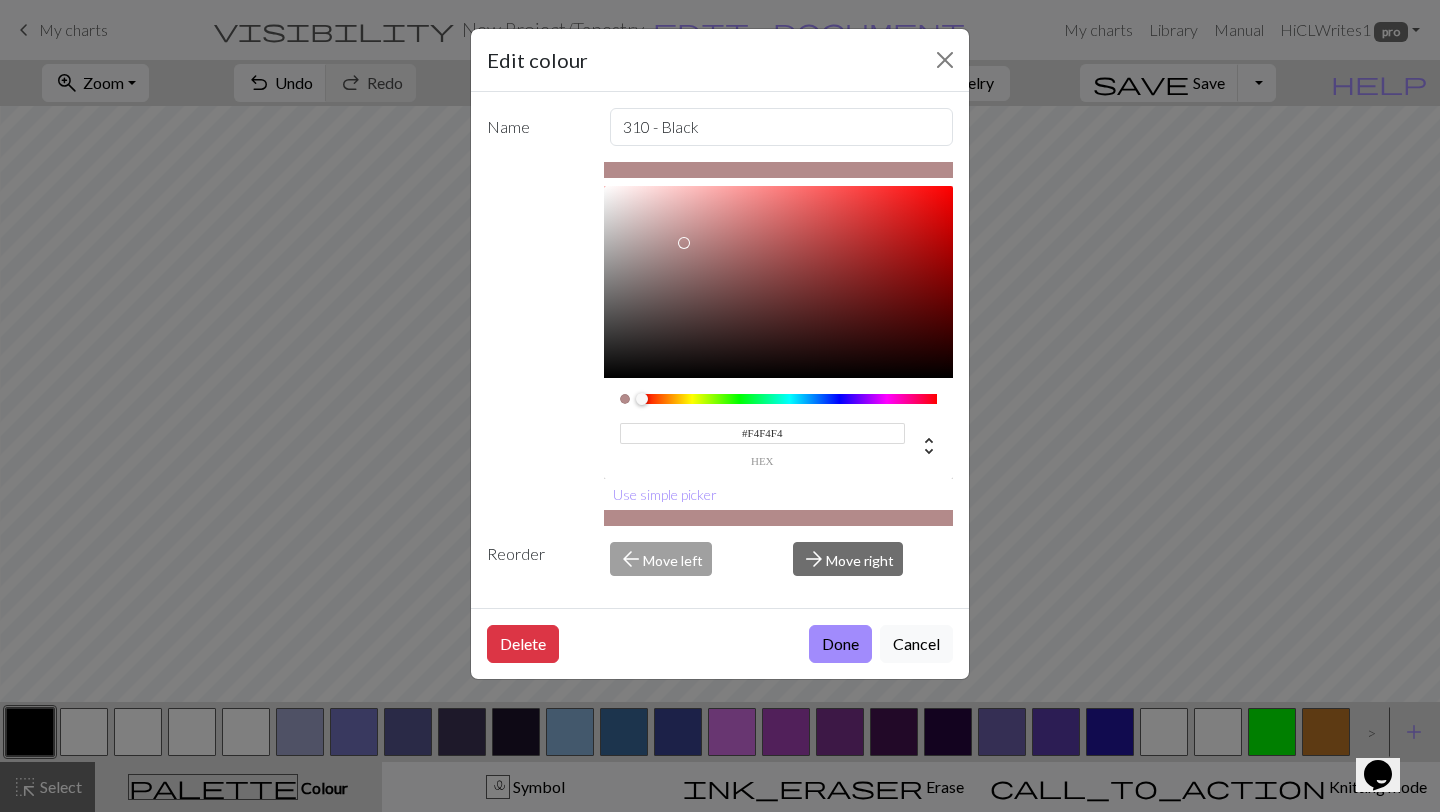 type on "#FFFFFF" 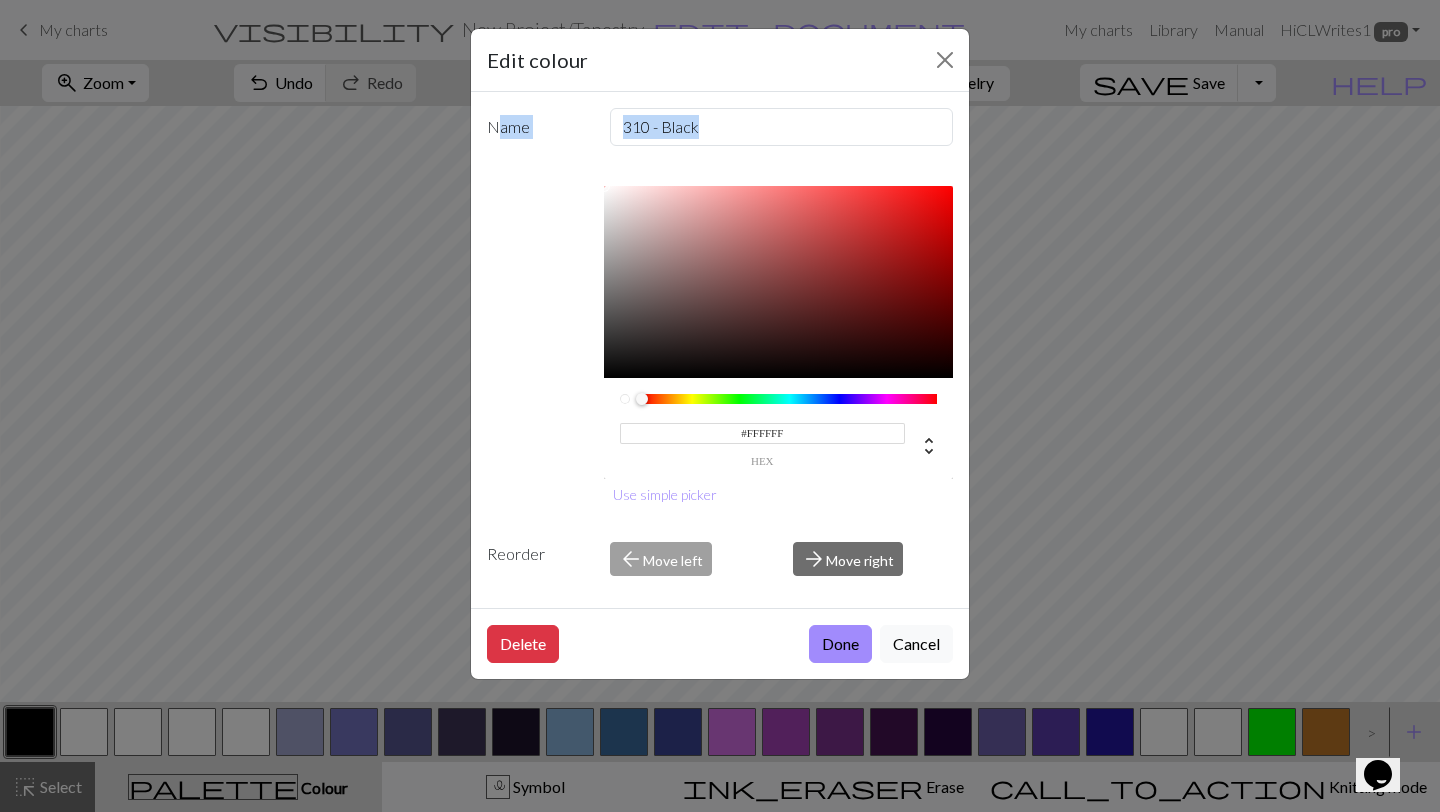 drag, startPoint x: 726, startPoint y: 245, endPoint x: 492, endPoint y: 128, distance: 261.61996 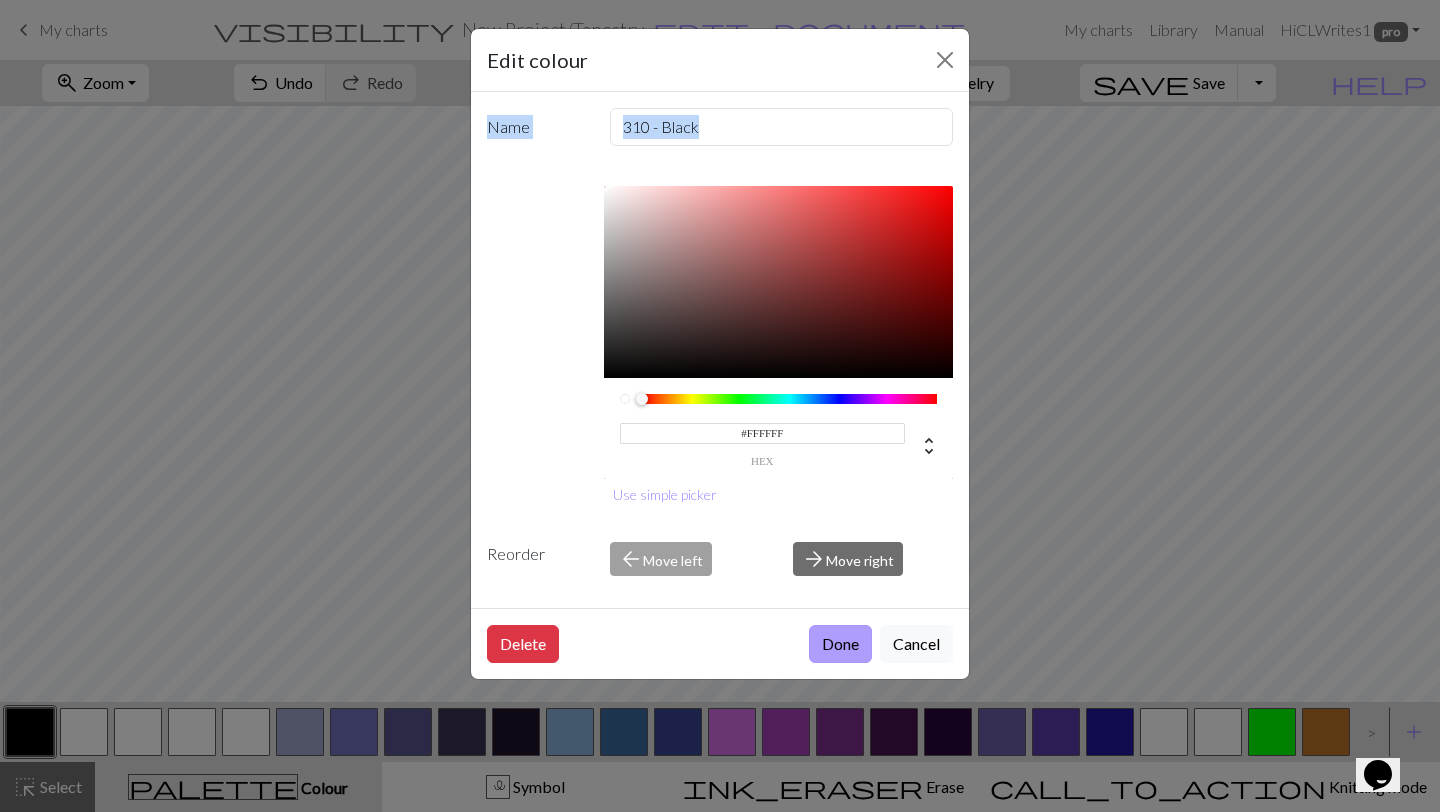 click on "Done" at bounding box center [840, 644] 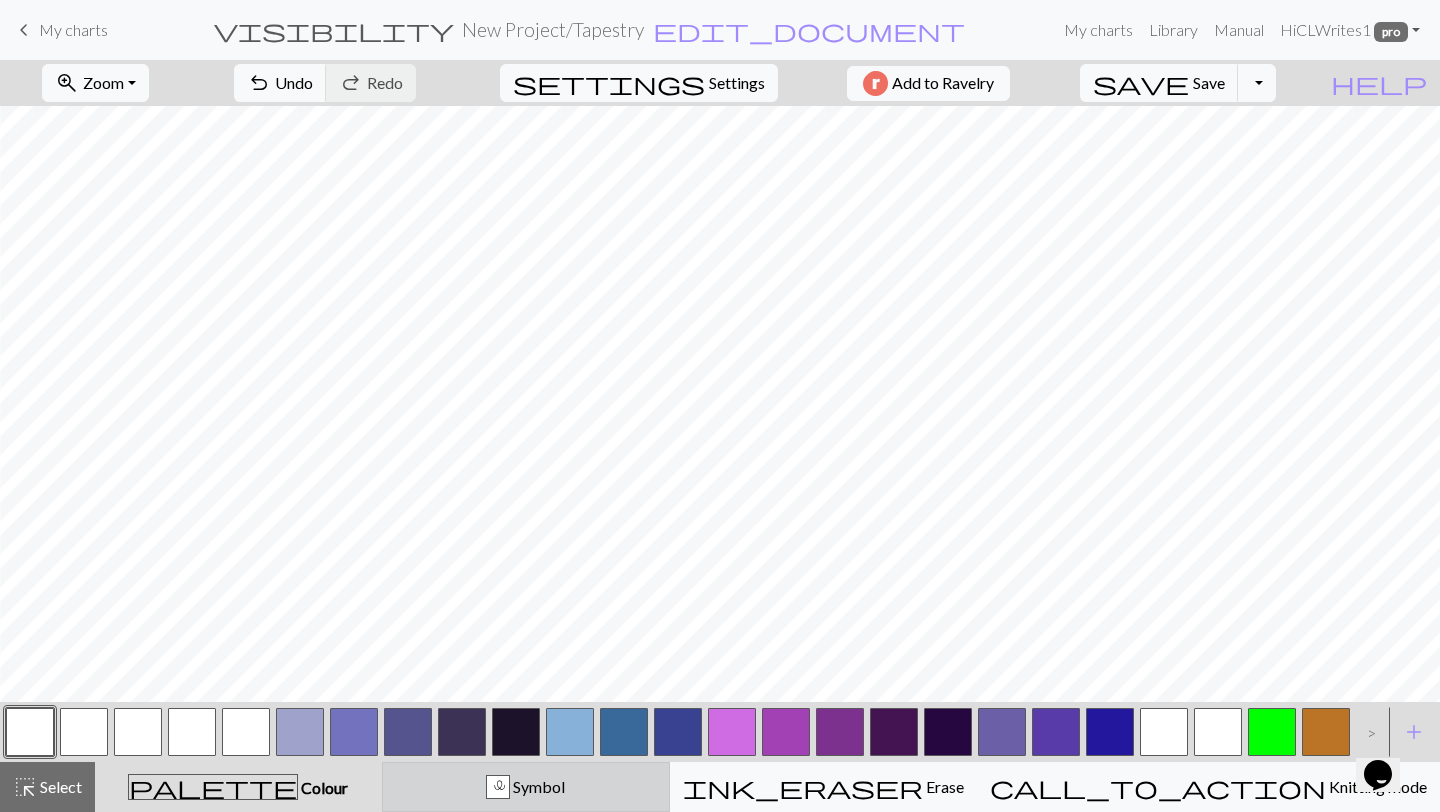 click on "l   Symbol" at bounding box center (526, 787) 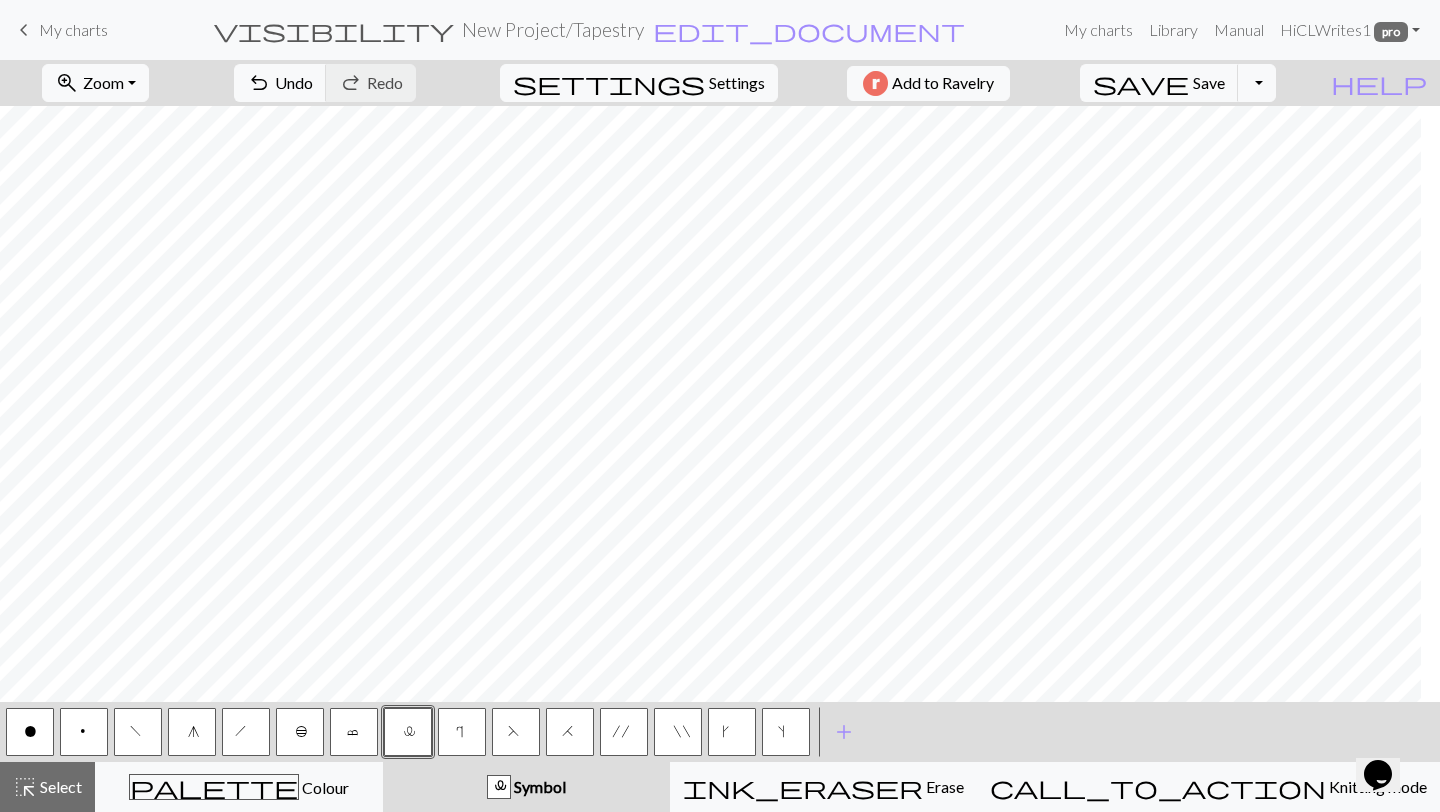 scroll, scrollTop: 6598, scrollLeft: 0, axis: vertical 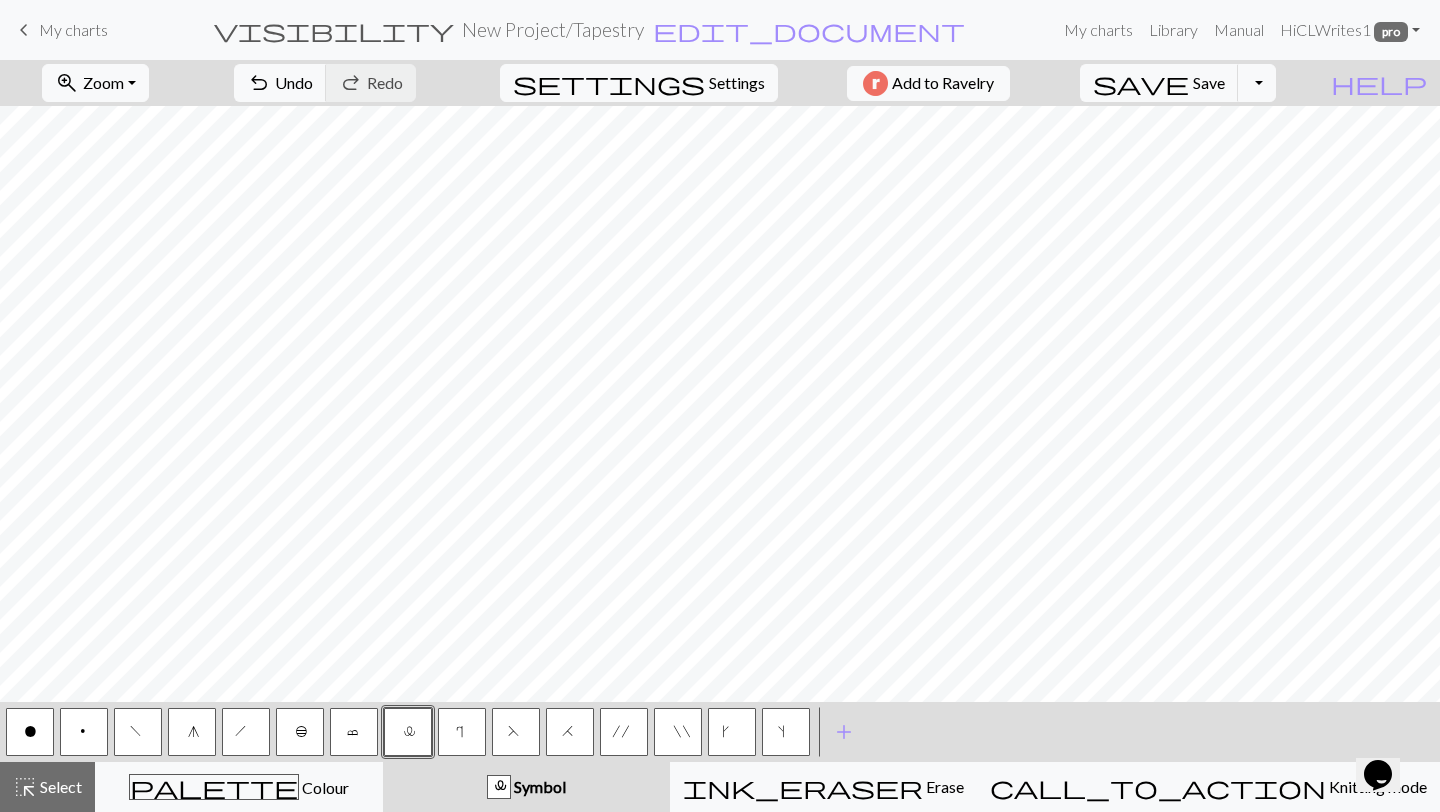 type 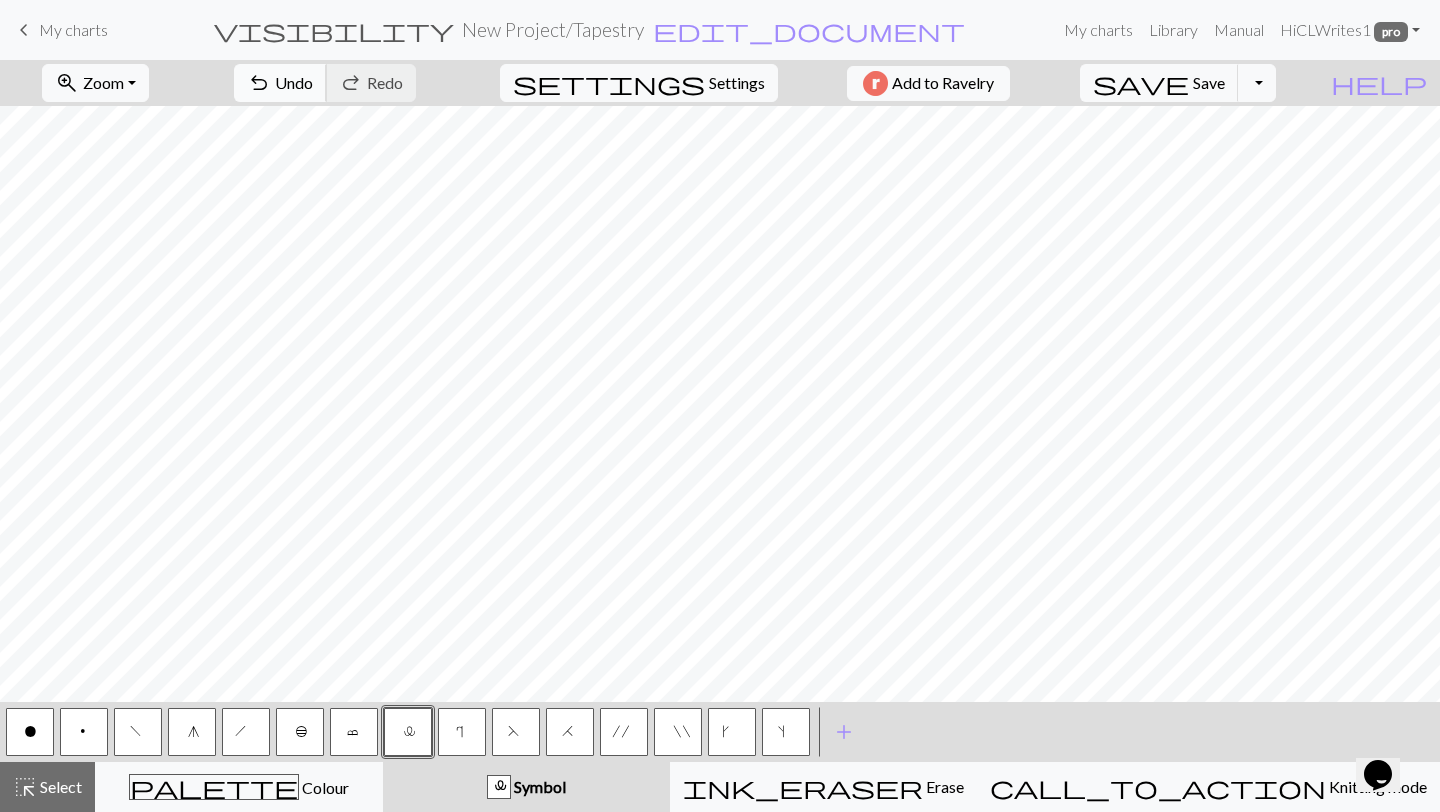 click on "Undo" at bounding box center (294, 82) 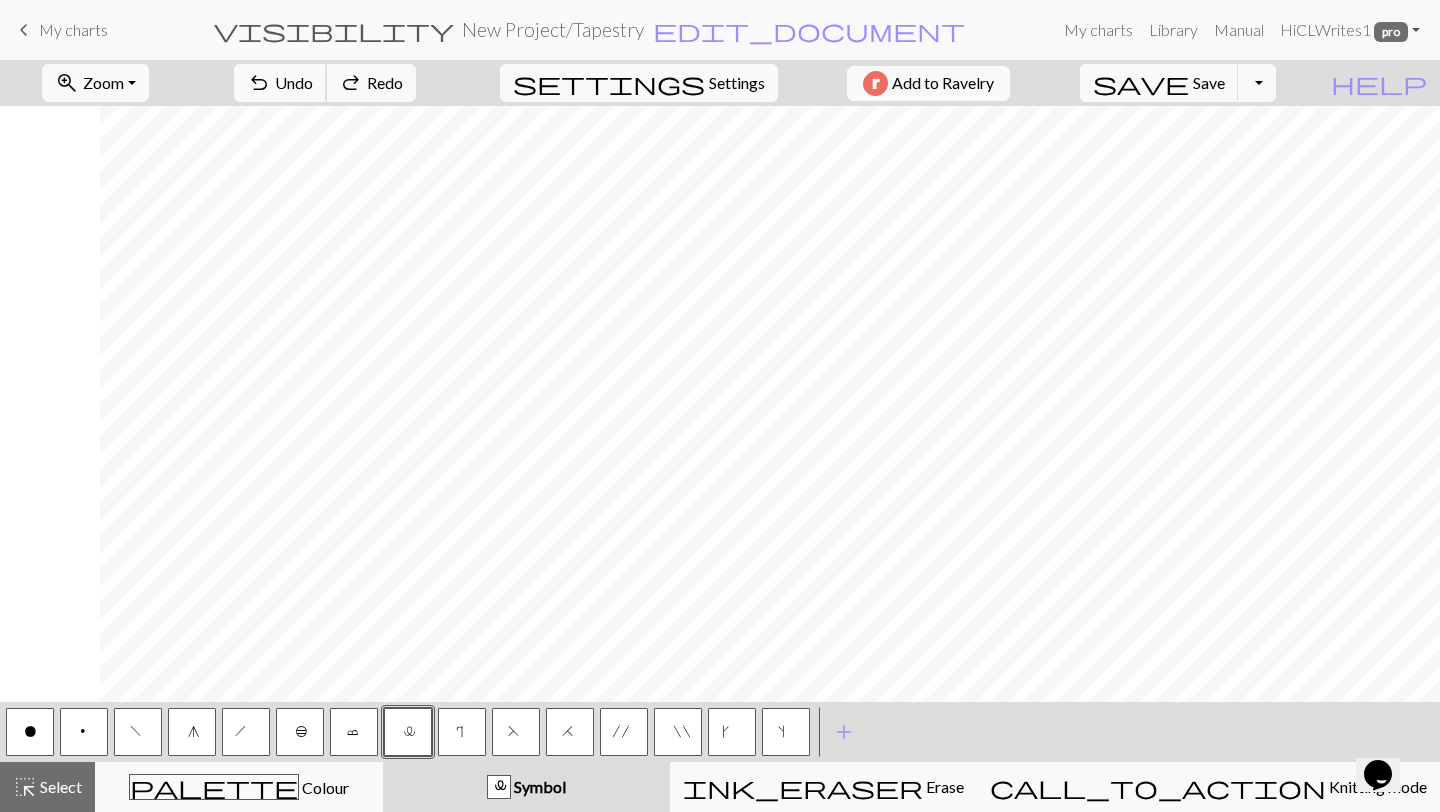 scroll, scrollTop: 6399, scrollLeft: 700, axis: both 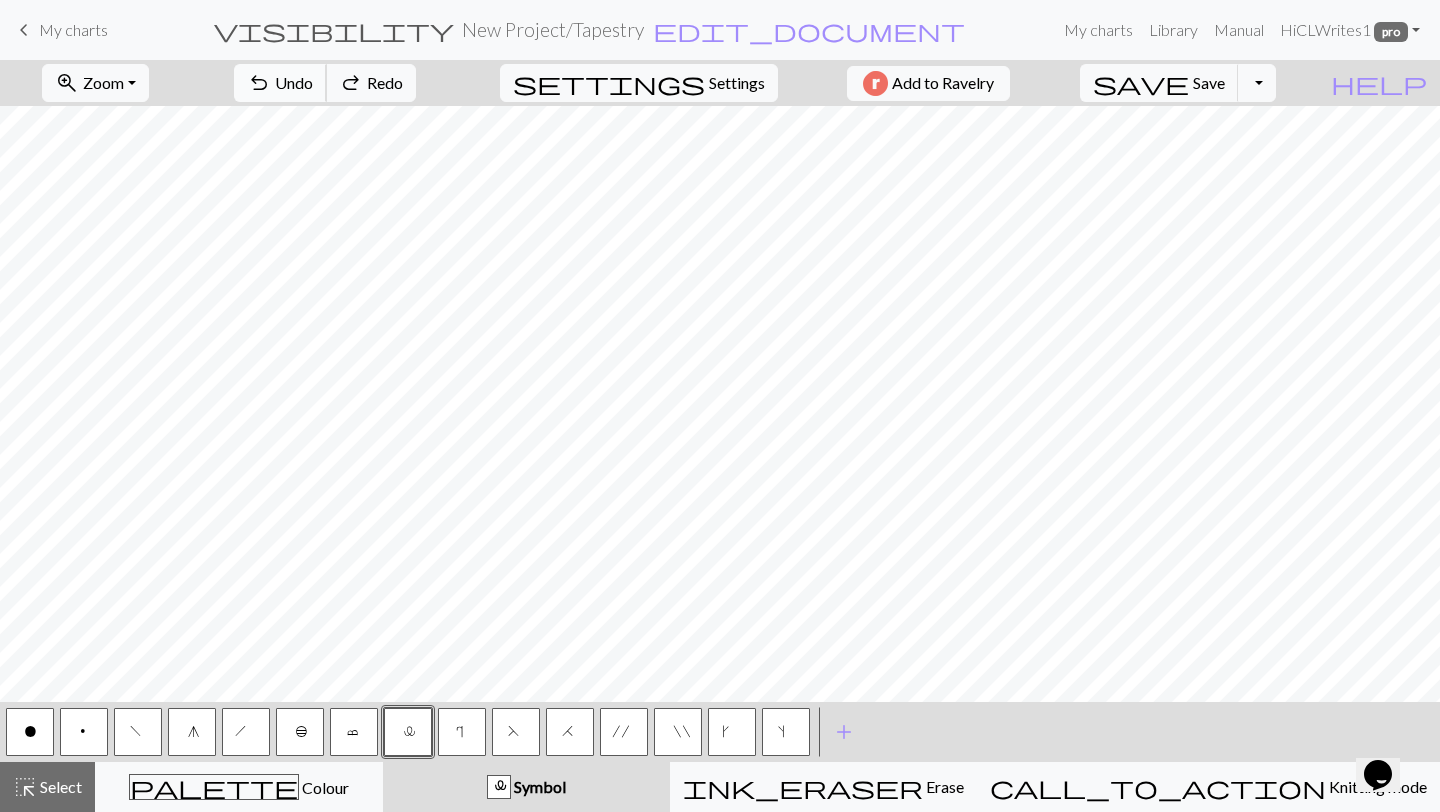 type 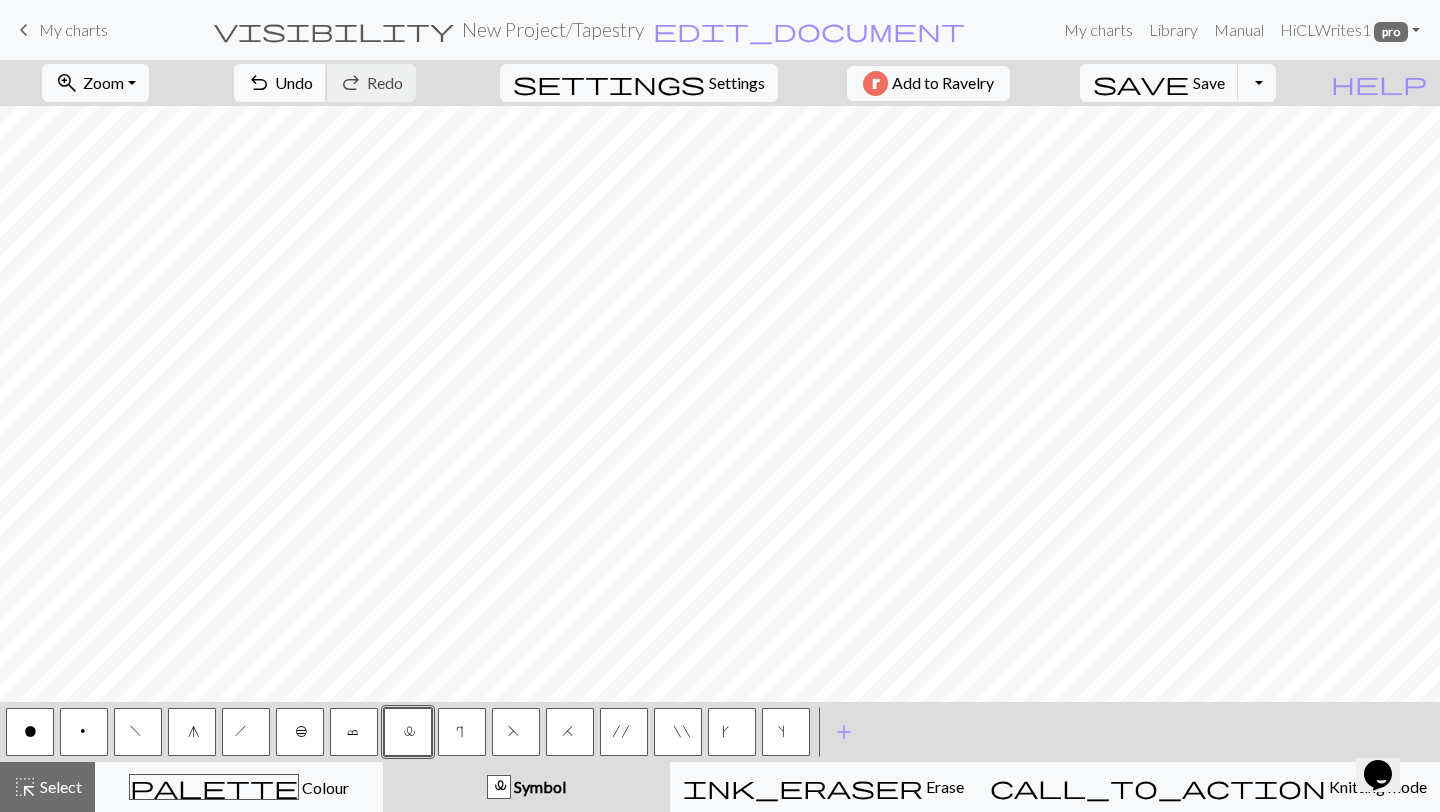 scroll, scrollTop: 6399, scrollLeft: 11400, axis: both 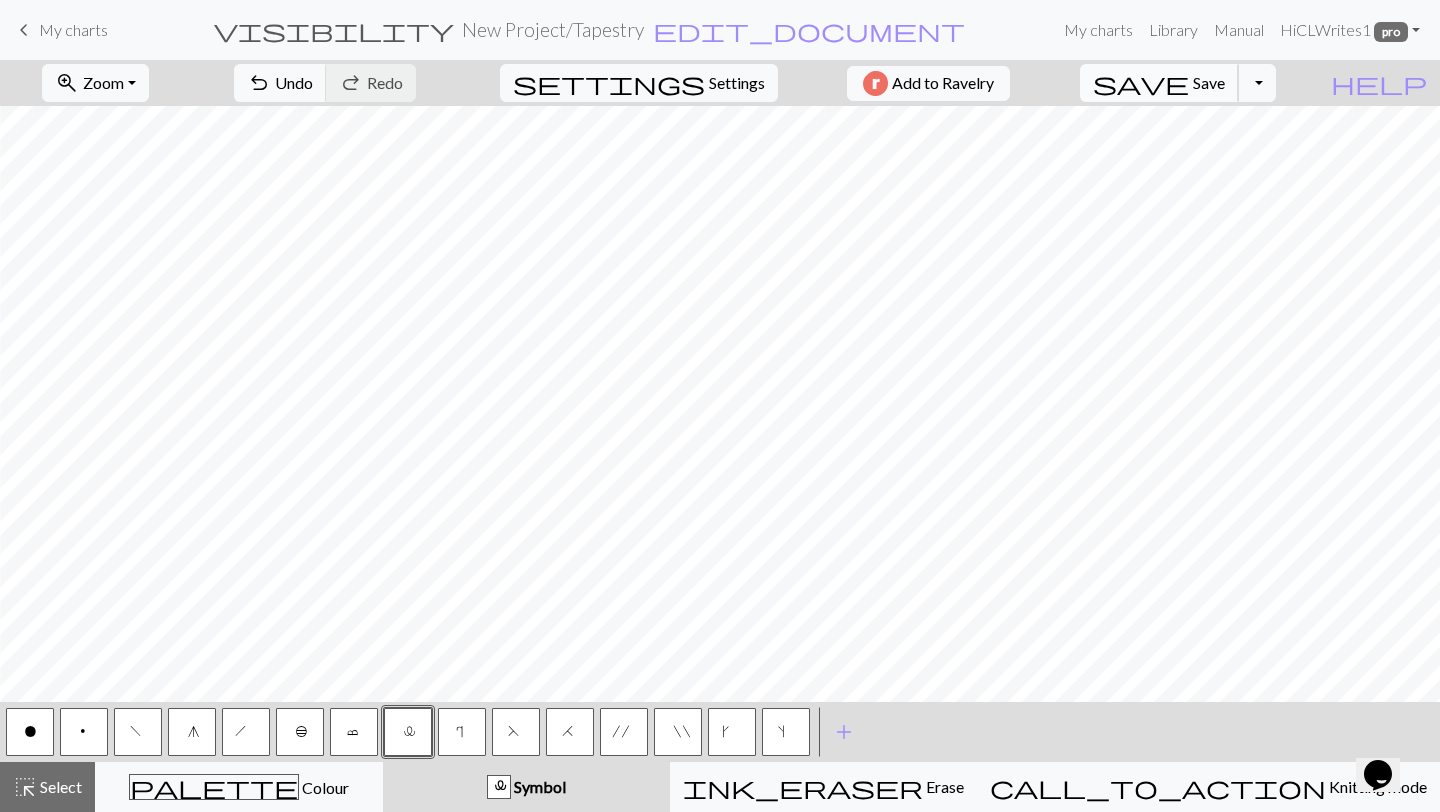 click on "save" at bounding box center (1141, 83) 